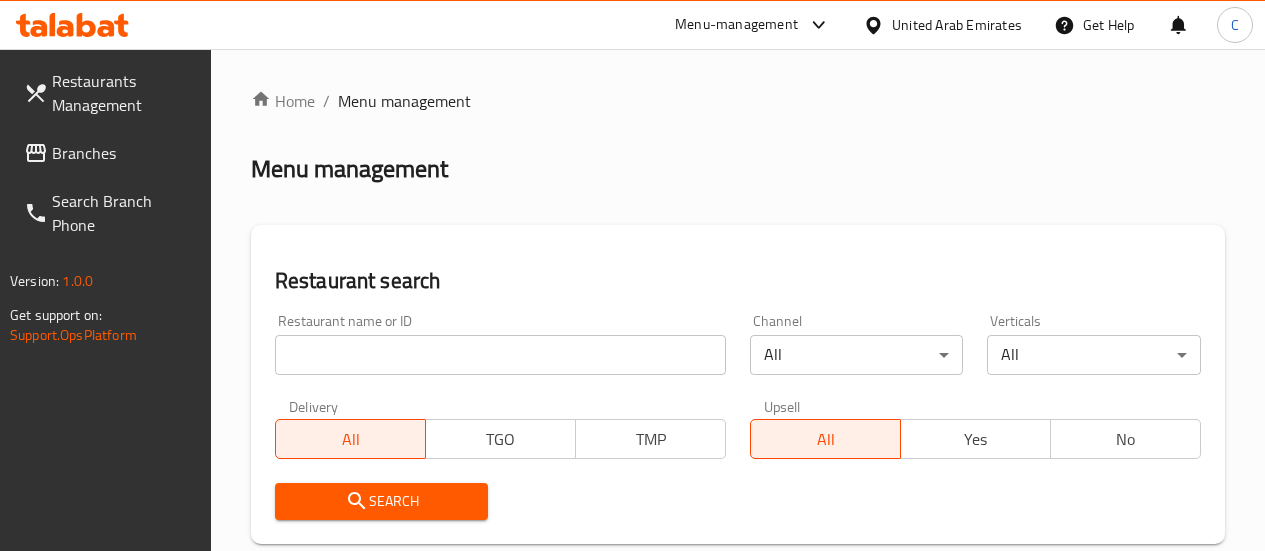 scroll, scrollTop: 0, scrollLeft: 0, axis: both 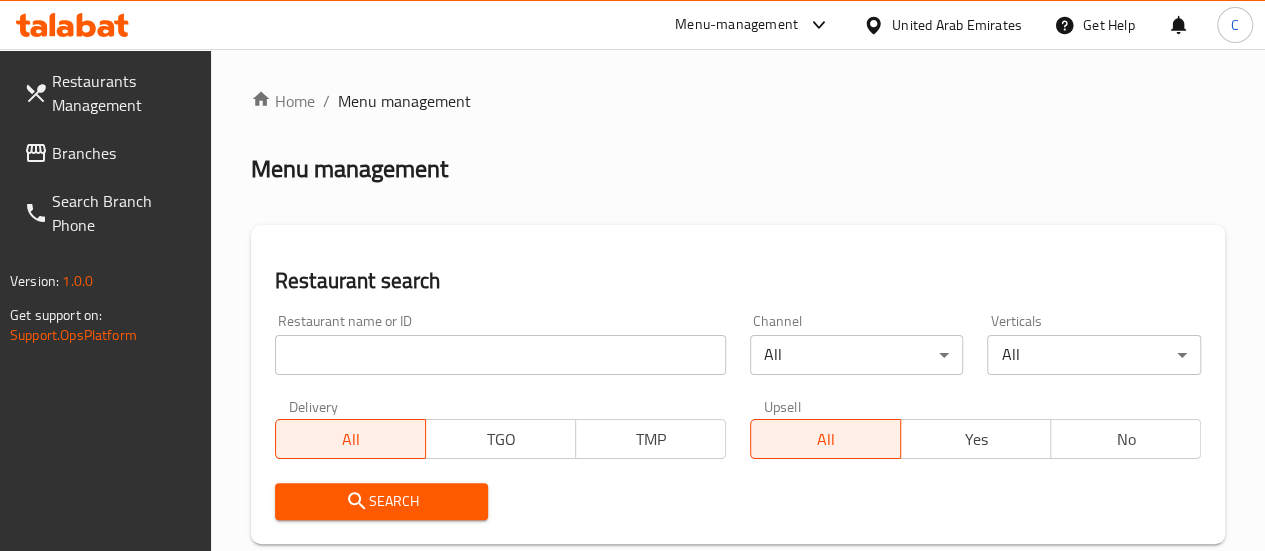 drag, startPoint x: 0, startPoint y: 0, endPoint x: 423, endPoint y: 353, distance: 550.9428 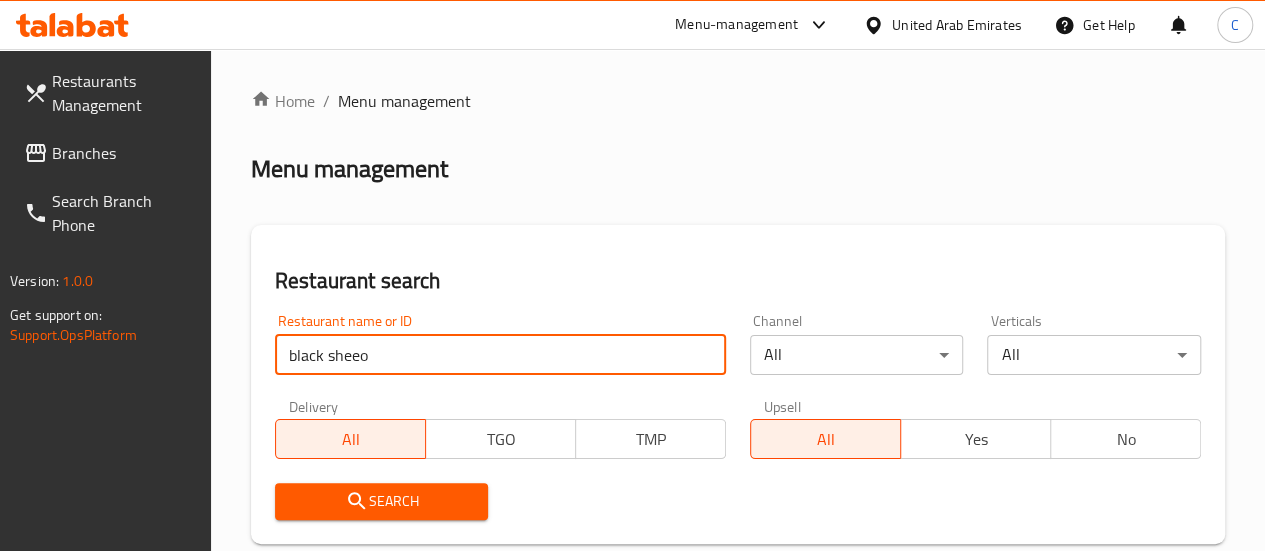 click on "Search" at bounding box center [382, 501] 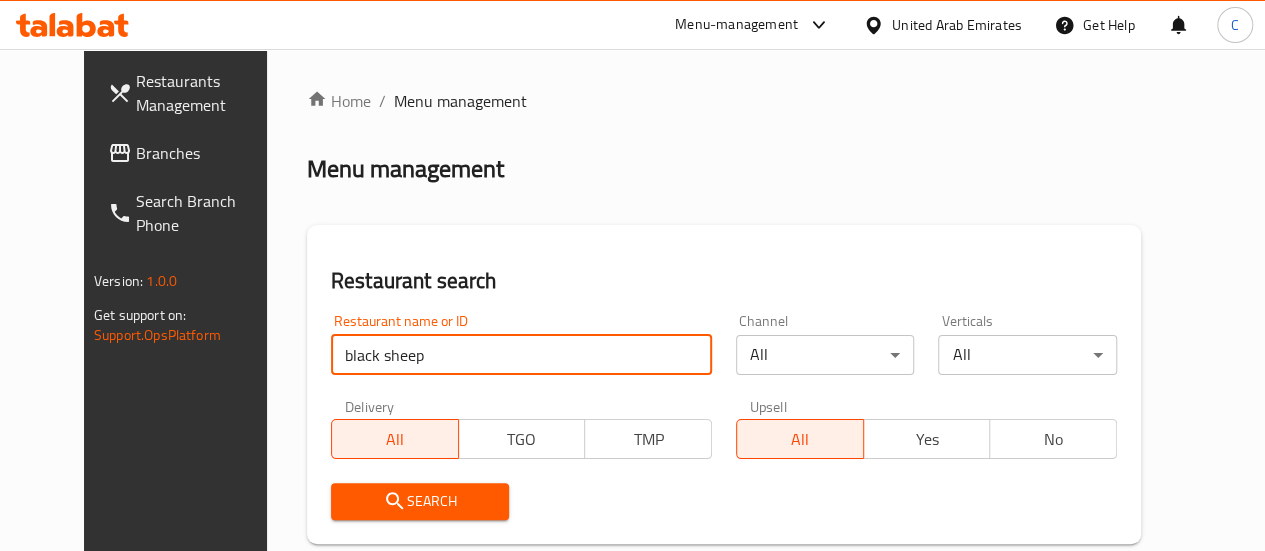 type on "black sheep" 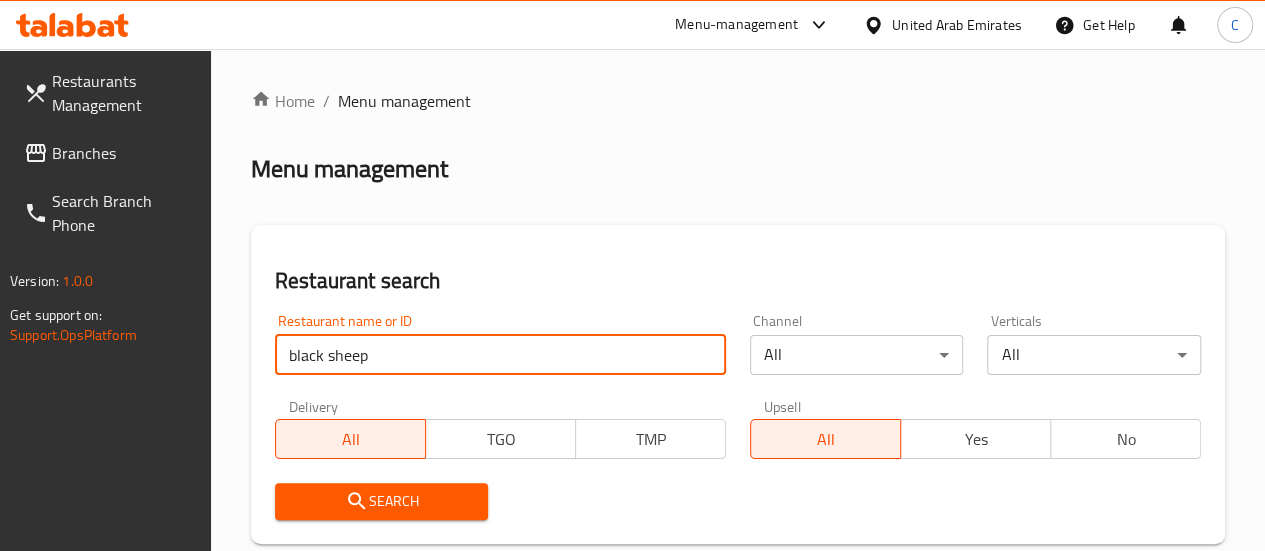 scroll, scrollTop: 356, scrollLeft: 0, axis: vertical 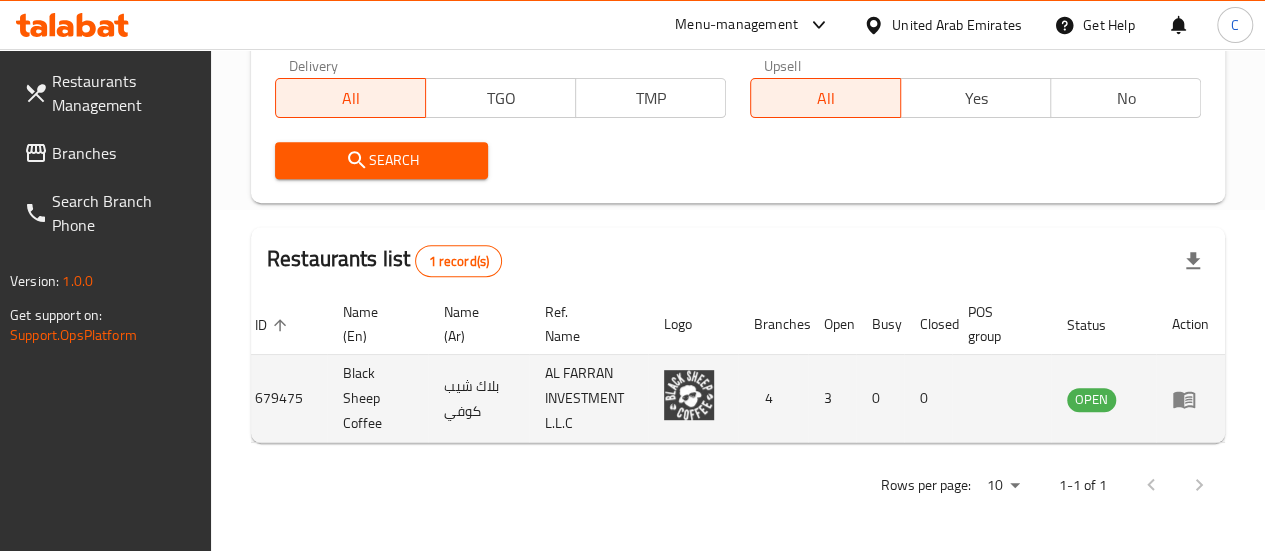 click 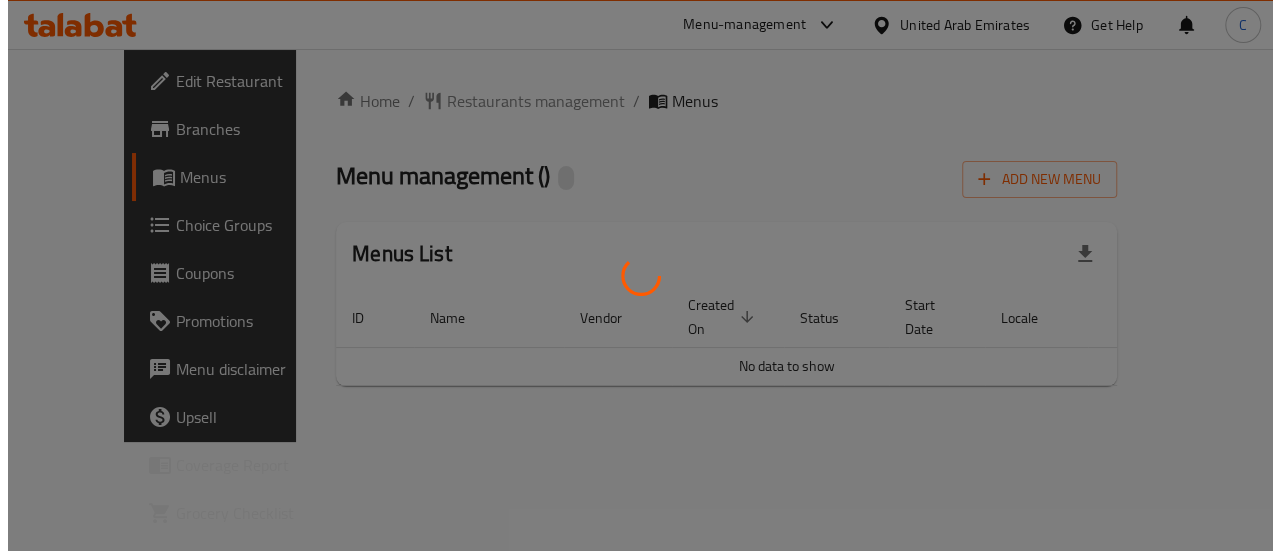 scroll, scrollTop: 0, scrollLeft: 0, axis: both 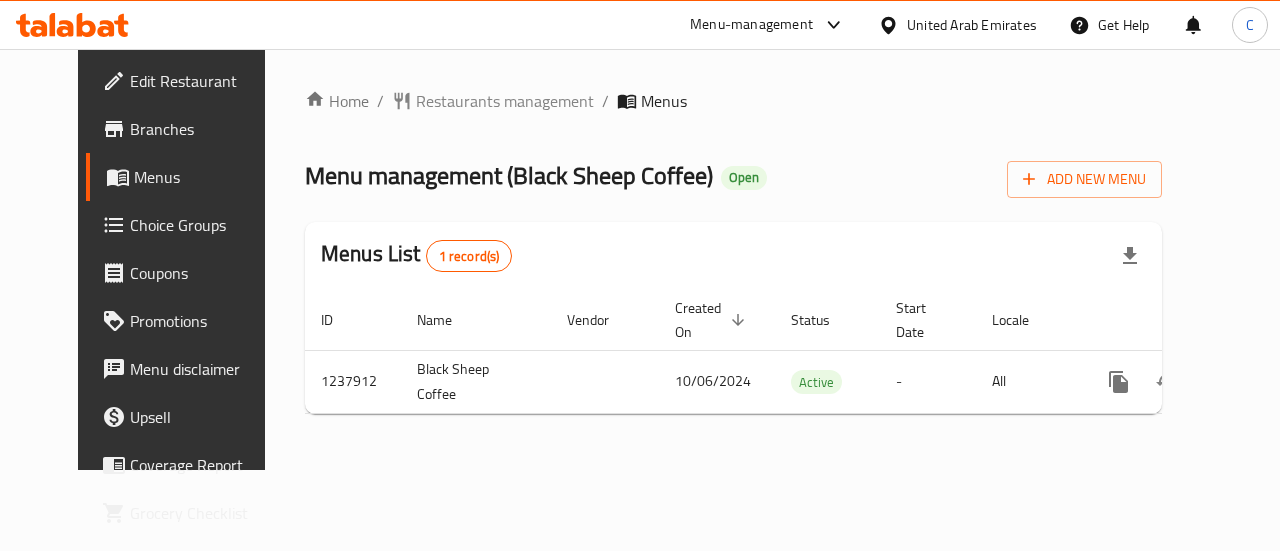 click on "Branches" at bounding box center (203, 129) 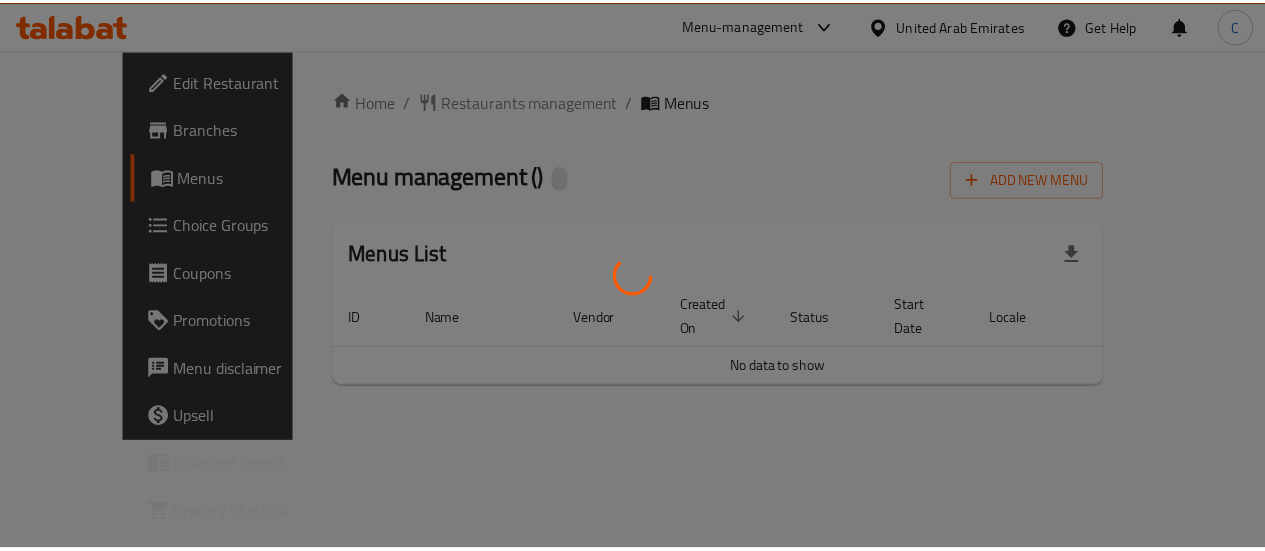 scroll, scrollTop: 0, scrollLeft: 0, axis: both 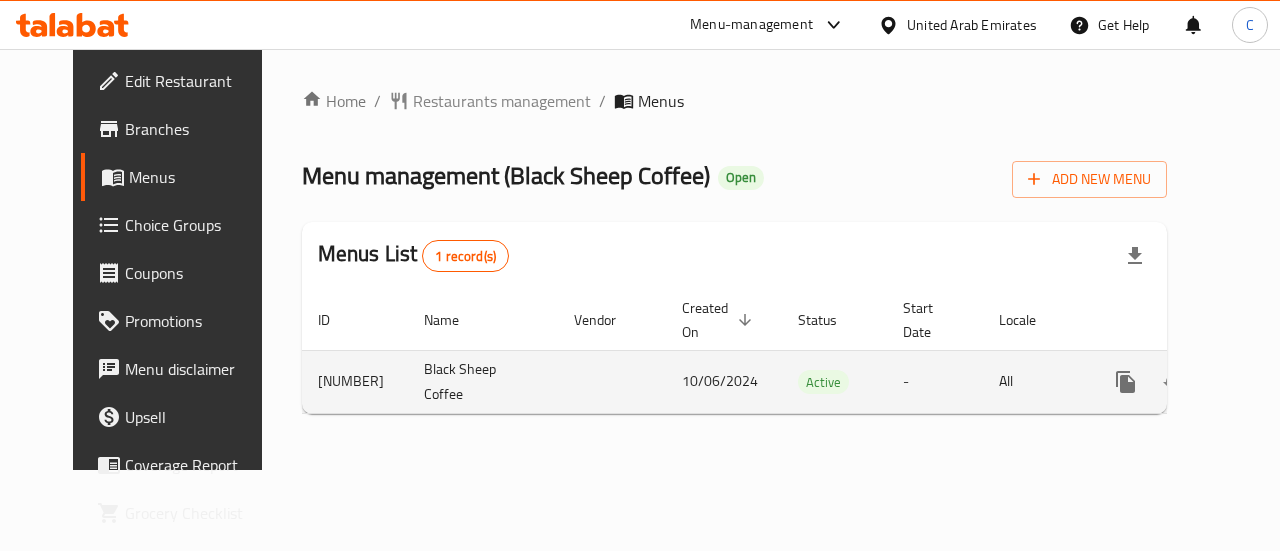click 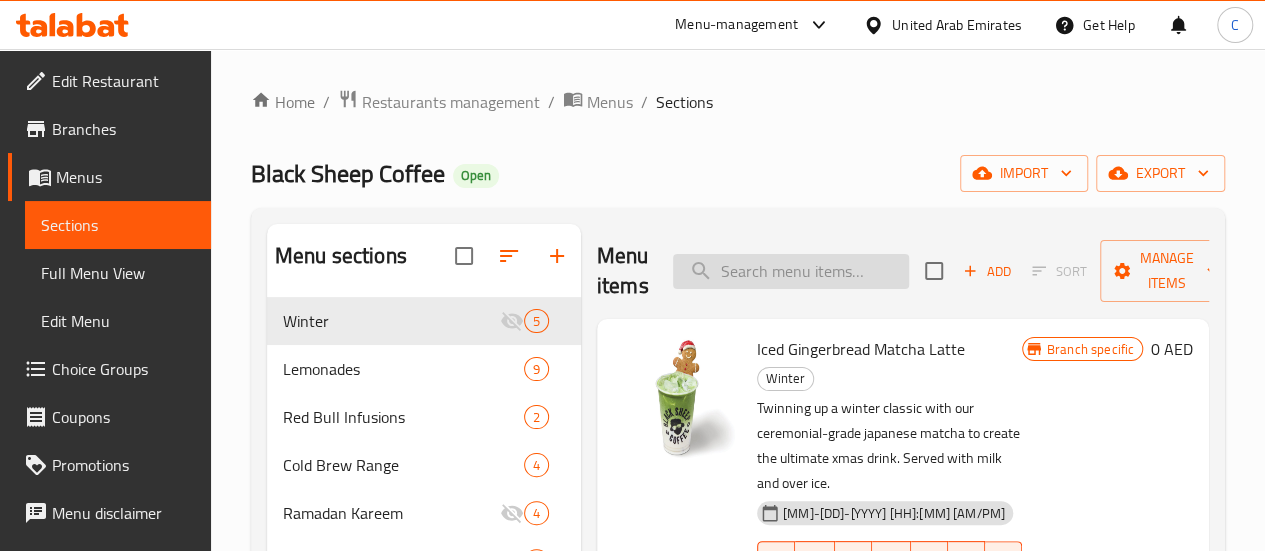 click at bounding box center [791, 271] 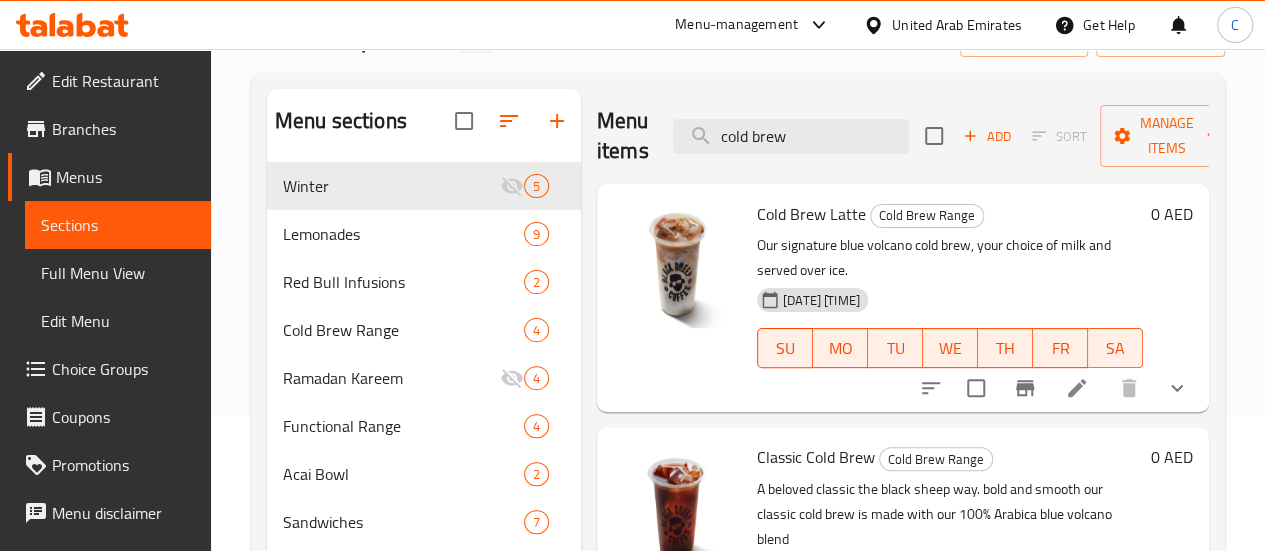 scroll, scrollTop: 134, scrollLeft: 0, axis: vertical 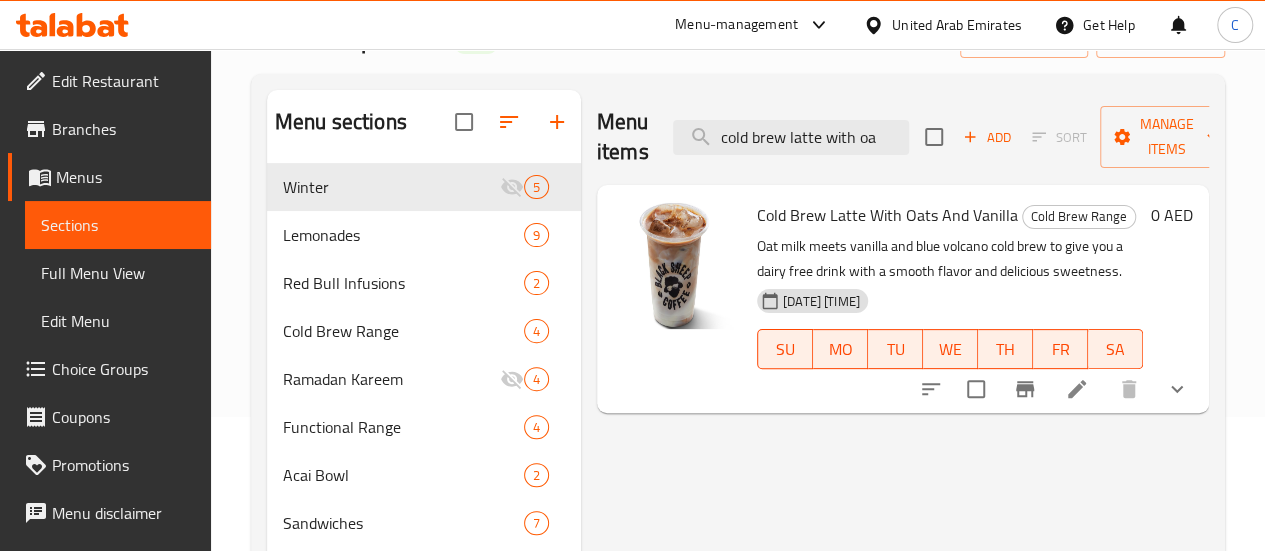 type on "cold brew latte with oa" 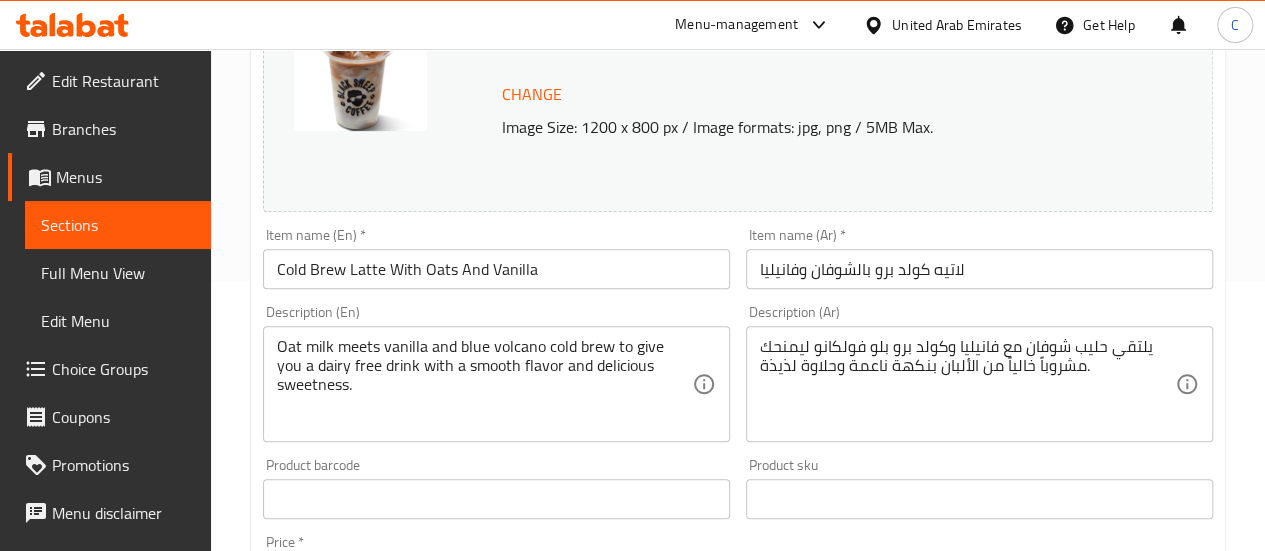 scroll, scrollTop: 272, scrollLeft: 0, axis: vertical 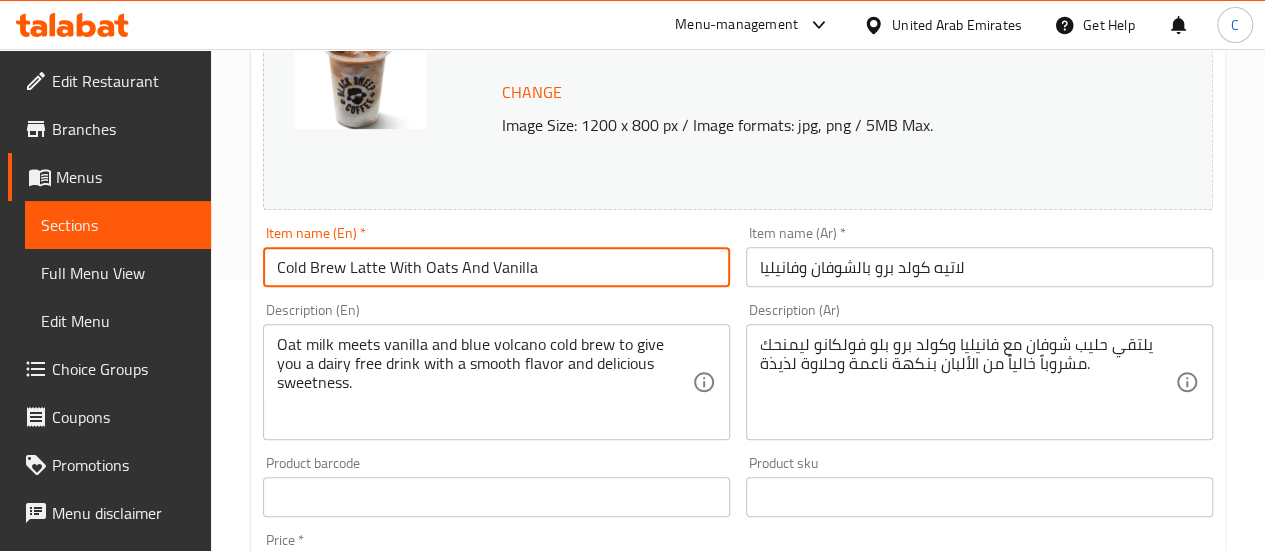 drag, startPoint x: 552, startPoint y: 269, endPoint x: 142, endPoint y: 272, distance: 410.011 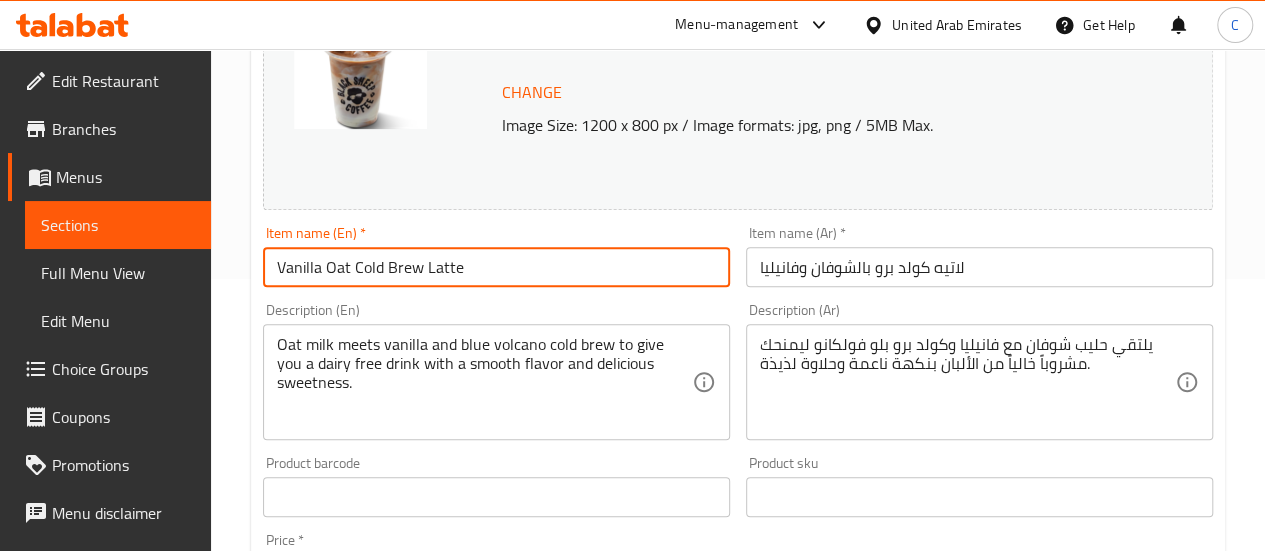 type on "Vanilla Oat Cold Brew Latte" 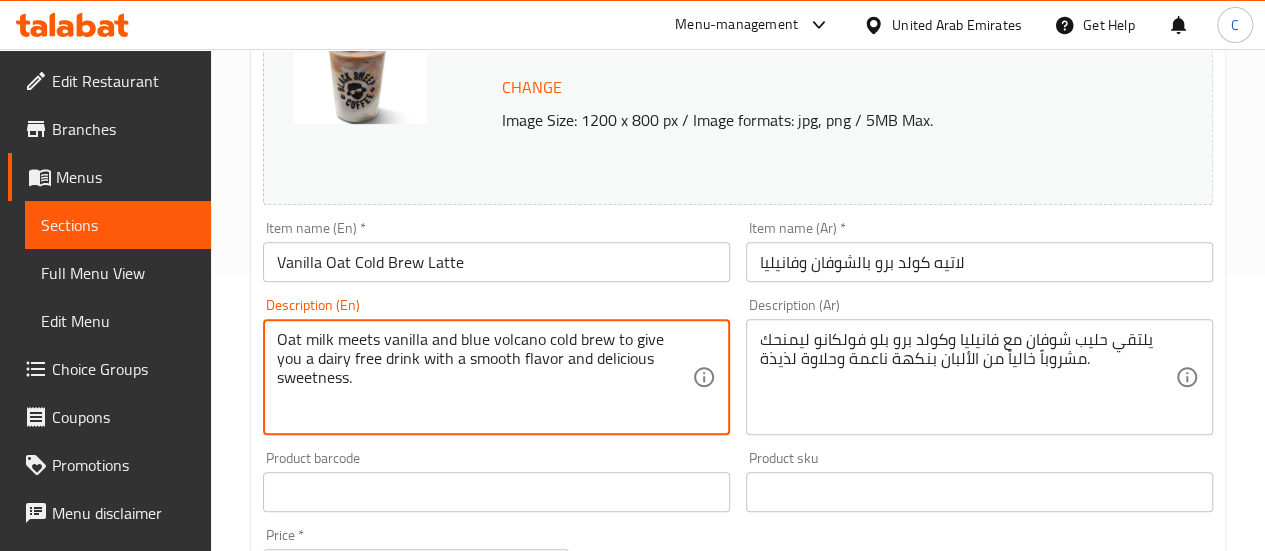 scroll, scrollTop: 278, scrollLeft: 0, axis: vertical 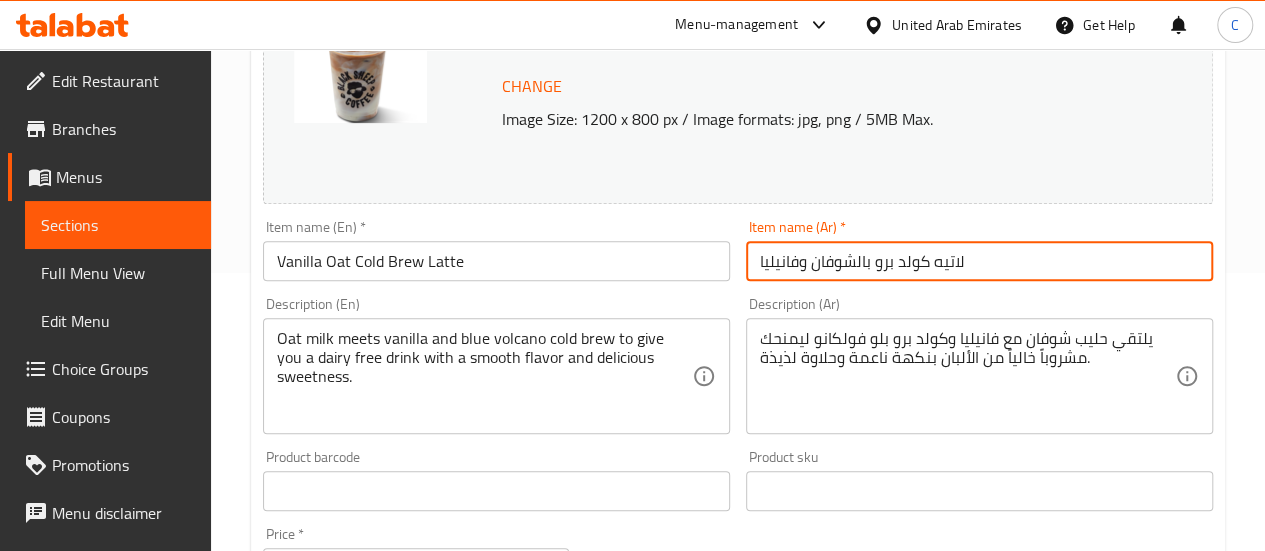 drag, startPoint x: 990, startPoint y: 256, endPoint x: 689, endPoint y: 289, distance: 302.80356 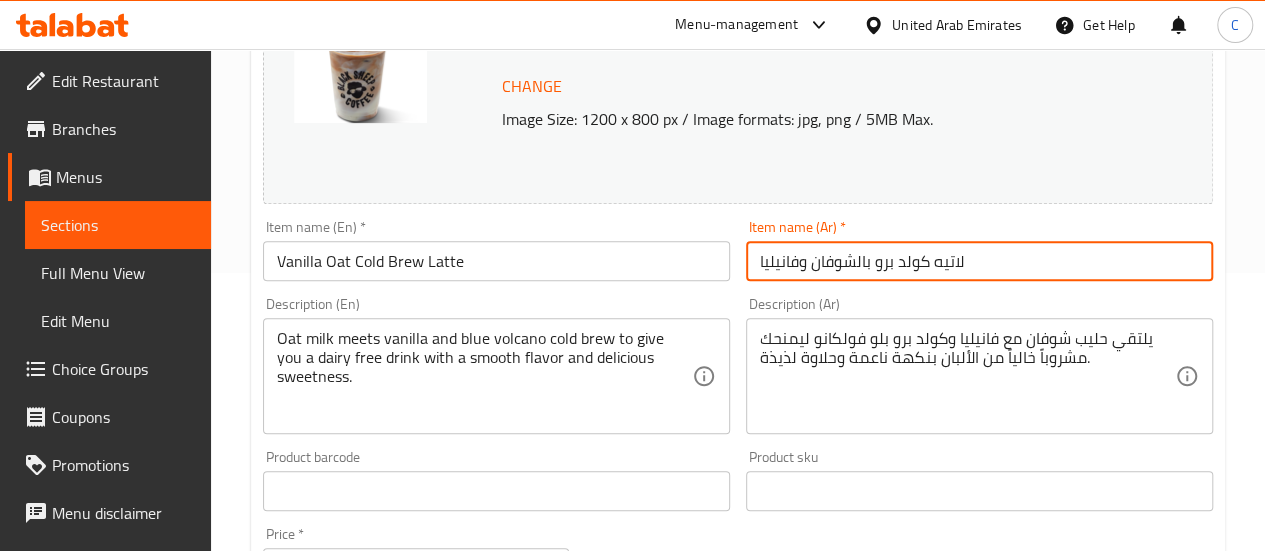 click on "Change Image Size: 1200 x 800 px / Image formats: jpg, png / 5MB Max. Item name (En)   * Vanilla Oat Cold Brew Latte Item name (En)  * Item name (Ar)   * لاتيه كولد برو بالشوفان وفانيليا Item name (Ar)  * Description (En) Oat milk meets vanilla and blue volcano cold brew to give you a dairy free drink with a smooth flavor and delicious sweetness. Description (En) Description (Ar) يلتقي حليب شوفان مع فانيليا وكولد برو بلو فولكانو ليمنحك مشروباً خالياً من الألبان بنكهة ناعمة وحلاوة لذيذة. Description (Ar) Product barcode Product barcode Product sku Product sku Price   * AED 0 Price  * Price on selection Free item Start Date Start Date End Date End Date Available Days SU MO TU WE TH FR SA Available from ​ ​ Available to ​ ​ Status Active Inactive Exclude from GEM" at bounding box center [738, 429] 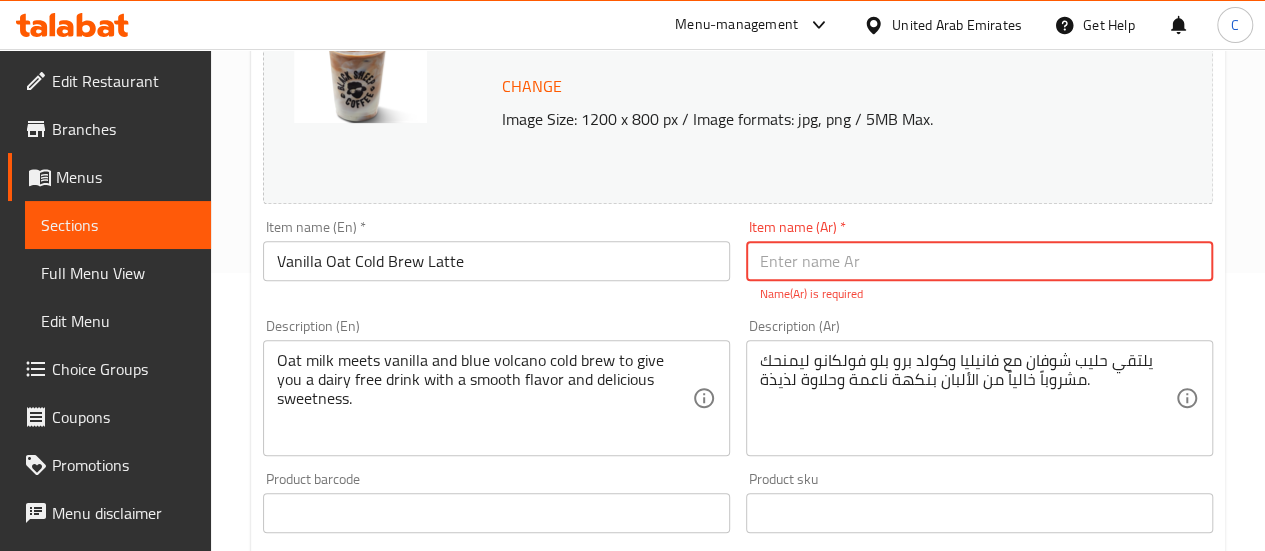 paste on "لاتيه كولد برو بالفانيليا وحليب شوفان كبير" 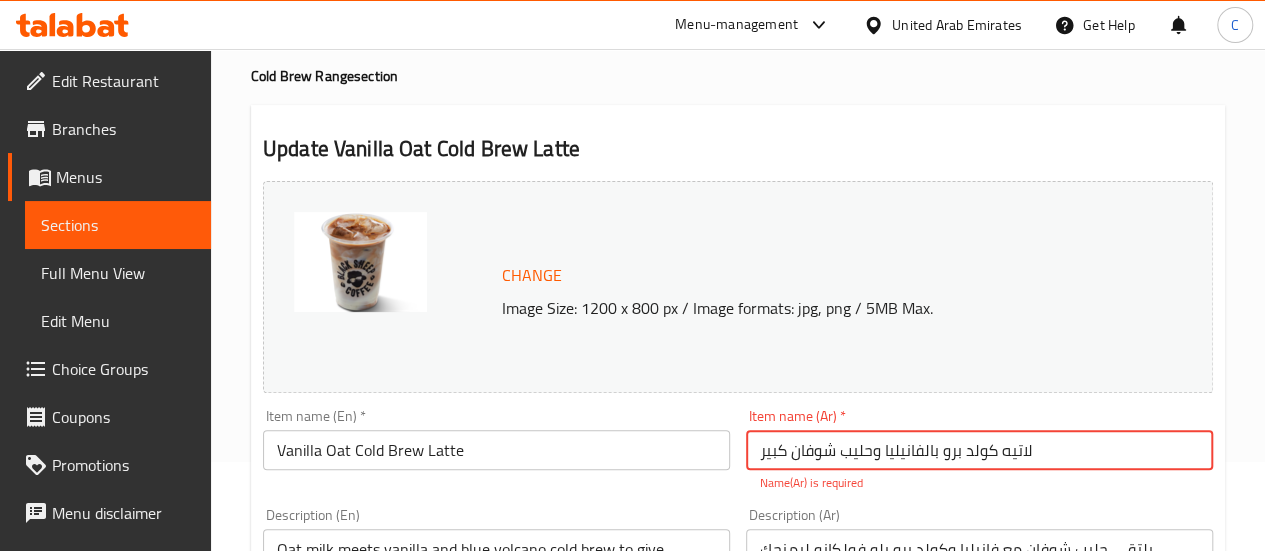 scroll, scrollTop: 94, scrollLeft: 0, axis: vertical 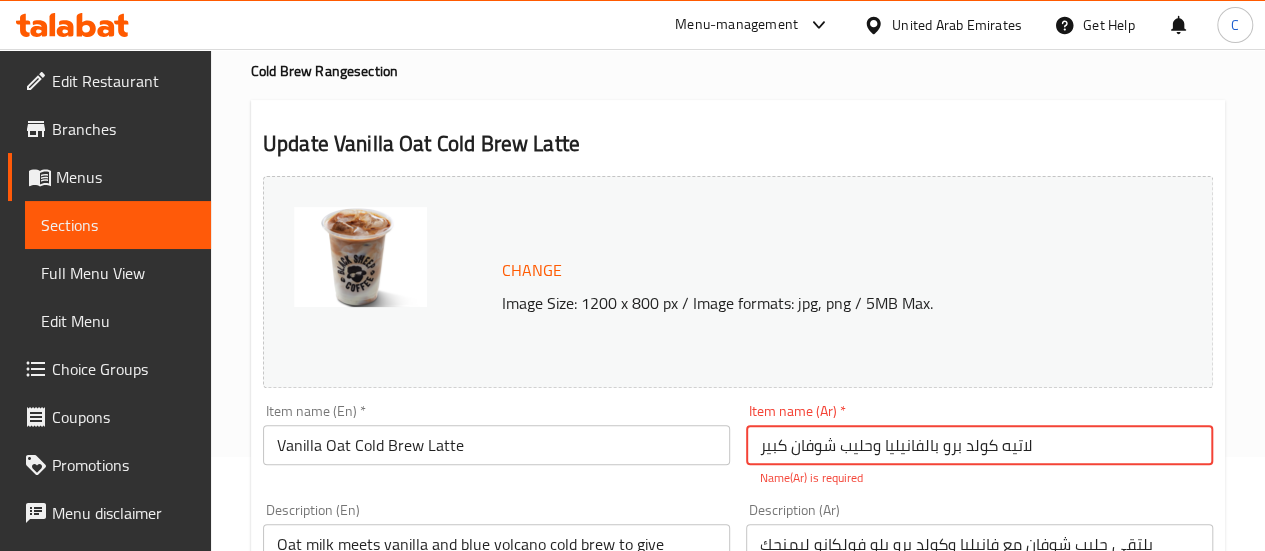 drag, startPoint x: 792, startPoint y: 446, endPoint x: 636, endPoint y: 428, distance: 157.03503 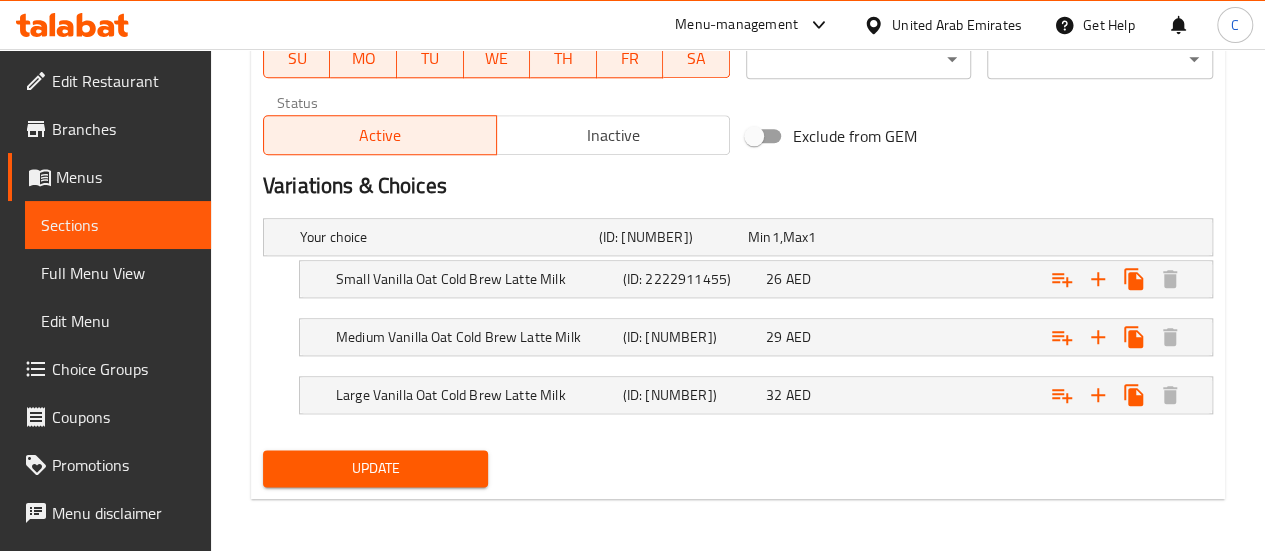 type on "لاتيه كولد برو بالفانيليا وحليب شوفان" 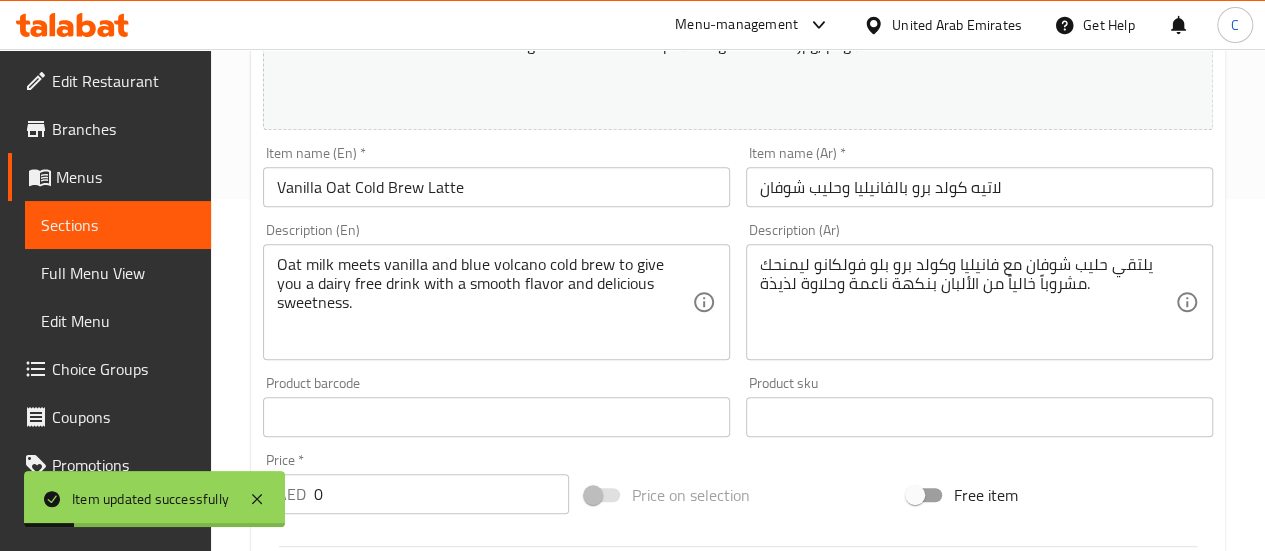 scroll, scrollTop: 0, scrollLeft: 0, axis: both 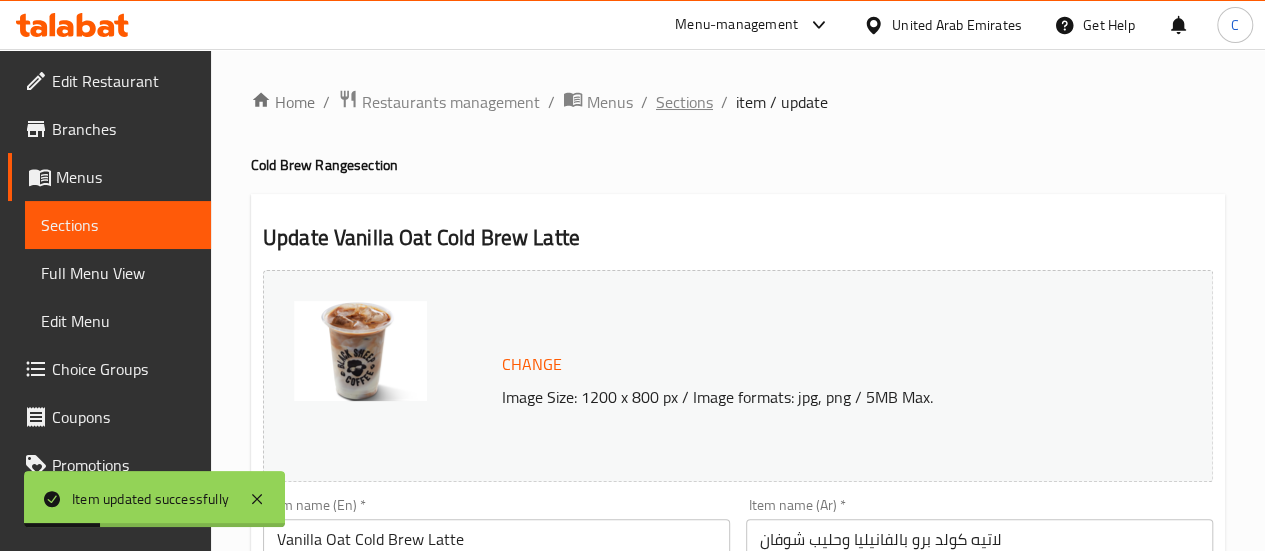 click on "Sections" at bounding box center (684, 102) 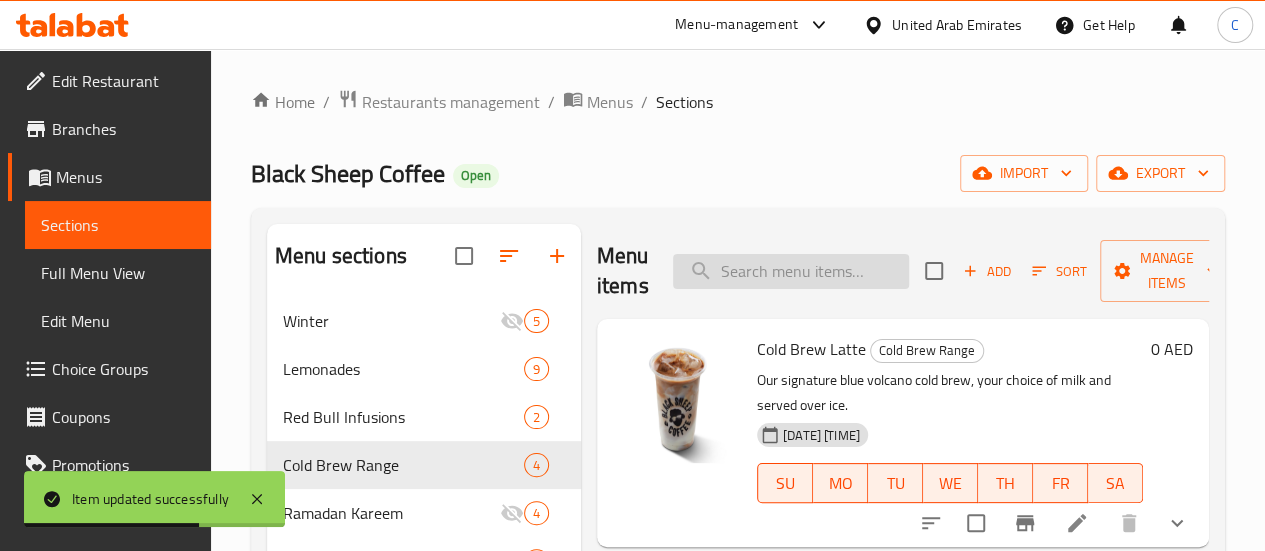 click at bounding box center (791, 271) 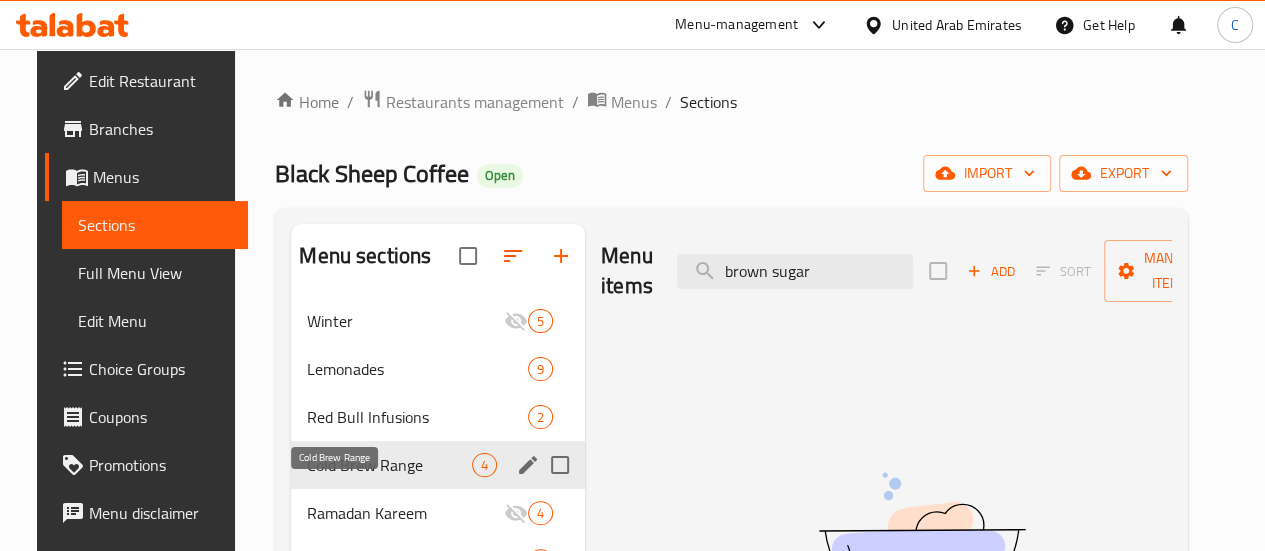 type on "brown sugar" 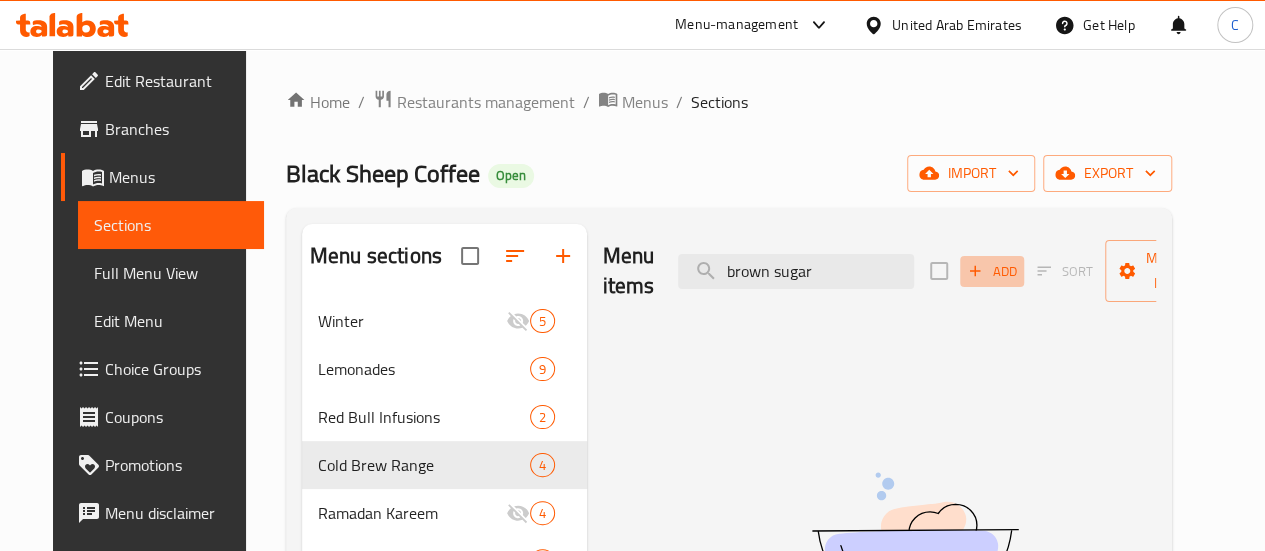 click on "Add" at bounding box center (992, 271) 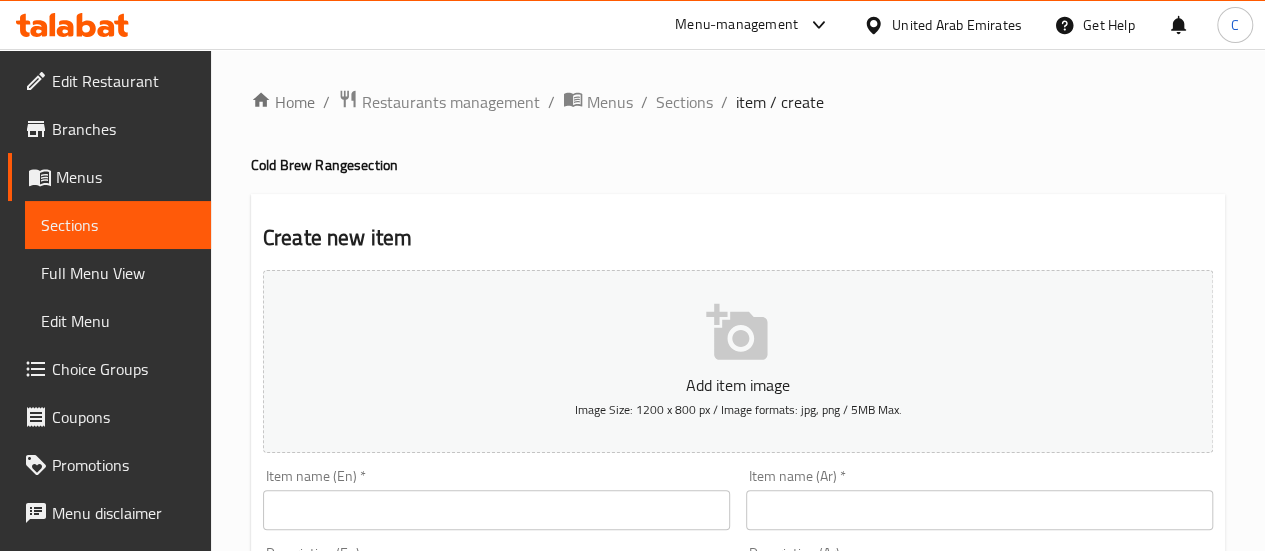 click at bounding box center [496, 510] 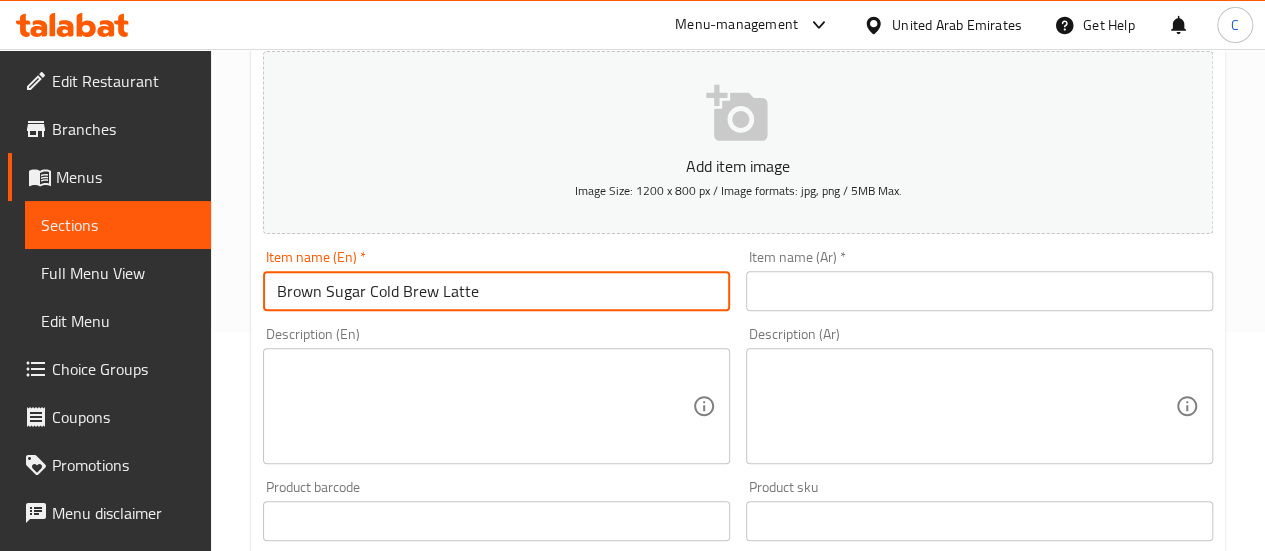 scroll, scrollTop: 220, scrollLeft: 0, axis: vertical 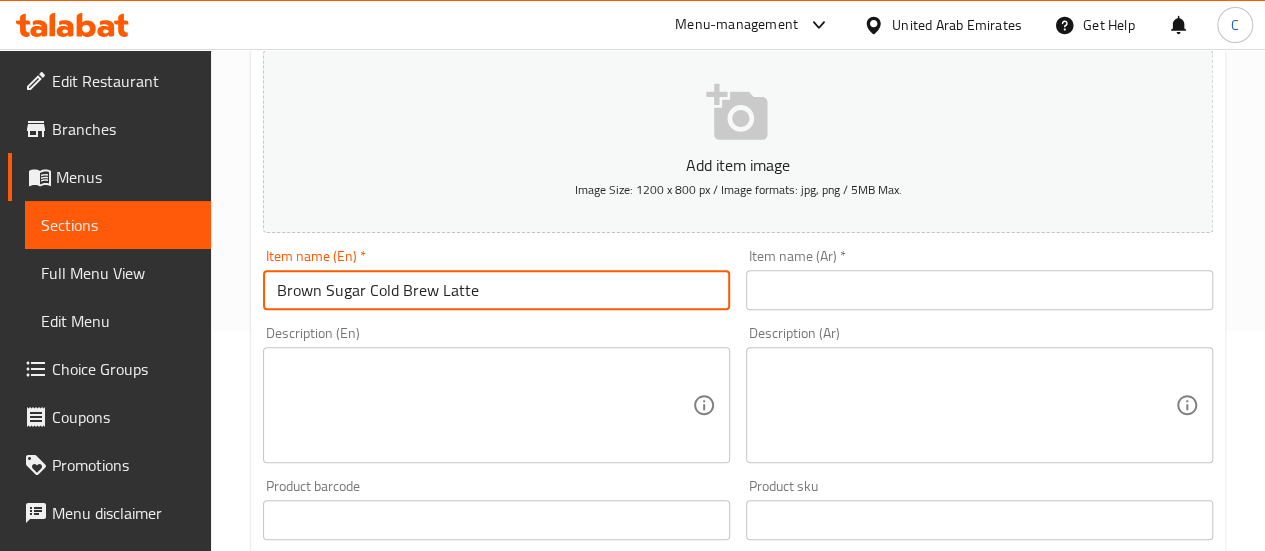 type on "Brown Sugar Cold Brew Latte" 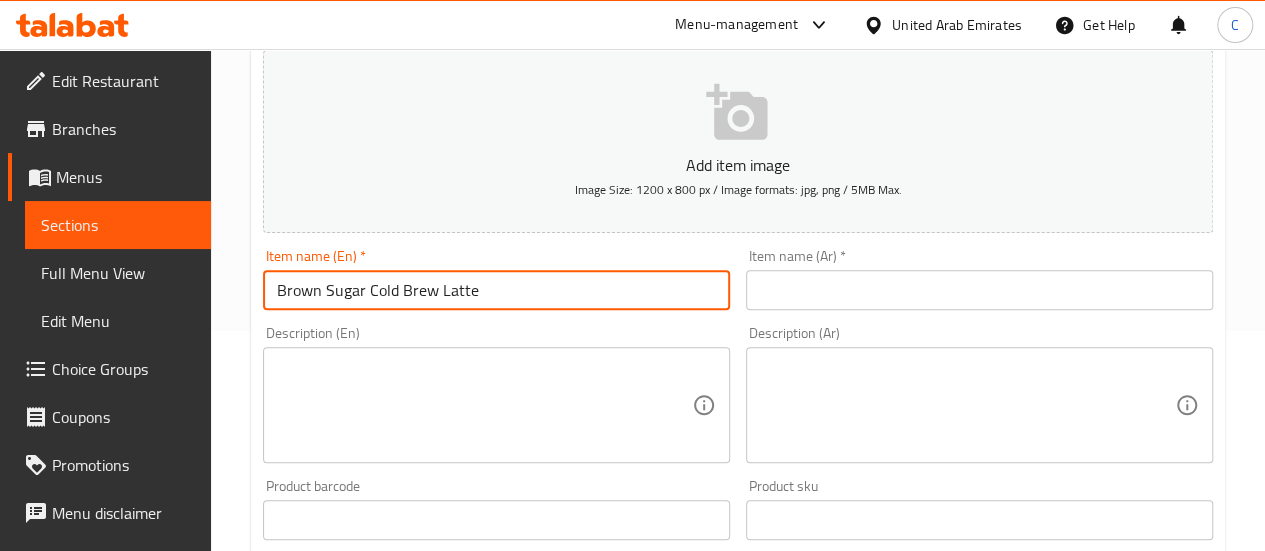 drag, startPoint x: 480, startPoint y: 294, endPoint x: 88, endPoint y: 283, distance: 392.1543 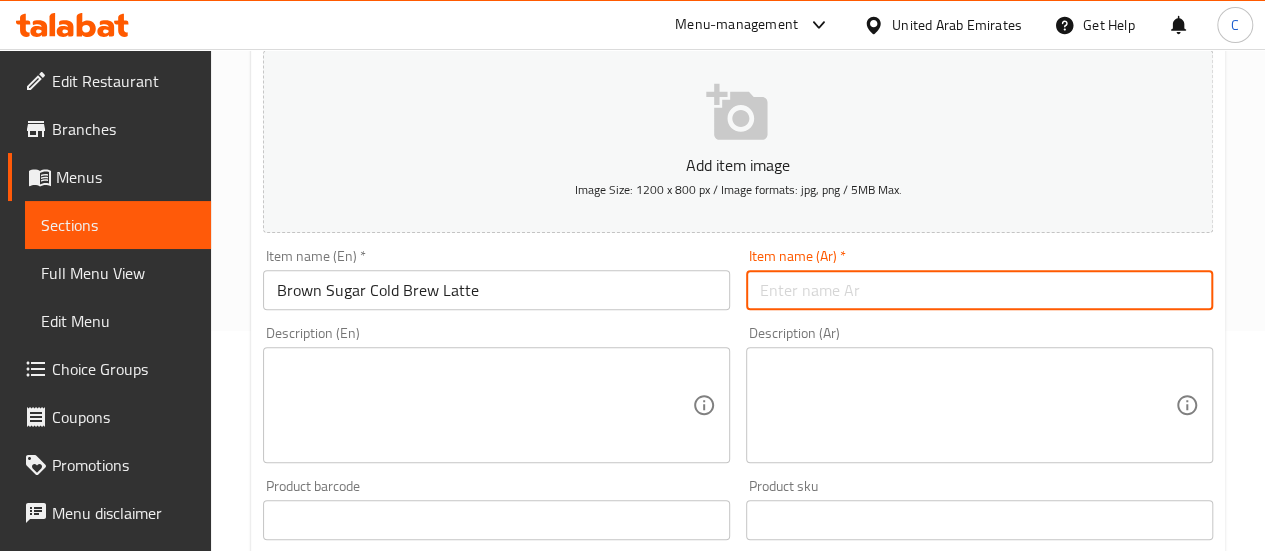 paste on "لاتيه كولد برو بالسكر البني          Ask ChatGPT" 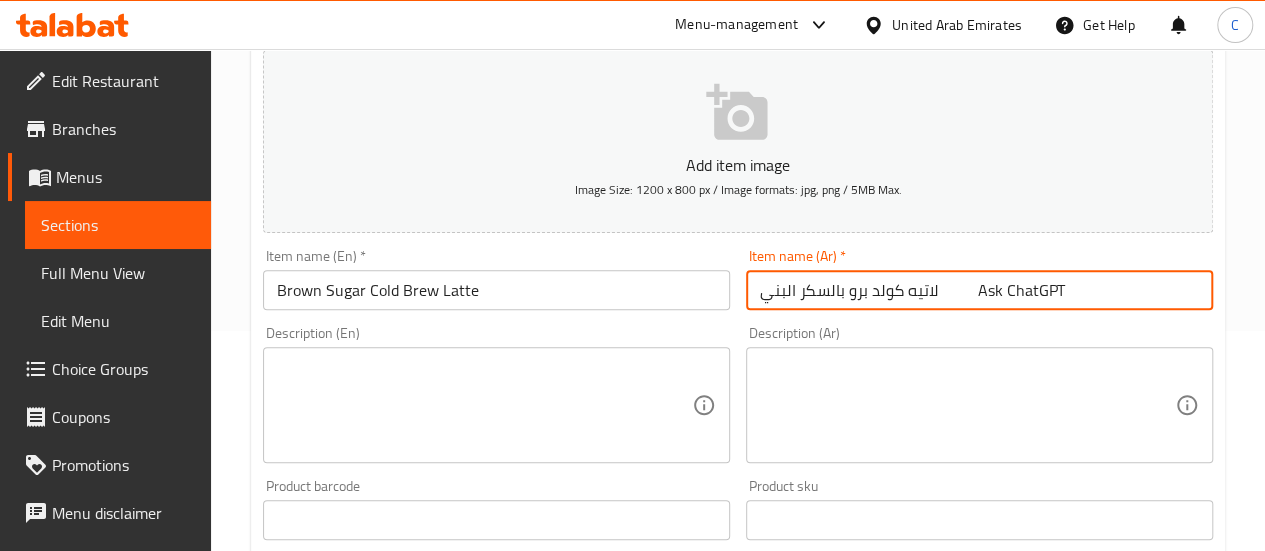 drag, startPoint x: 942, startPoint y: 292, endPoint x: 1088, endPoint y: 299, distance: 146.16771 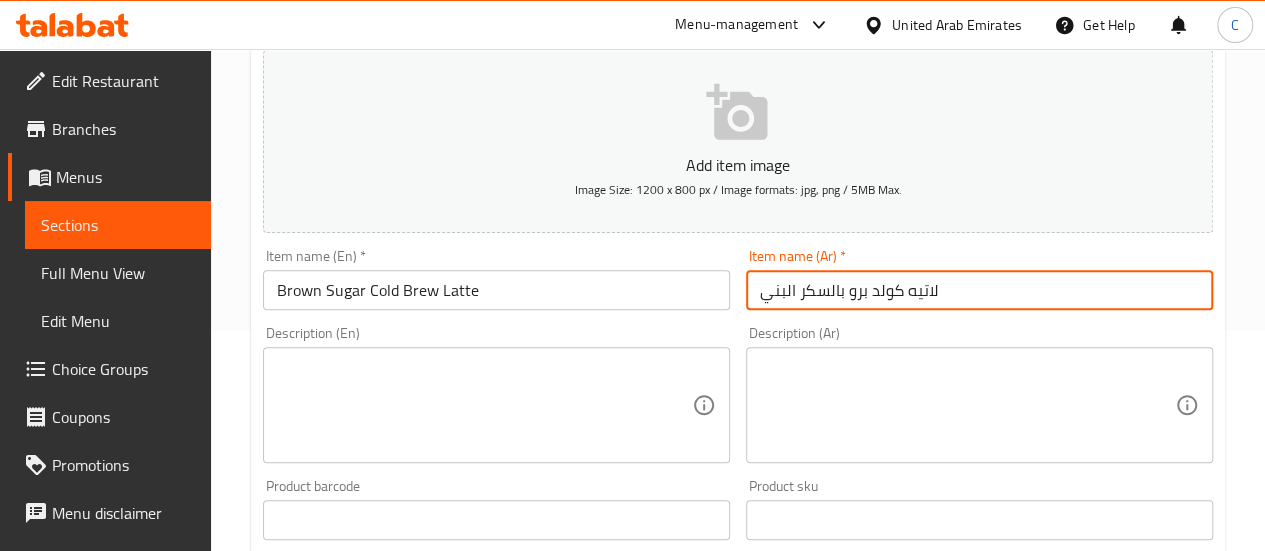 type on "لاتيه كولد برو بالسكر البني" 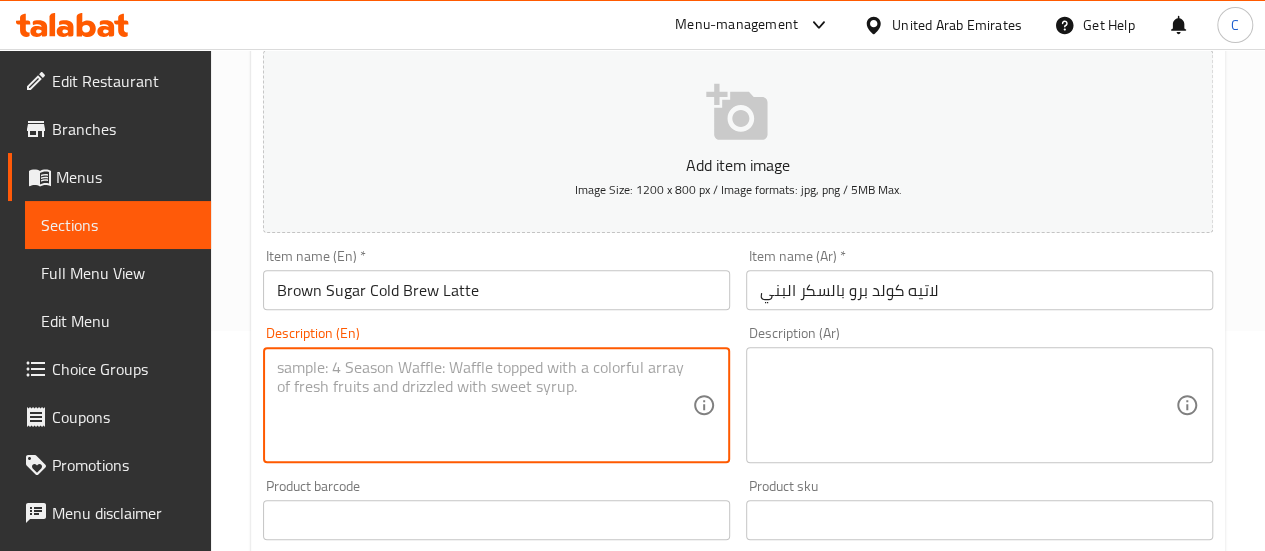 click at bounding box center [484, 405] 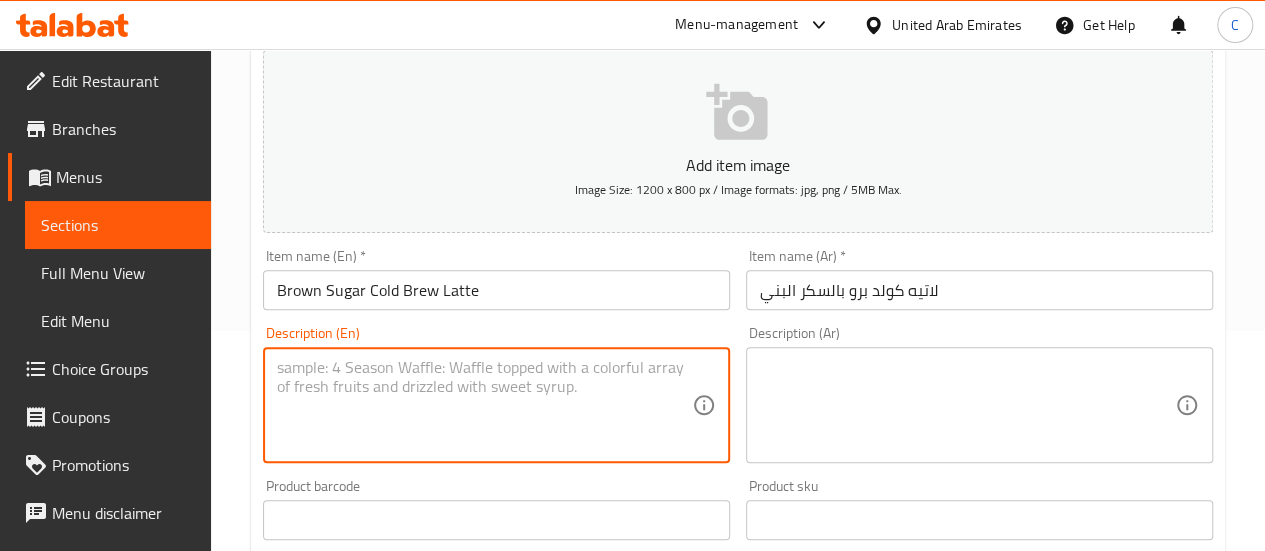 scroll, scrollTop: 530, scrollLeft: 0, axis: vertical 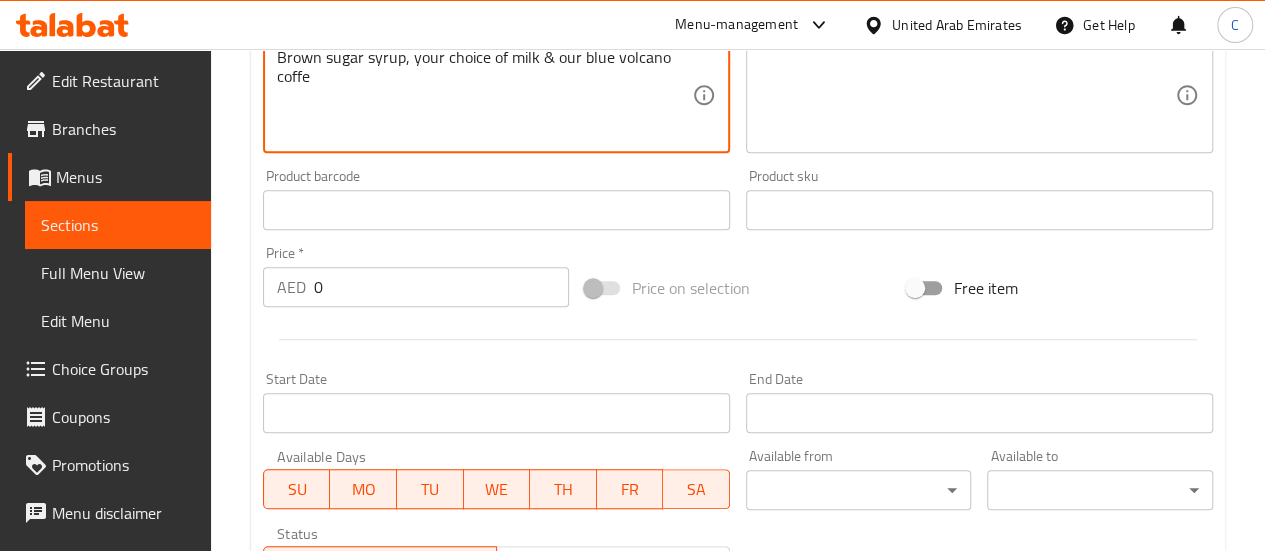 click on "Brown sugar syrup, your choice of milk & our blue volcano coffe" at bounding box center [484, 95] 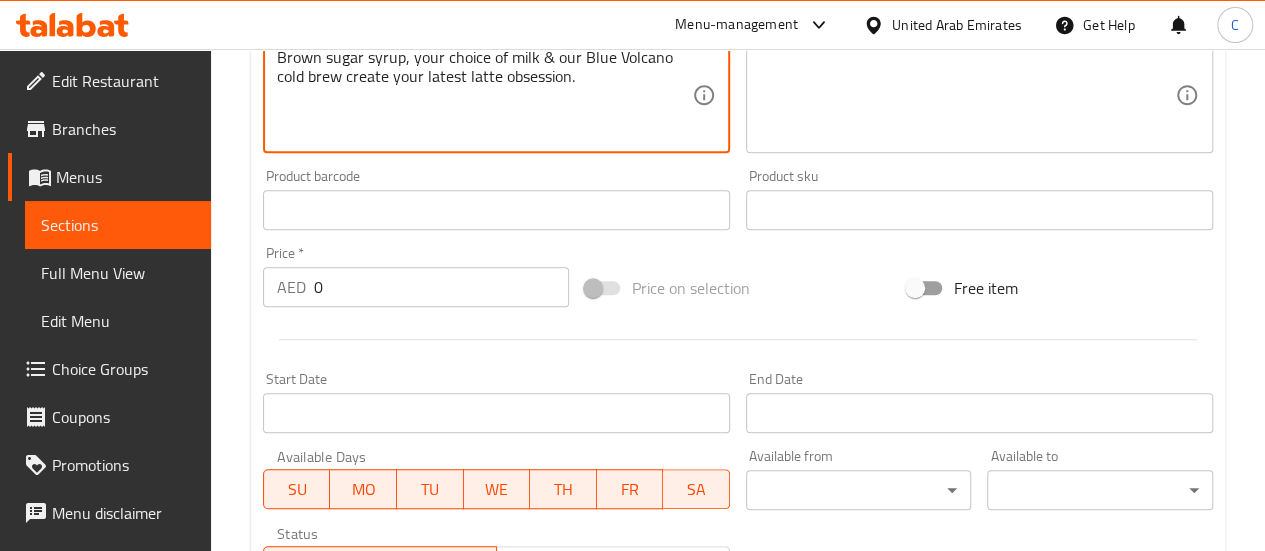 drag, startPoint x: 623, startPoint y: 78, endPoint x: 134, endPoint y: 52, distance: 489.6907 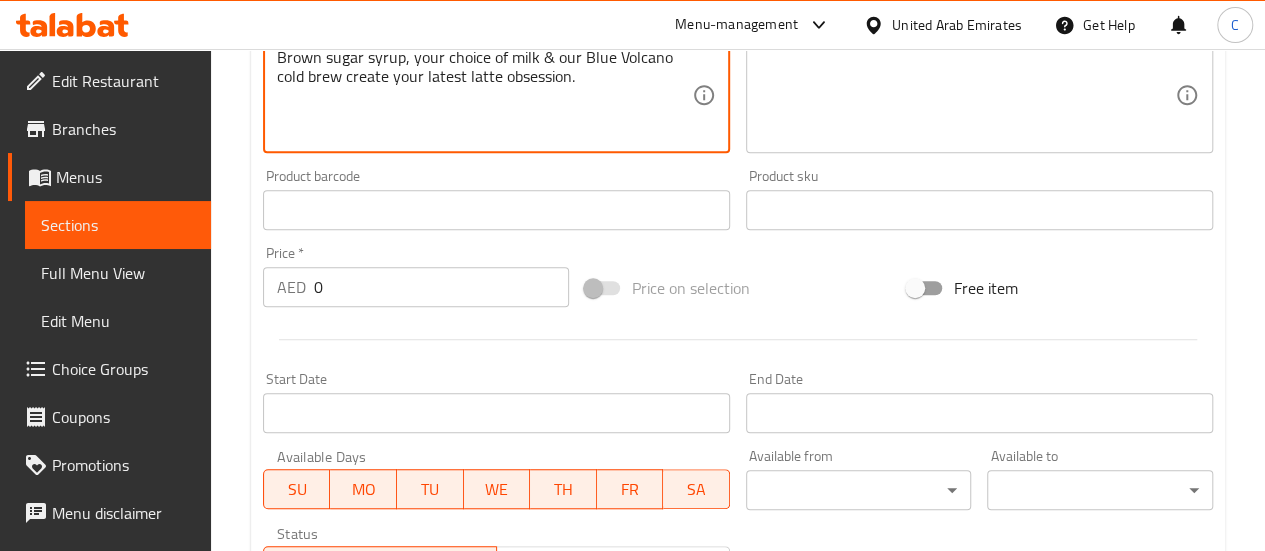 type on "Brown sugar syrup, your choice of milk & our Blue Volcano cold brew create your latest latte obsession." 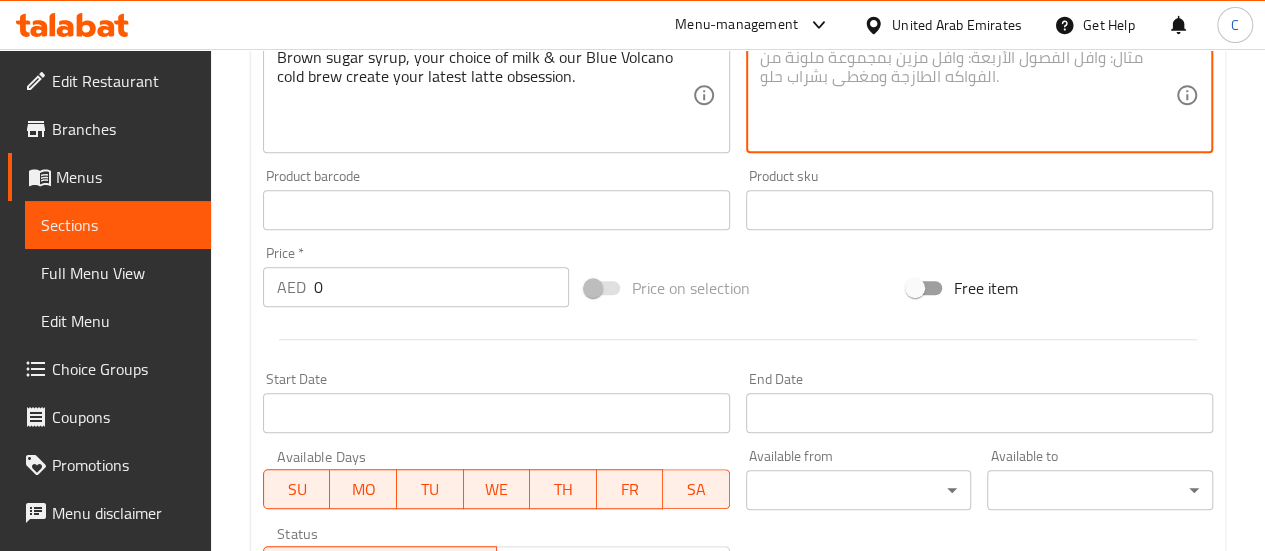 click at bounding box center [967, 95] 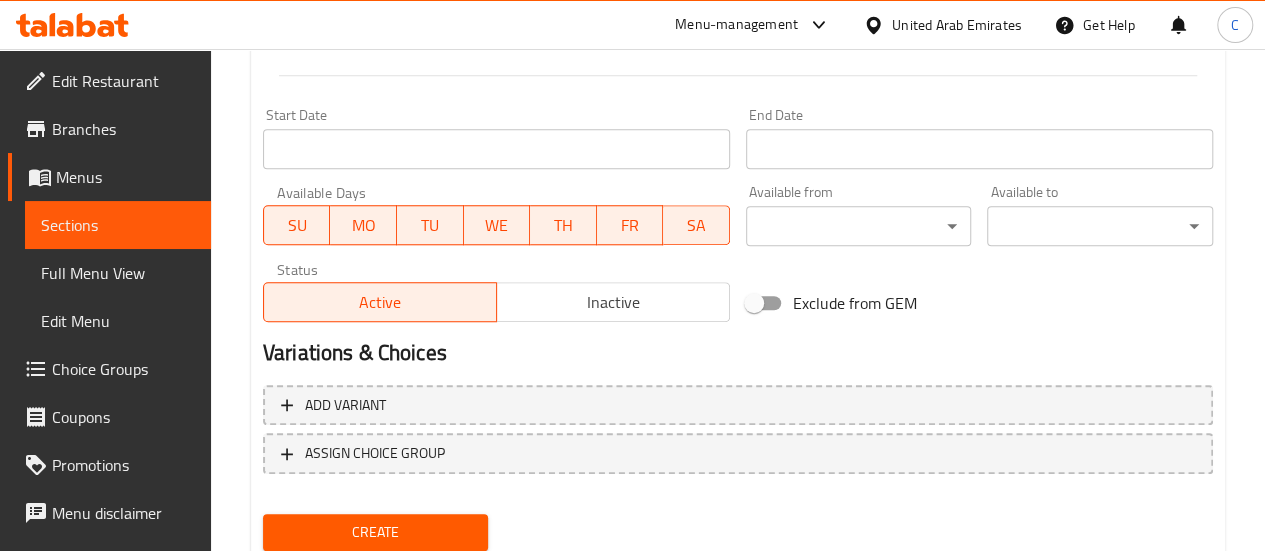 scroll, scrollTop: 797, scrollLeft: 0, axis: vertical 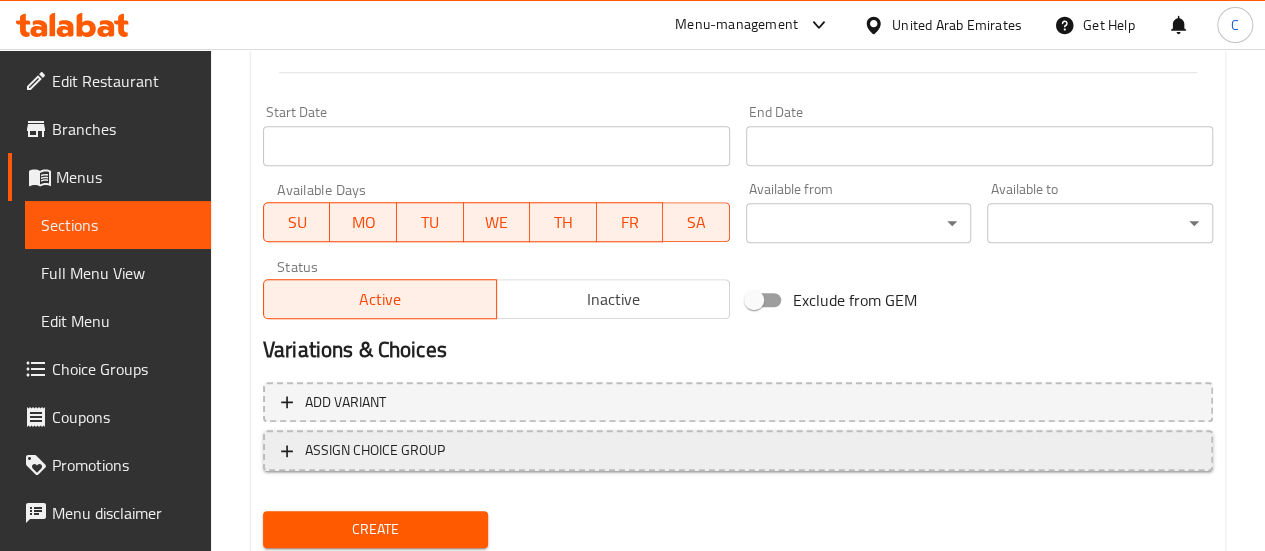 type on "شراب السكر البني مع اختيارك من الحليب وكولد برو بركان أزرق يصنعان لك أحدث إدمانك على اللاتيه" 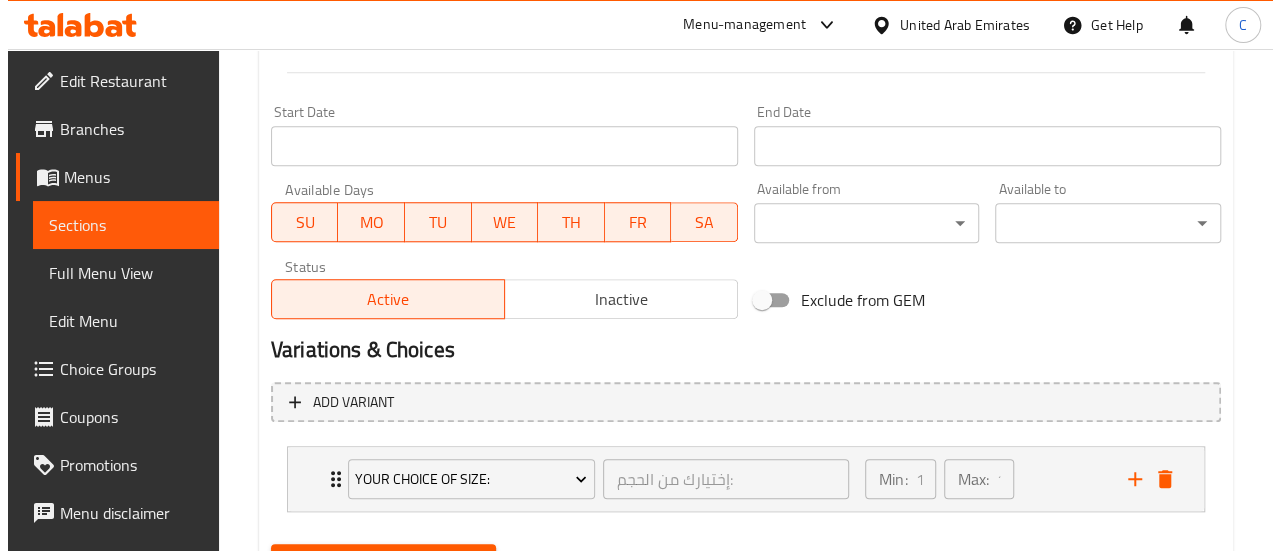 scroll, scrollTop: 893, scrollLeft: 0, axis: vertical 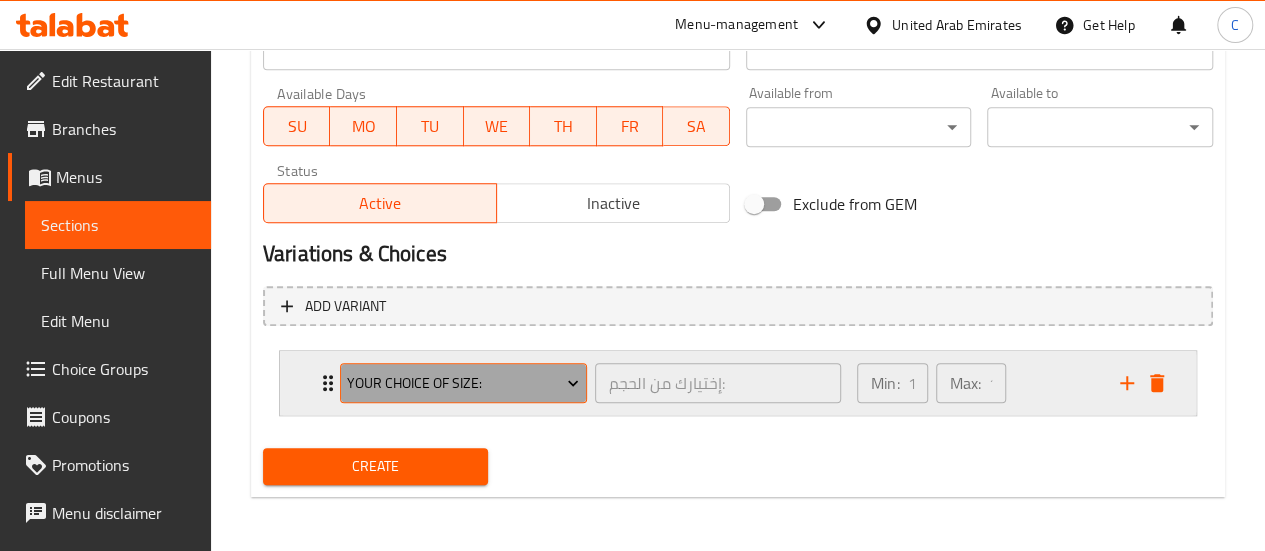 click on "Your Choice Of Size:" at bounding box center [463, 383] 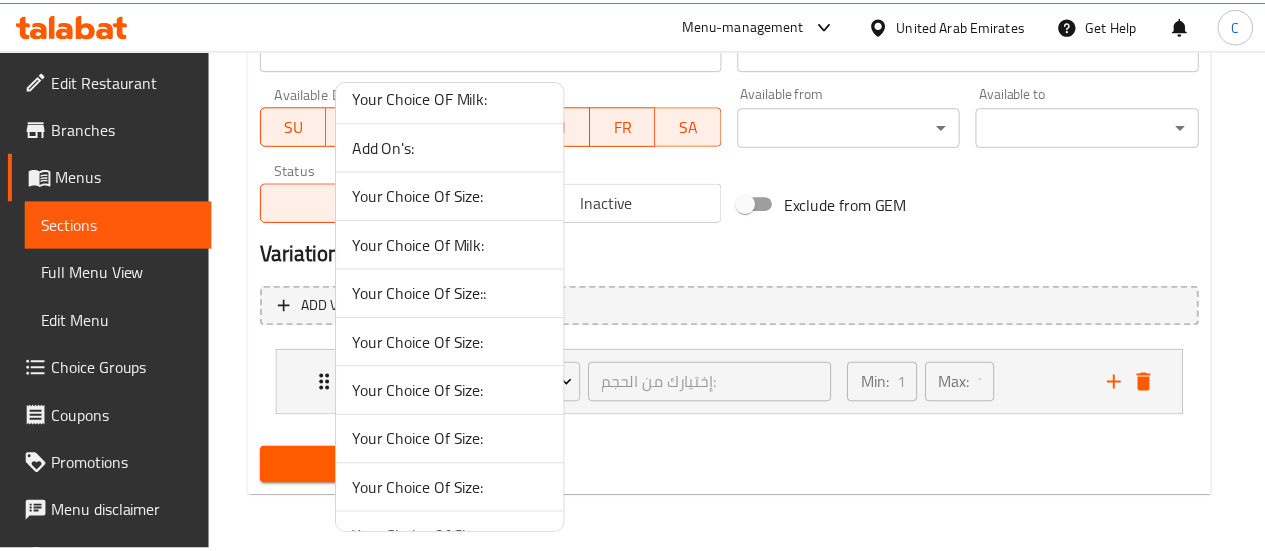 scroll, scrollTop: 112, scrollLeft: 0, axis: vertical 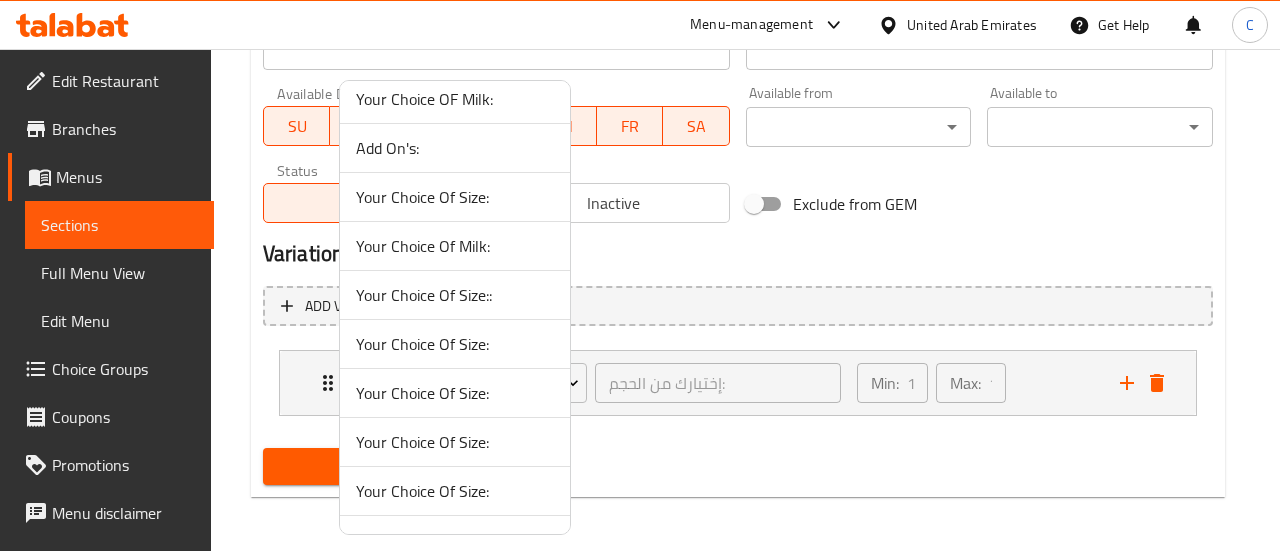 click on "Your Choice Of Size::" at bounding box center [455, 295] 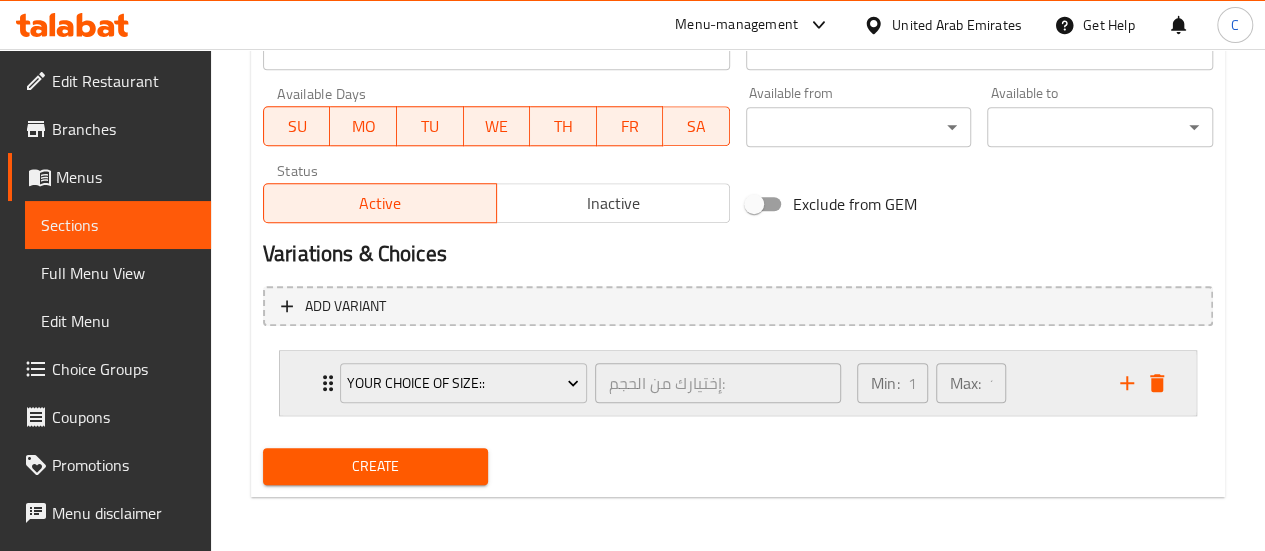 click on "Min: 1 ​ Max: 1 ​" at bounding box center (976, 383) 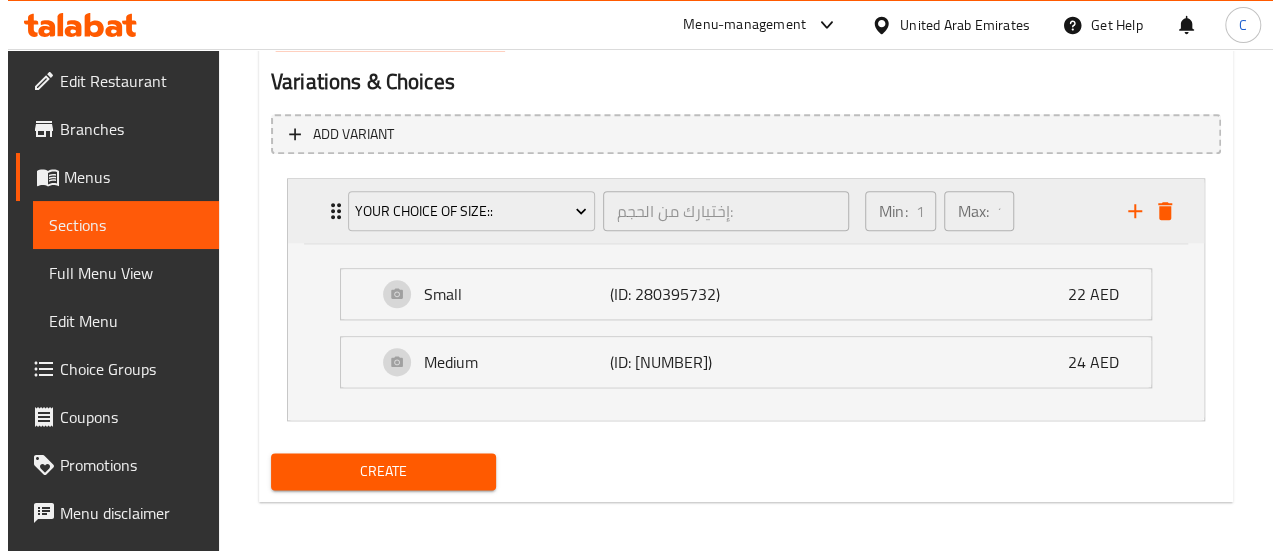scroll, scrollTop: 1069, scrollLeft: 0, axis: vertical 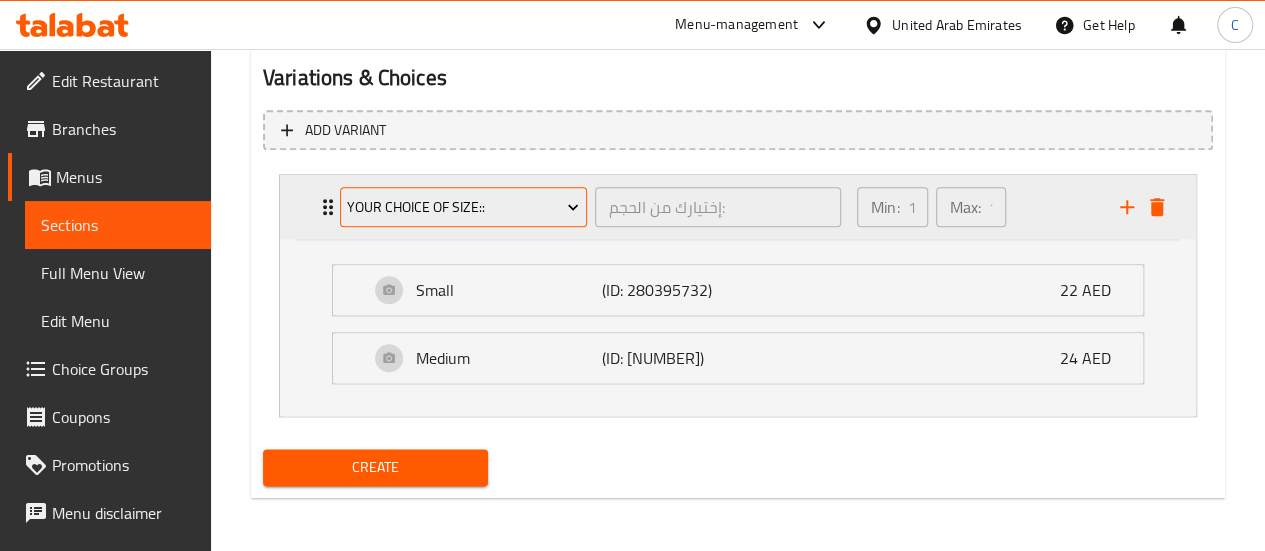 click on "Your Choice Of Size::" at bounding box center [463, 207] 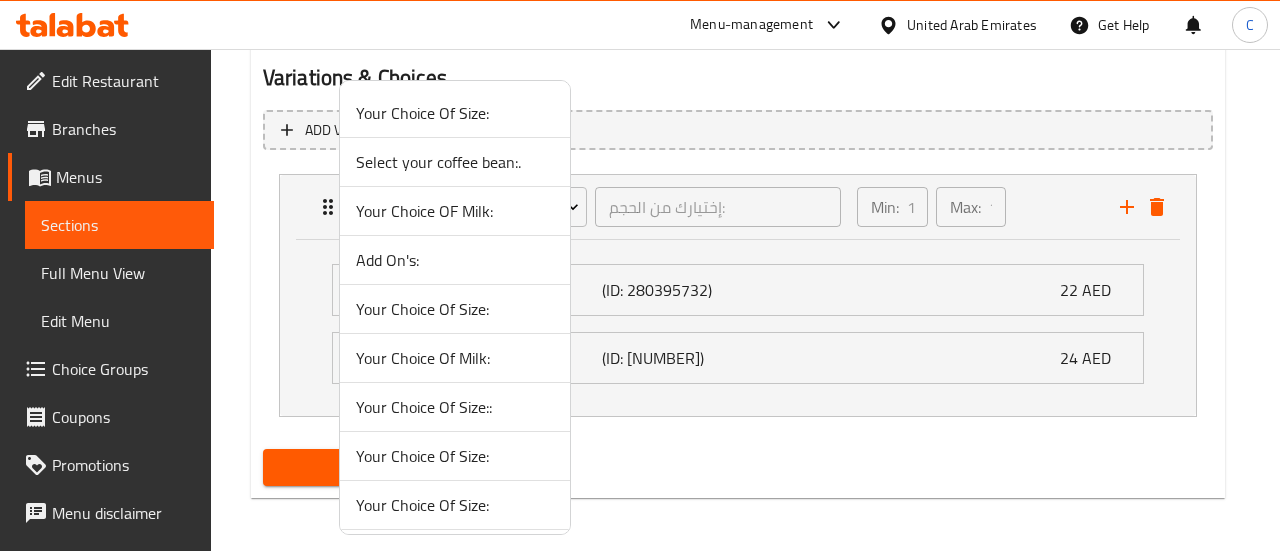 click on "Your Choice Of Size:" at bounding box center (455, 113) 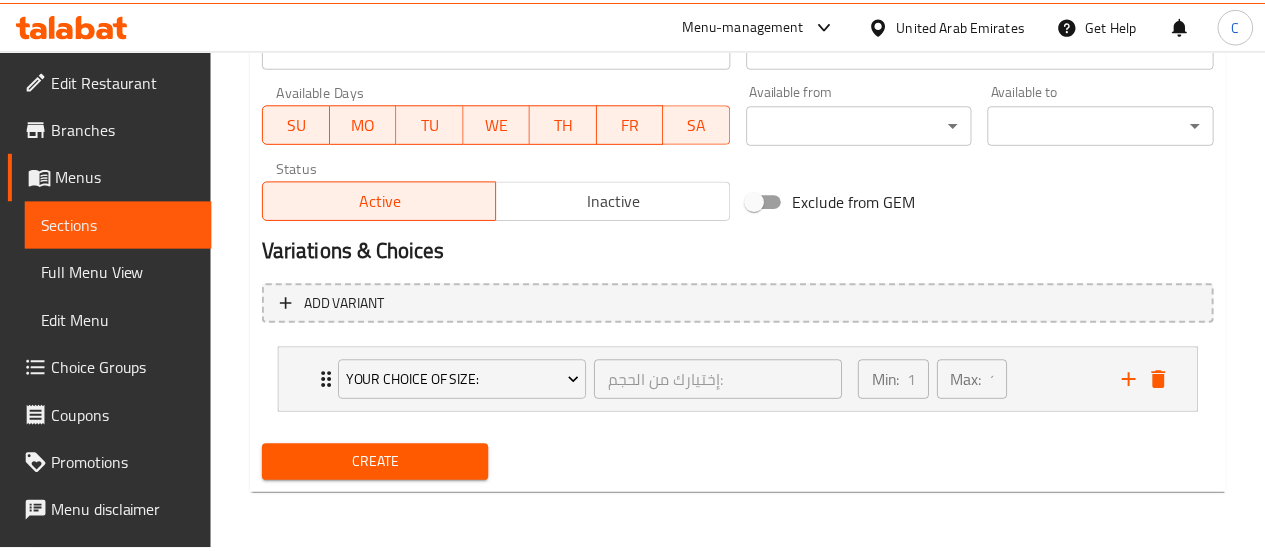 scroll, scrollTop: 893, scrollLeft: 0, axis: vertical 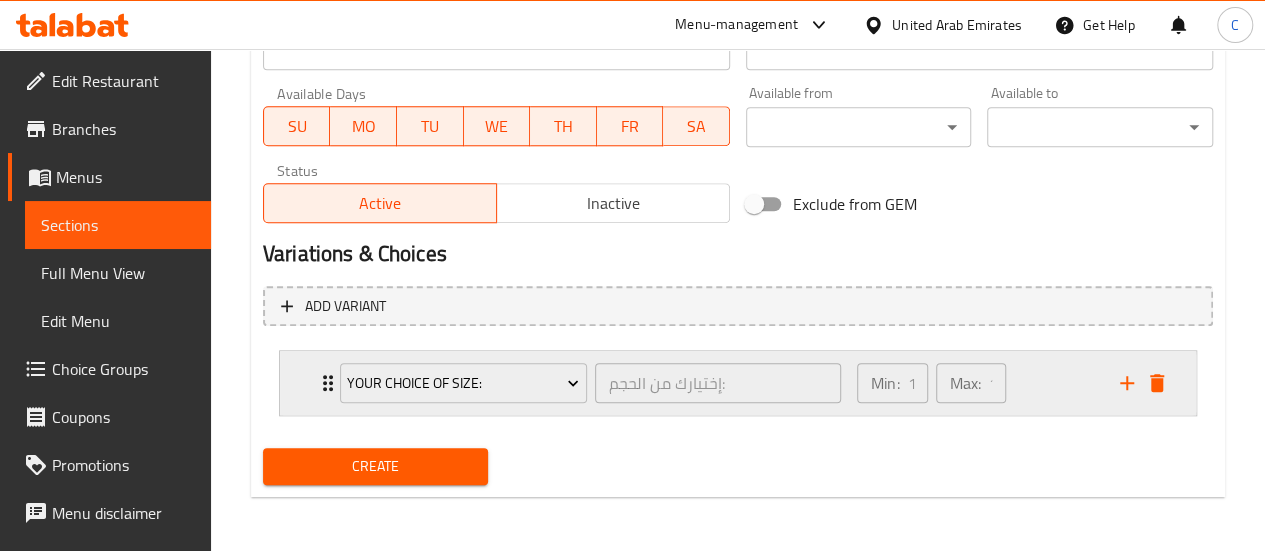 click on "Min: 1 ​ Max: 1 ​" at bounding box center (976, 383) 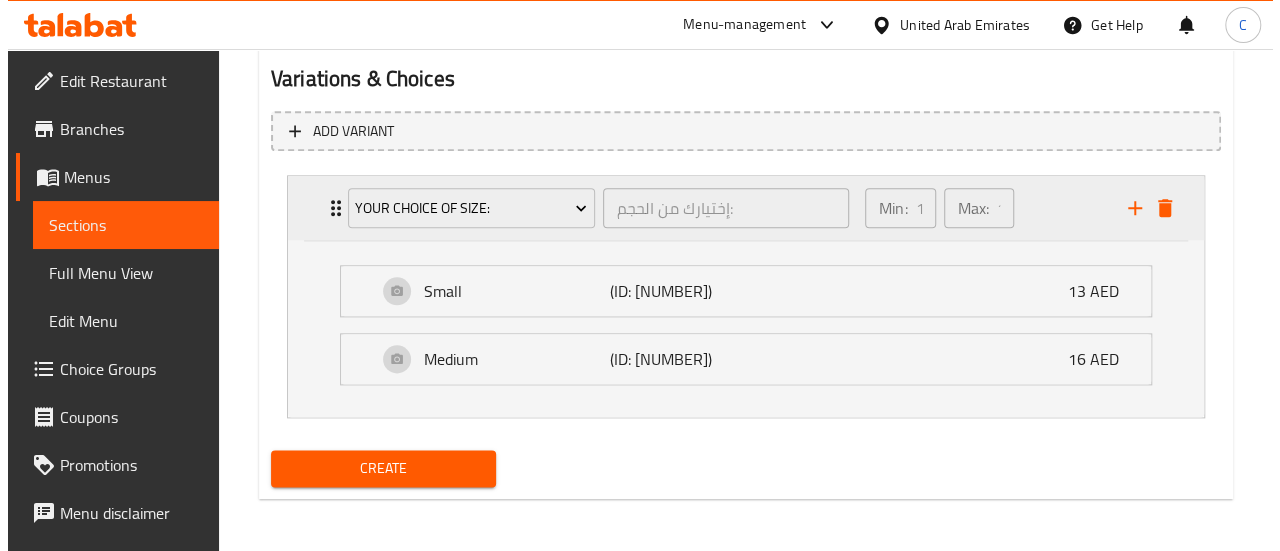 scroll, scrollTop: 1069, scrollLeft: 0, axis: vertical 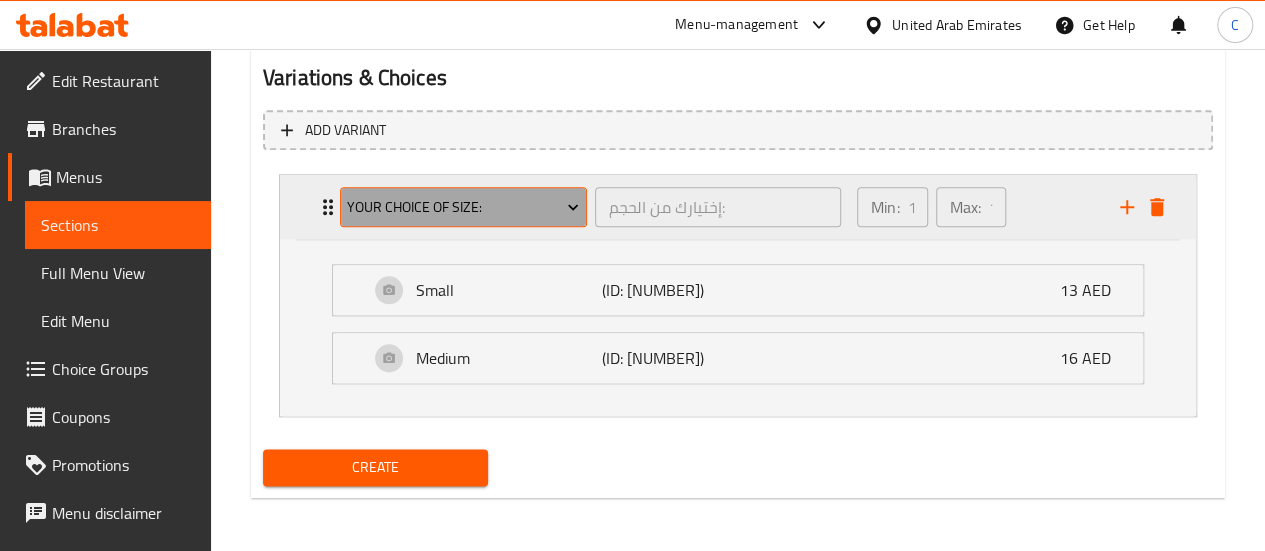 click on "Your Choice Of Size:" at bounding box center [463, 207] 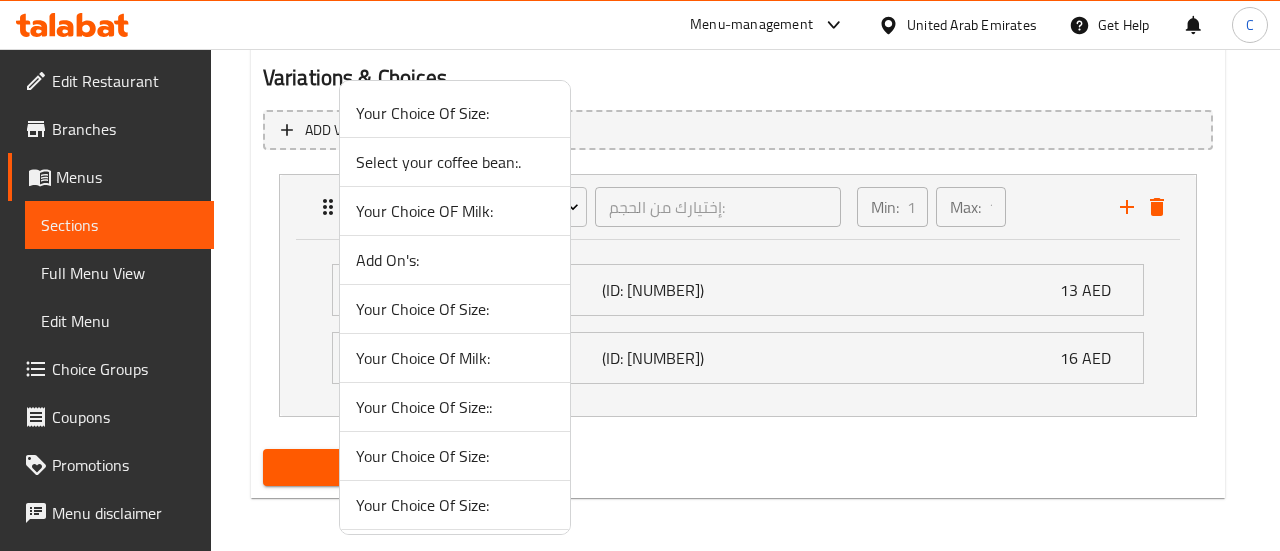 click on "Your Choice Of Size:" at bounding box center [455, 456] 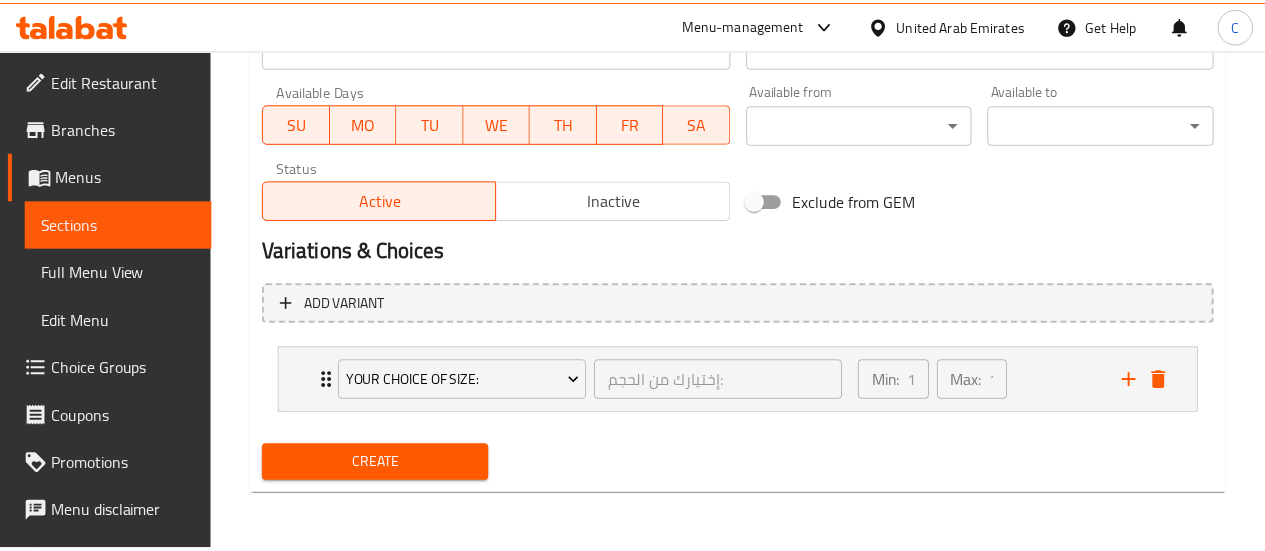 scroll, scrollTop: 893, scrollLeft: 0, axis: vertical 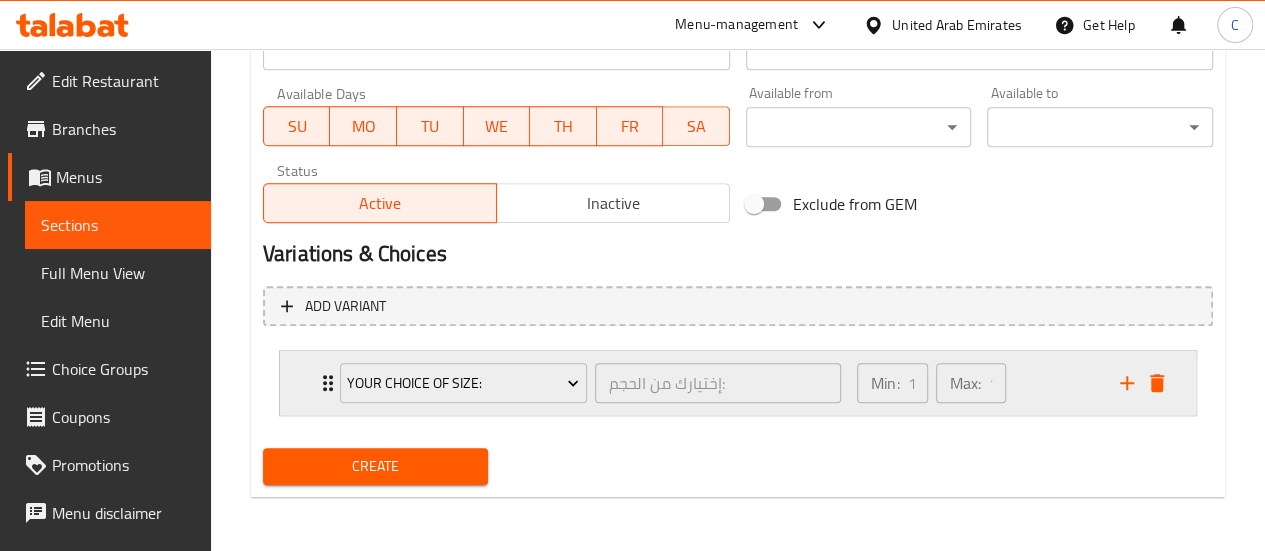 click on "Min: 1 ​ Max: 1 ​" at bounding box center [976, 383] 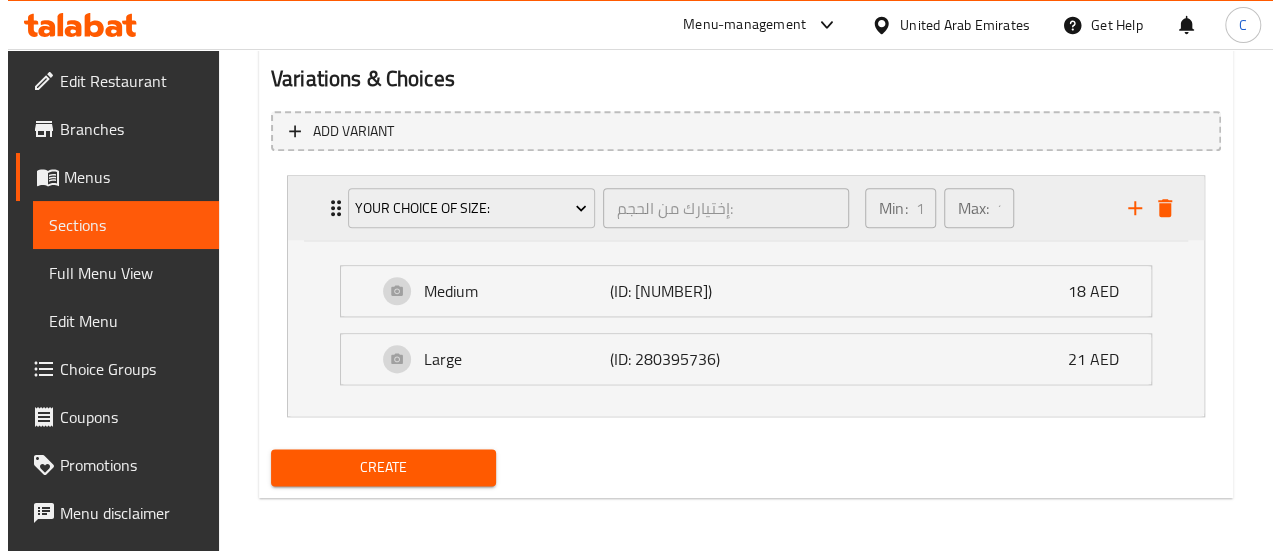 scroll, scrollTop: 1069, scrollLeft: 0, axis: vertical 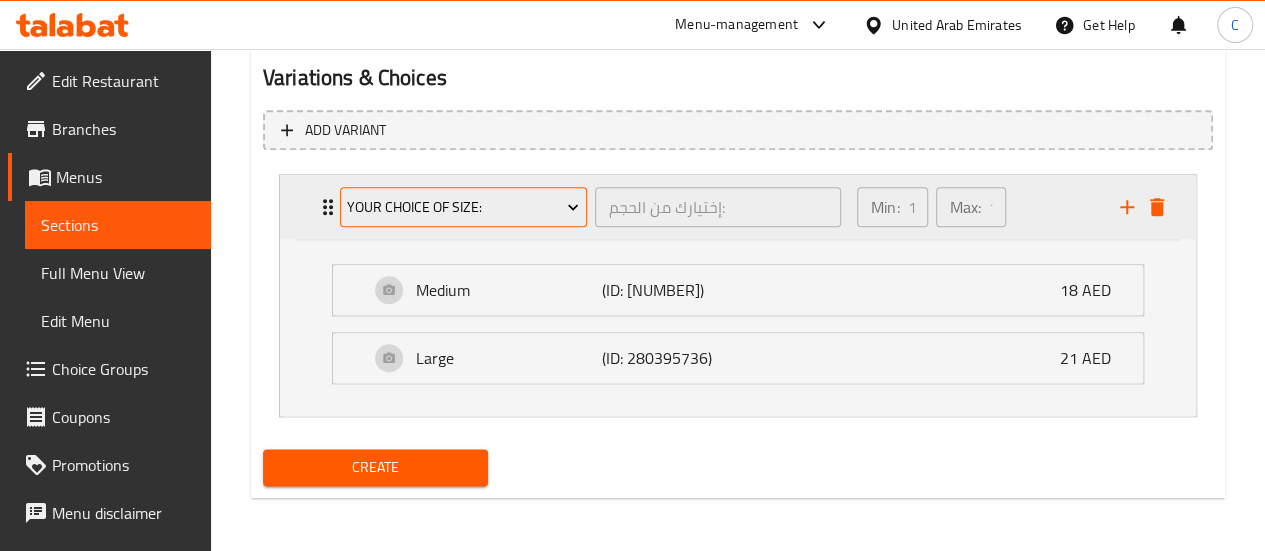 click on "Your Choice Of Size:" at bounding box center (463, 207) 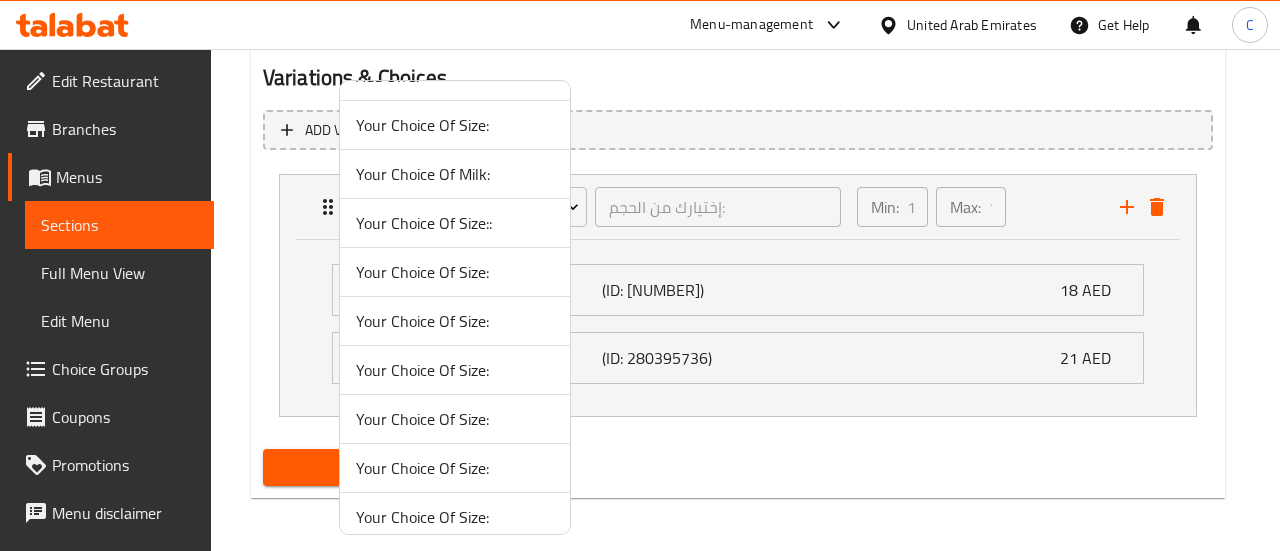 scroll, scrollTop: 190, scrollLeft: 0, axis: vertical 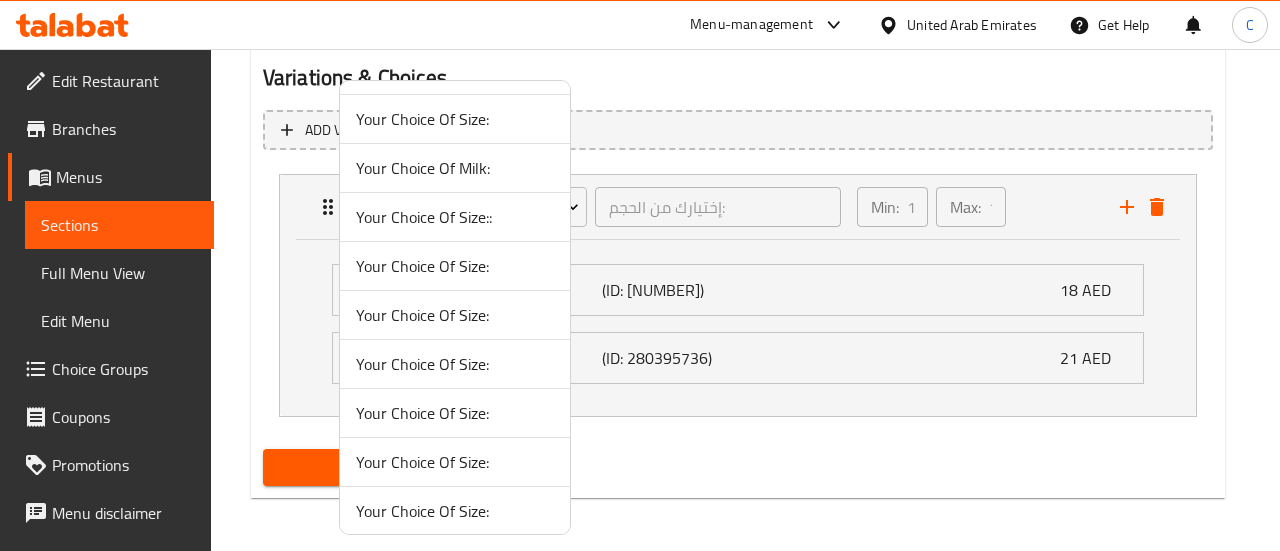 click on "Your Choice Of Size:" at bounding box center [455, 315] 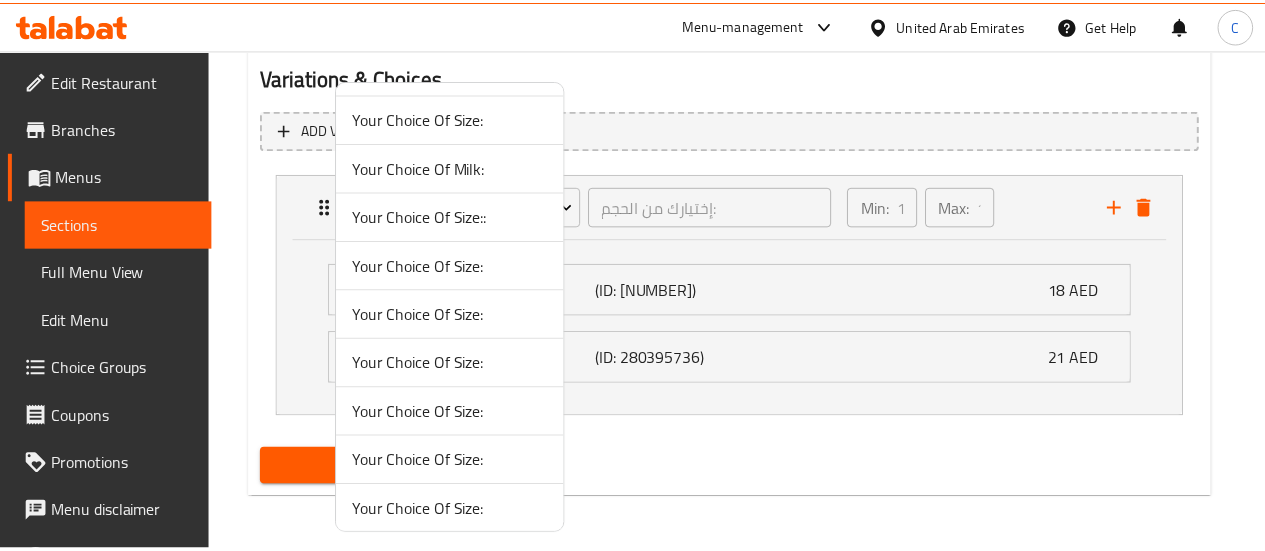 scroll, scrollTop: 893, scrollLeft: 0, axis: vertical 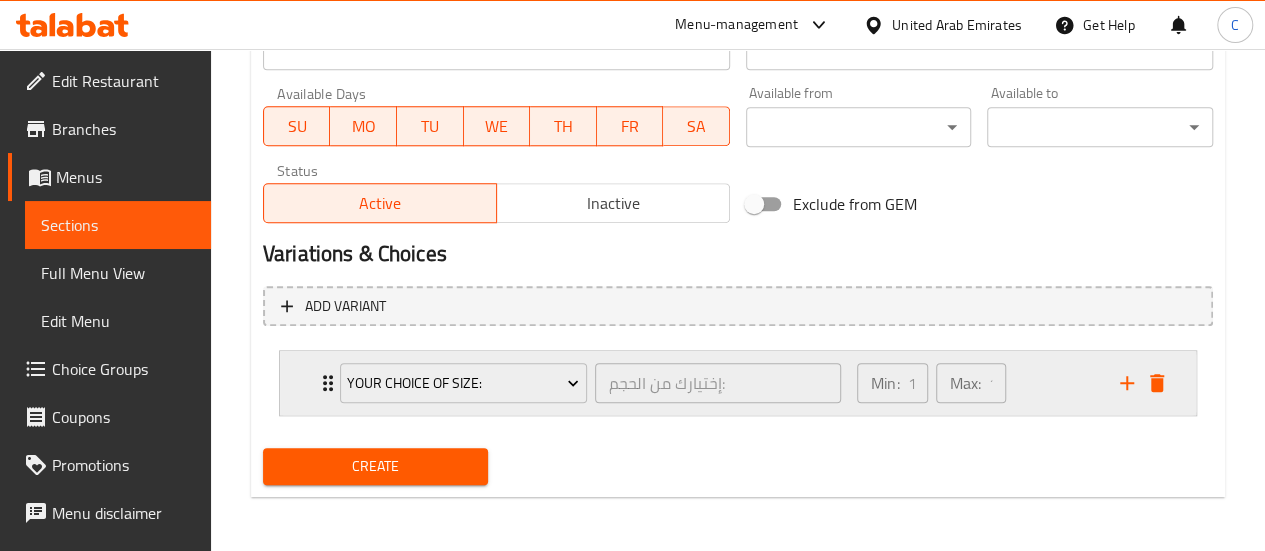 click on "Min: 1 ​ Max: 1 ​" at bounding box center [976, 383] 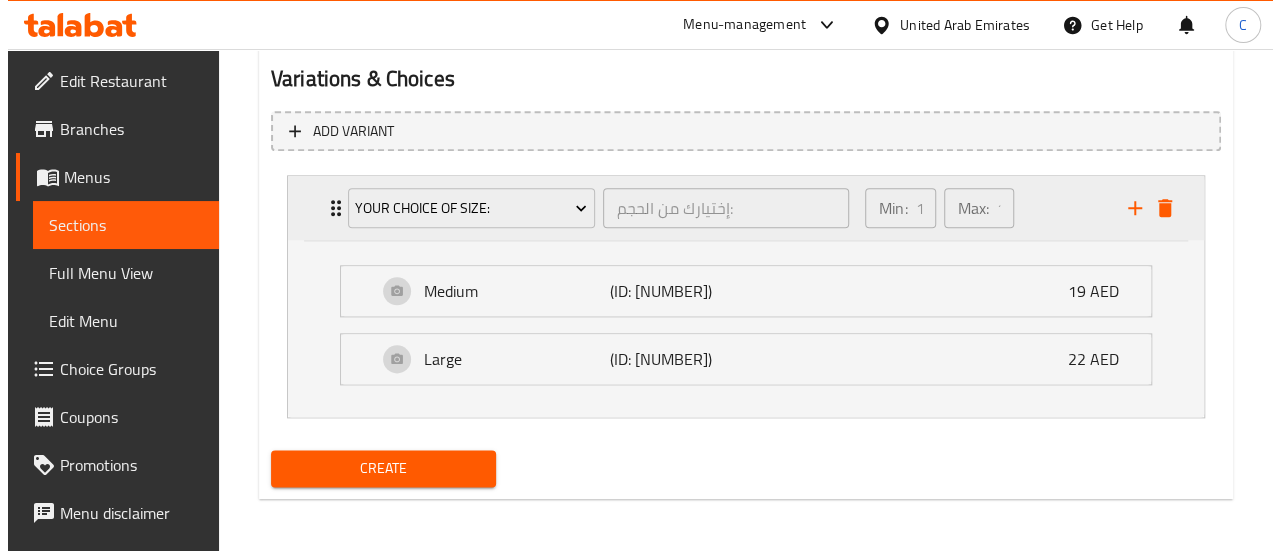 scroll, scrollTop: 1069, scrollLeft: 0, axis: vertical 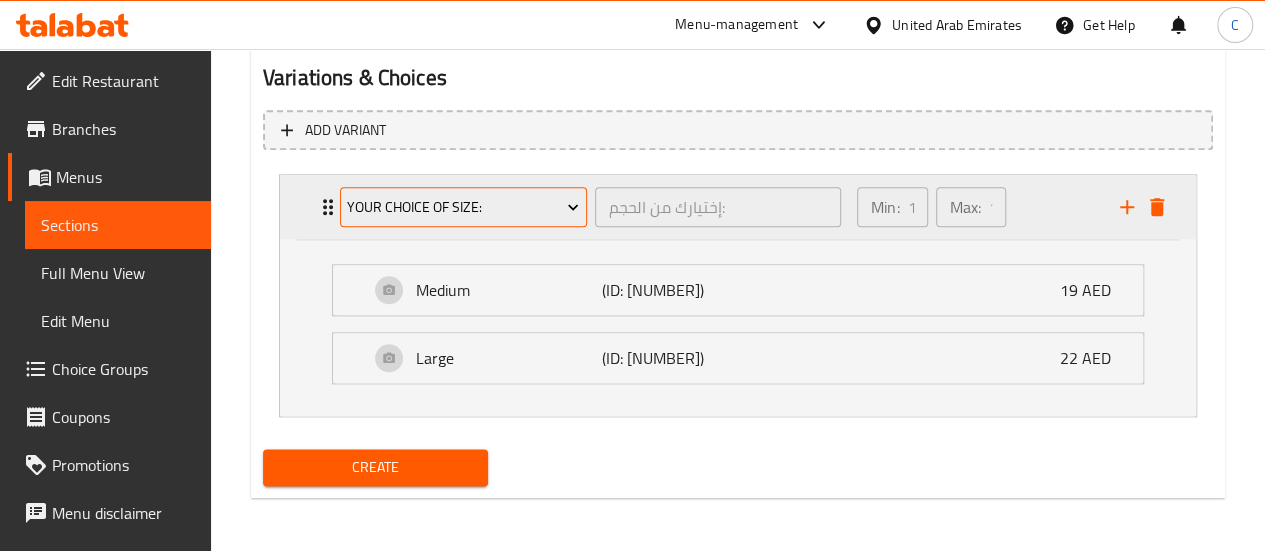 click on "Your Choice Of Size:" at bounding box center (463, 207) 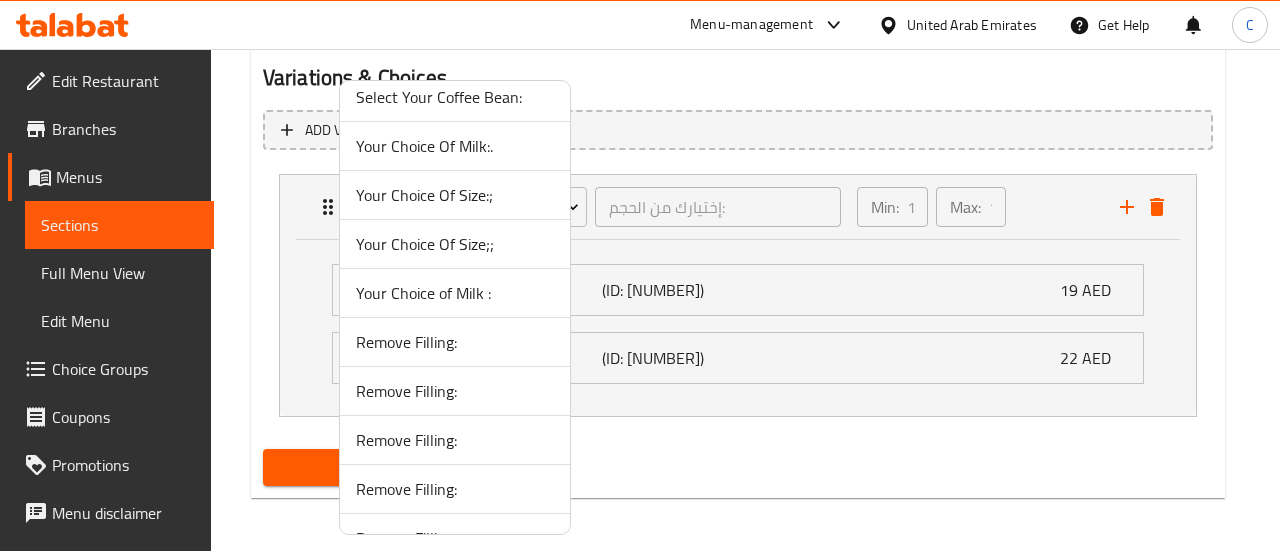 scroll, scrollTop: 2810, scrollLeft: 0, axis: vertical 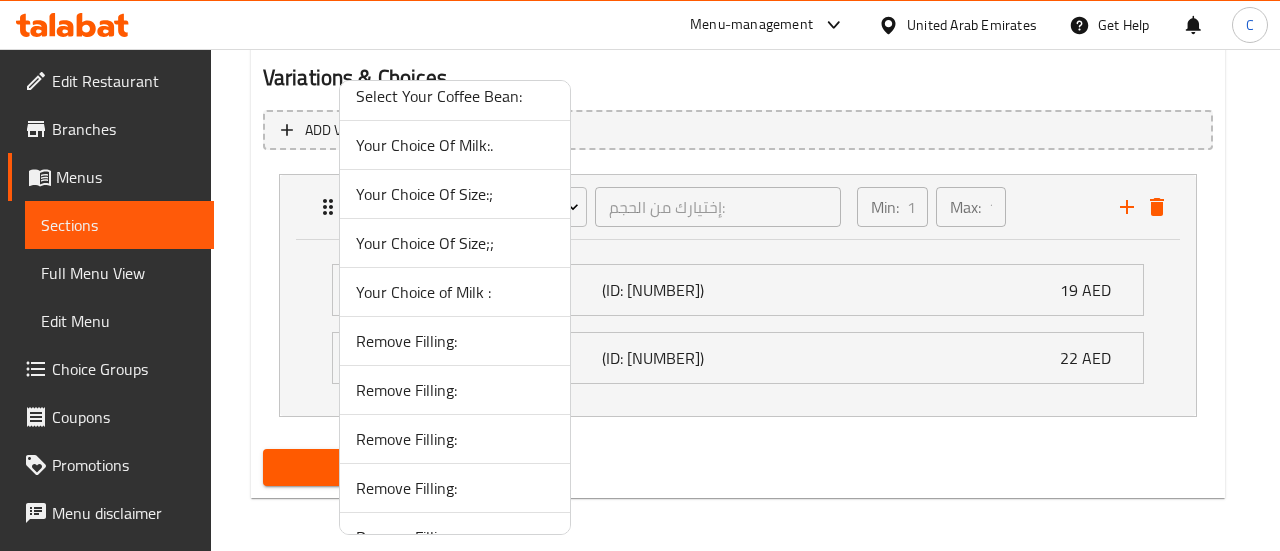 click on "Your Choice Of Size;;" at bounding box center [455, 243] 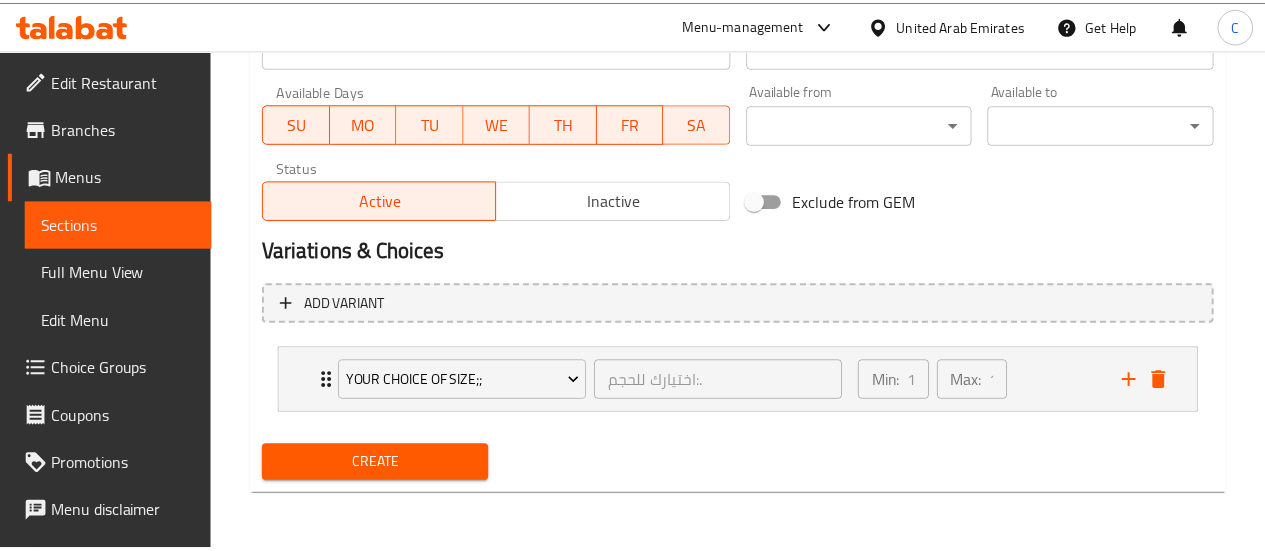 scroll, scrollTop: 893, scrollLeft: 0, axis: vertical 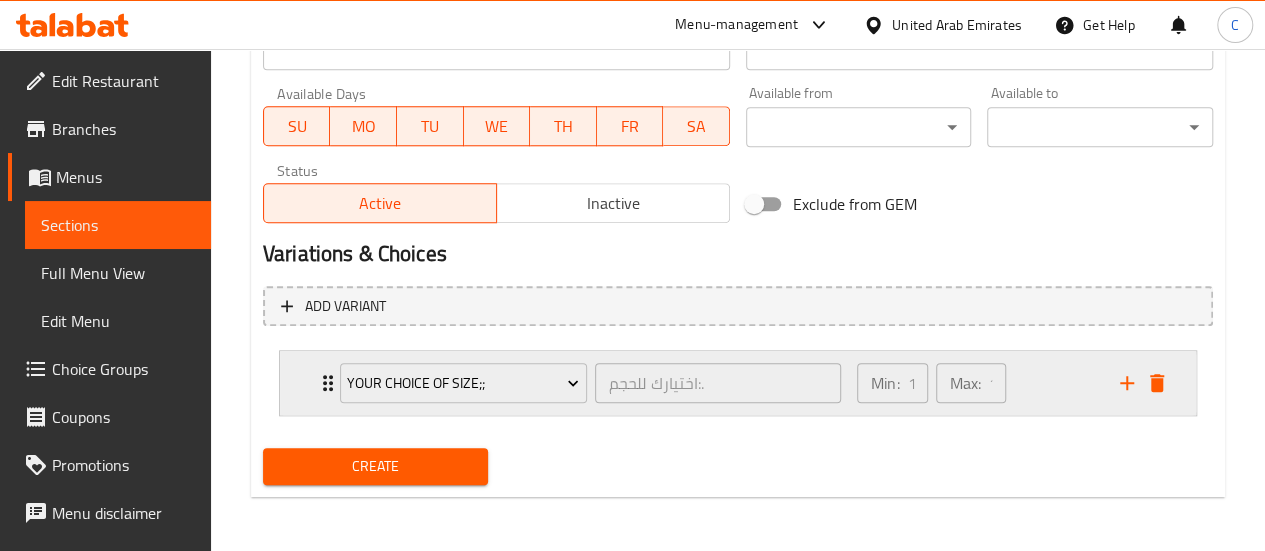 click on "Min: 1 ​ Max: 1 ​" at bounding box center (976, 383) 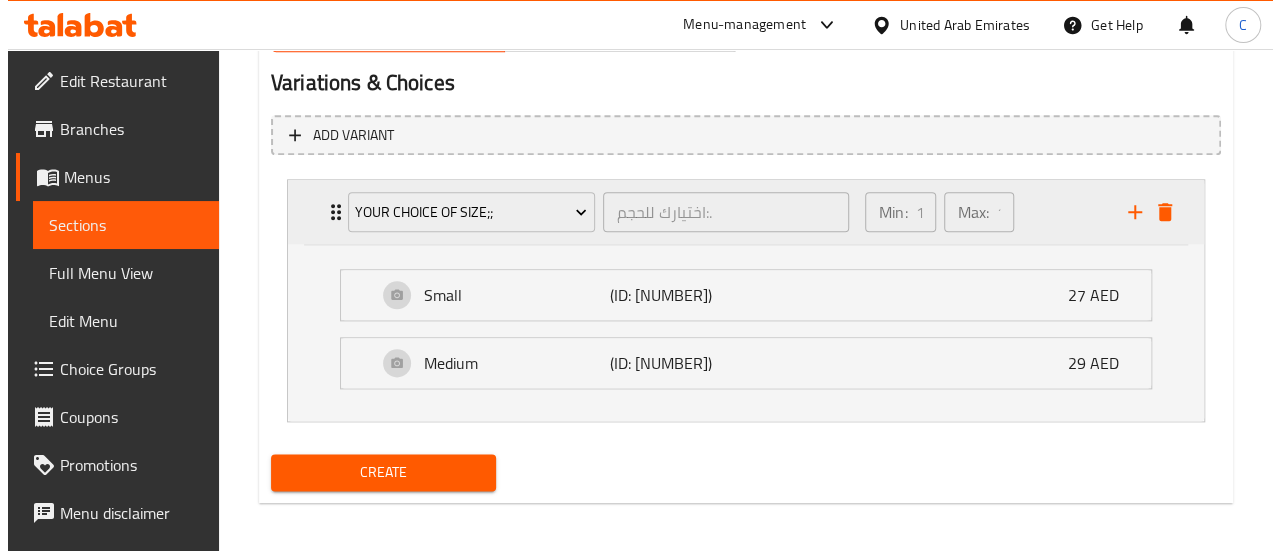 scroll, scrollTop: 1069, scrollLeft: 0, axis: vertical 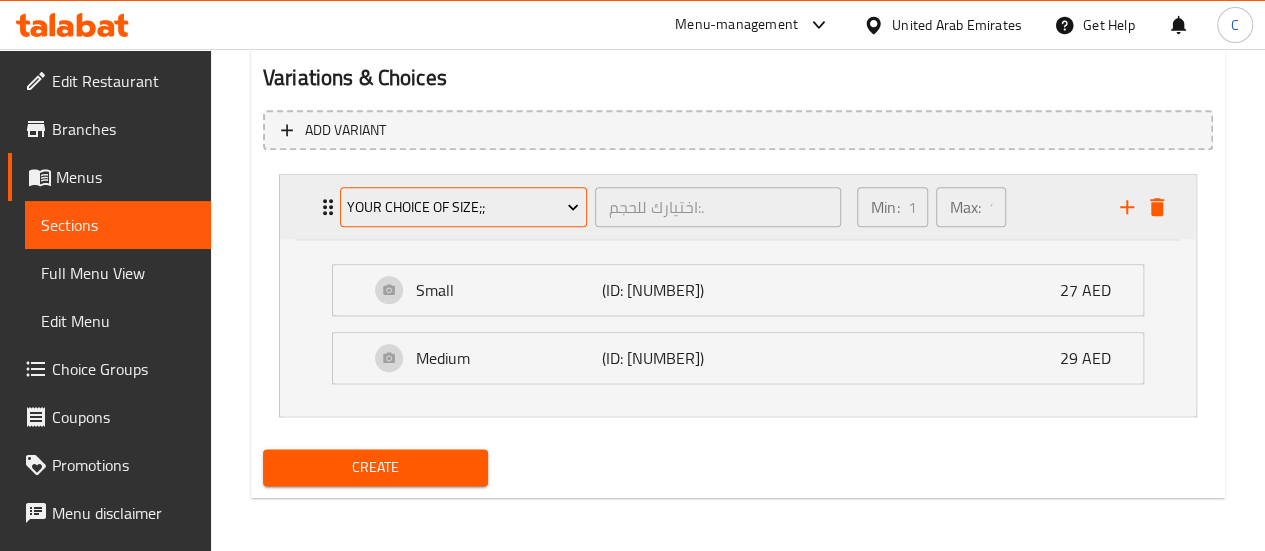 click on "Your Choice Of Size;;" at bounding box center [463, 207] 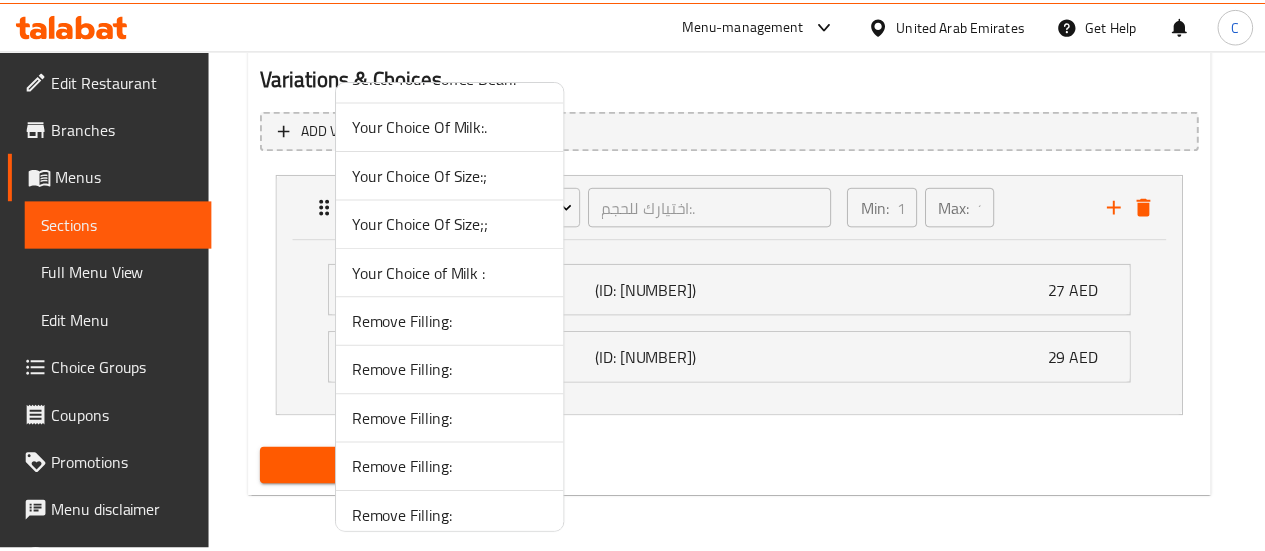 scroll, scrollTop: 2818, scrollLeft: 0, axis: vertical 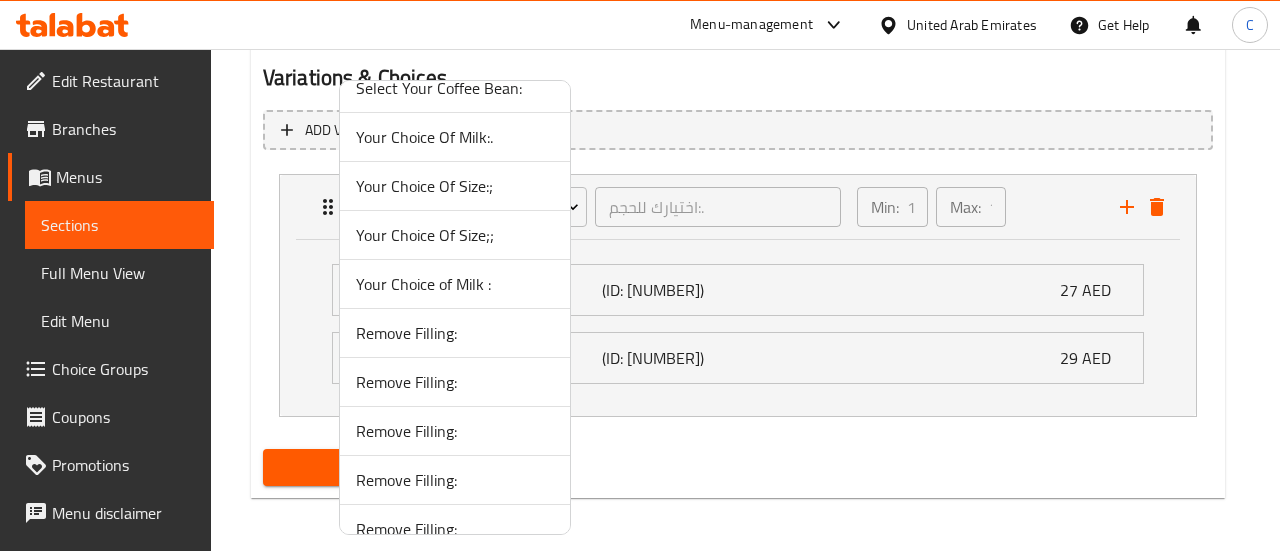 click at bounding box center (640, 275) 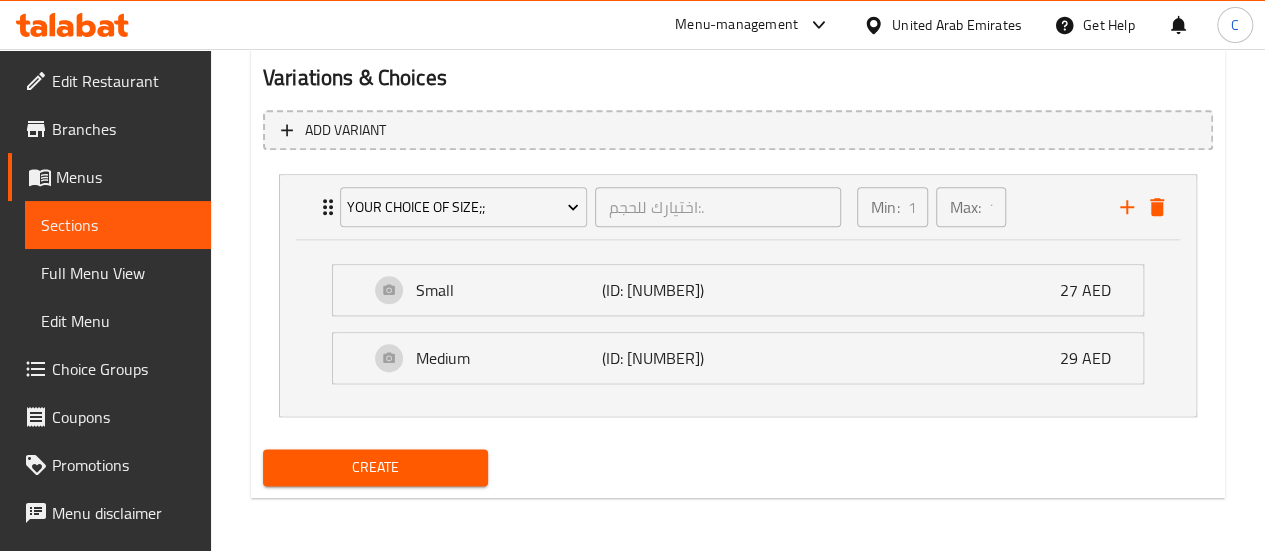 click on "Create" at bounding box center [376, 467] 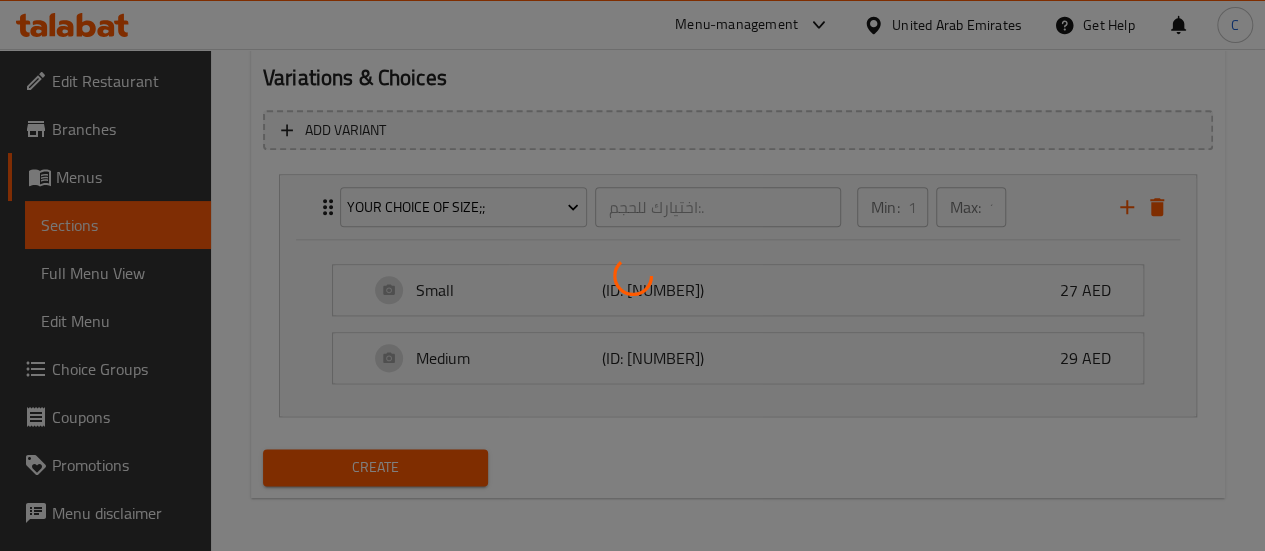 type 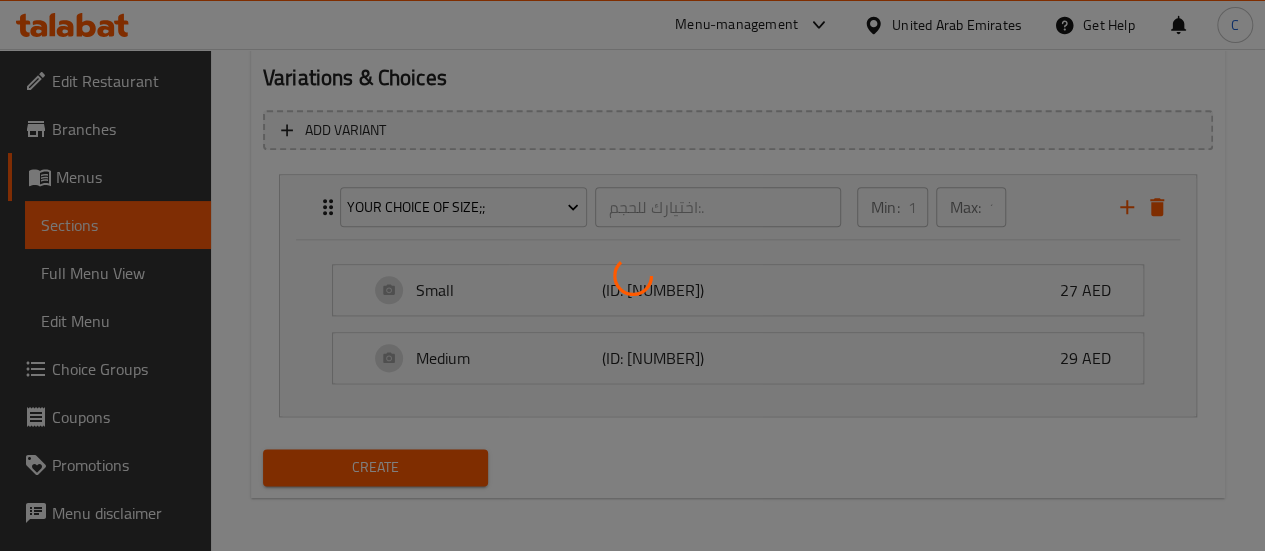 type 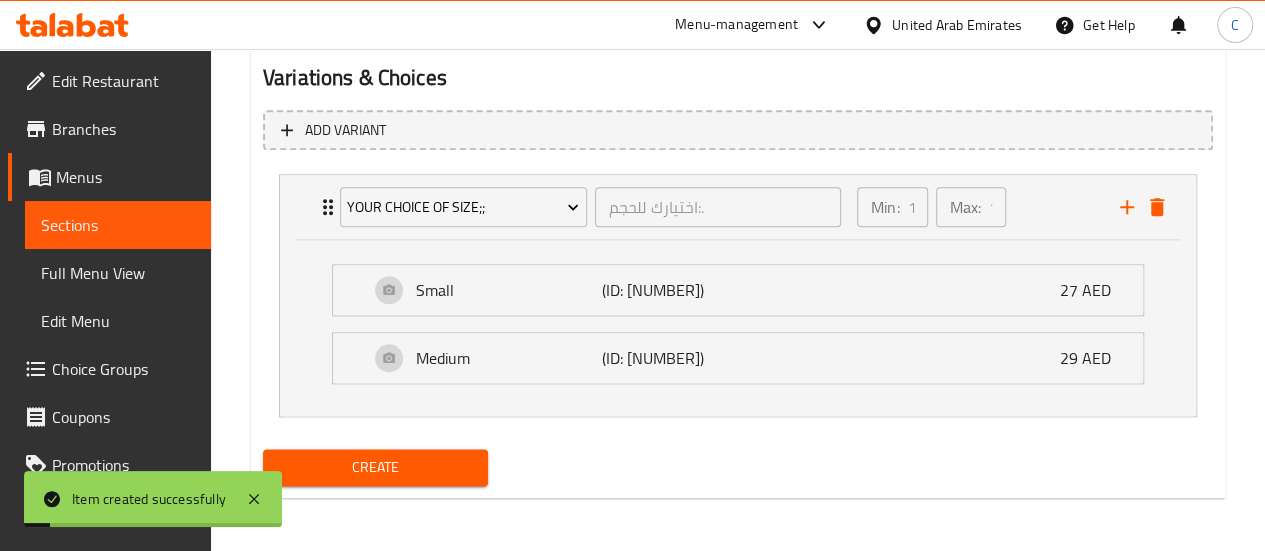 click on "Choice Groups" at bounding box center (123, 369) 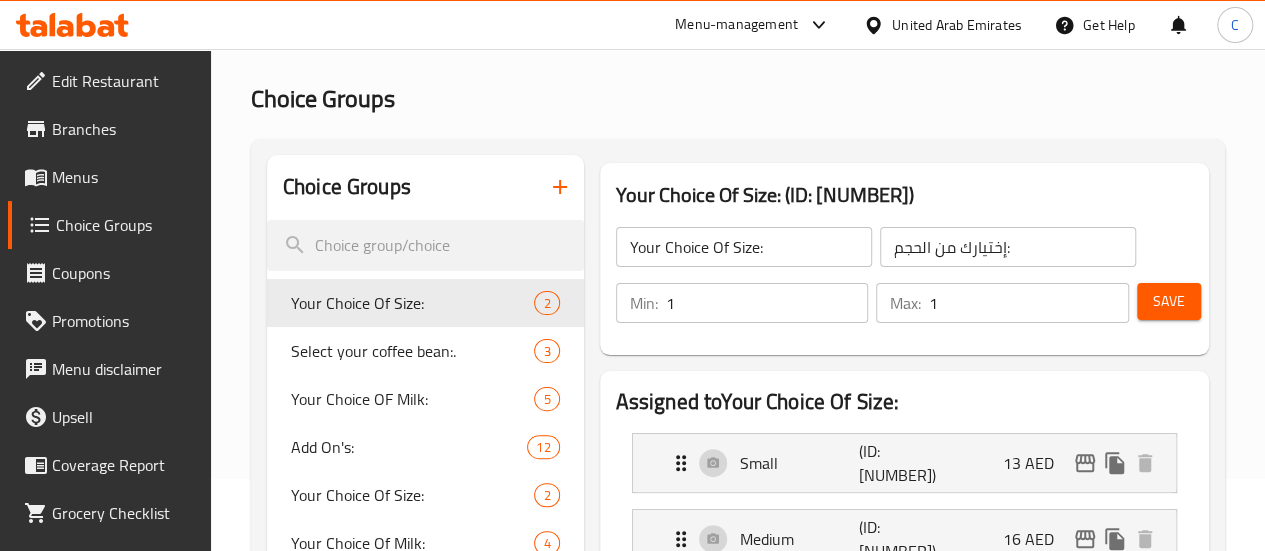 scroll, scrollTop: 0, scrollLeft: 0, axis: both 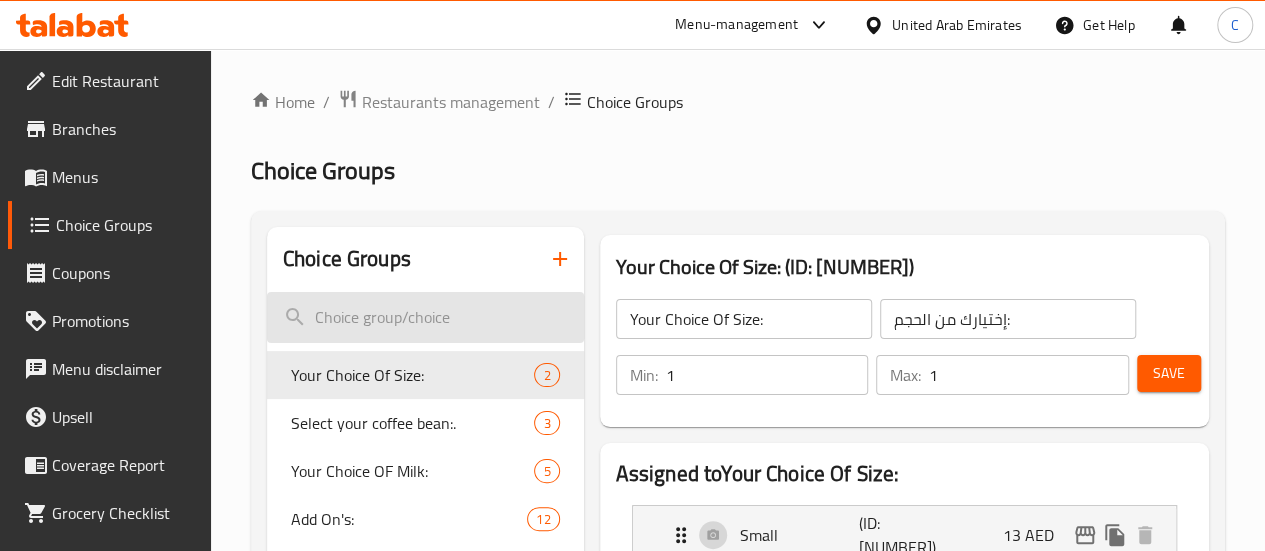 click at bounding box center [425, 317] 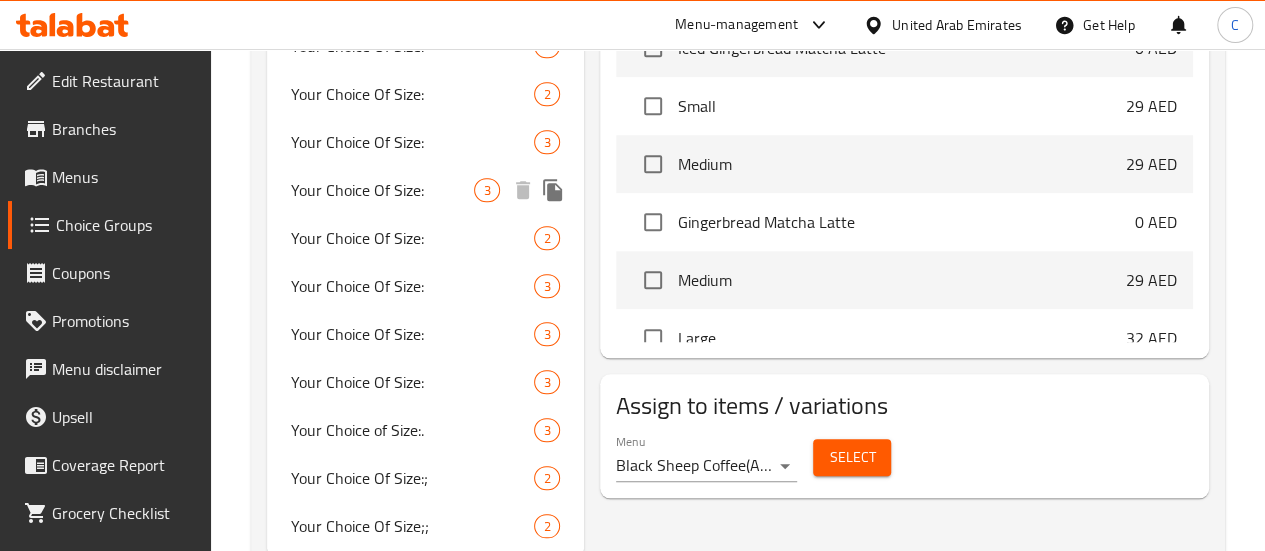 scroll, scrollTop: 810, scrollLeft: 0, axis: vertical 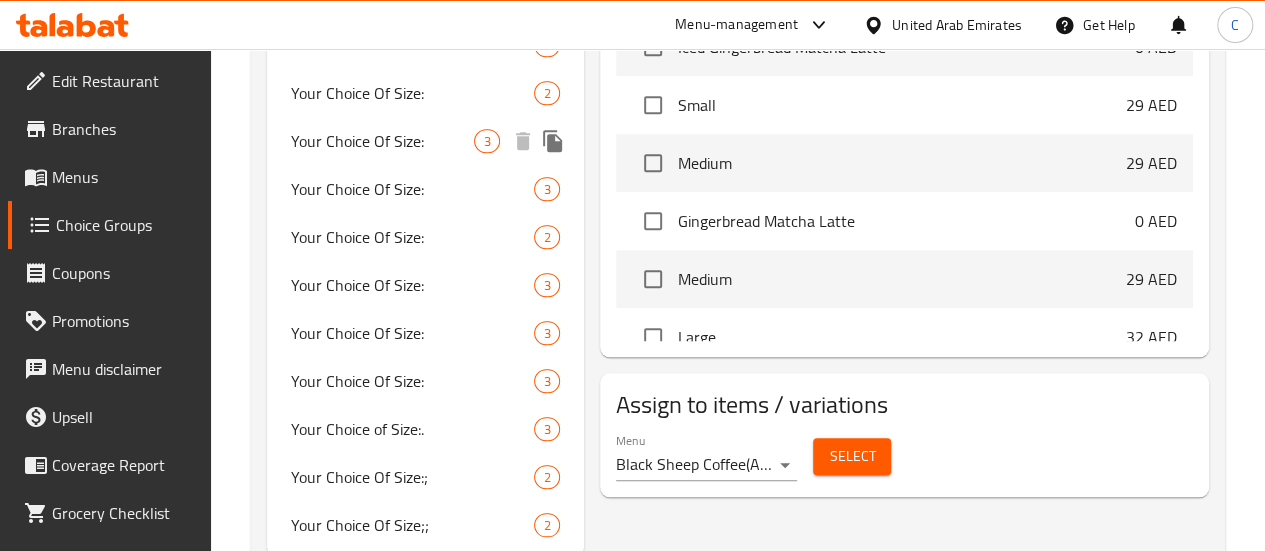 type on "your choice of size" 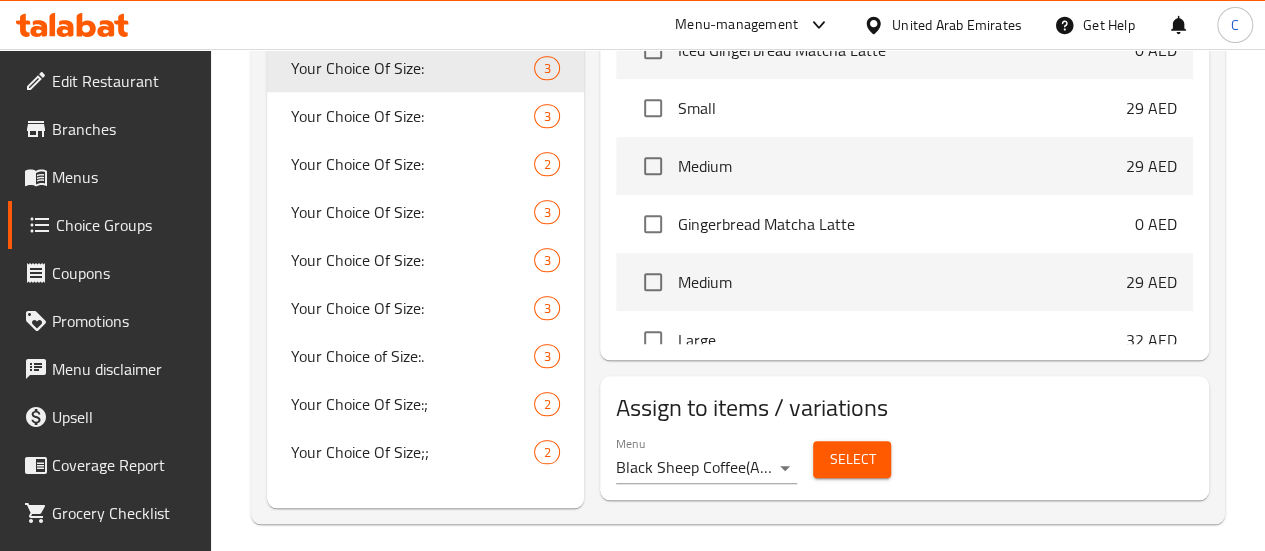 scroll, scrollTop: 877, scrollLeft: 0, axis: vertical 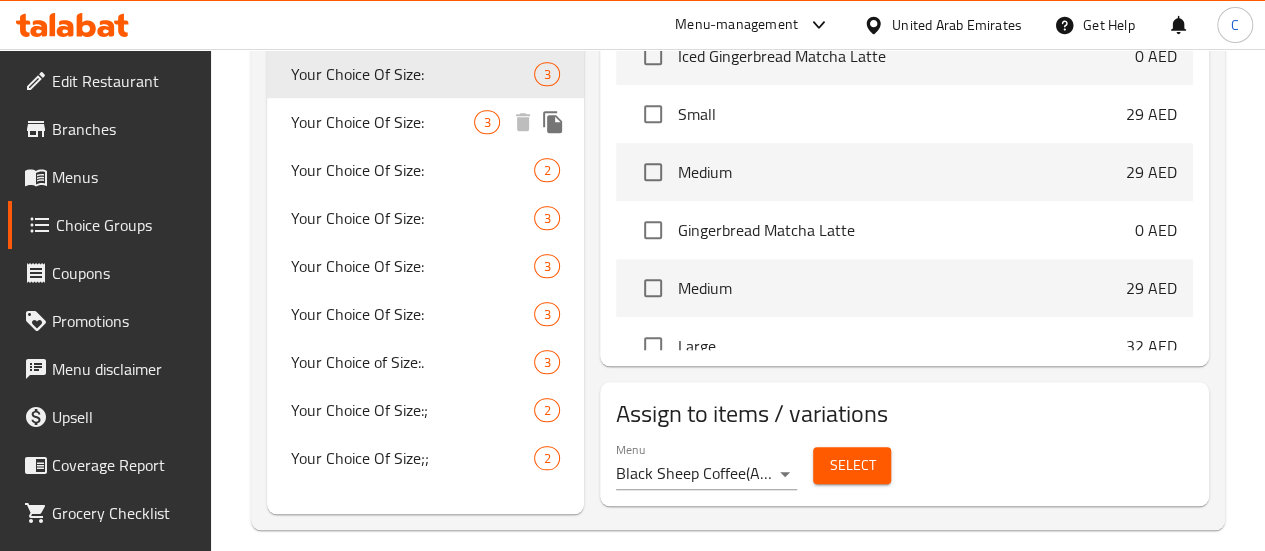 click on "Your Choice Of Size: 3" at bounding box center [425, 122] 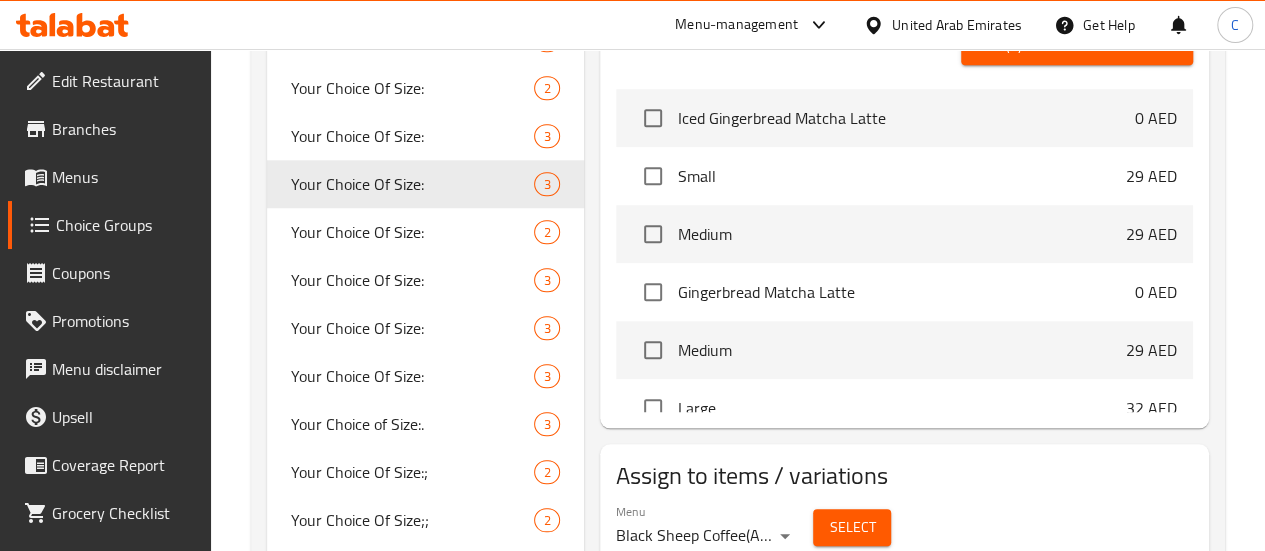 scroll, scrollTop: 883, scrollLeft: 0, axis: vertical 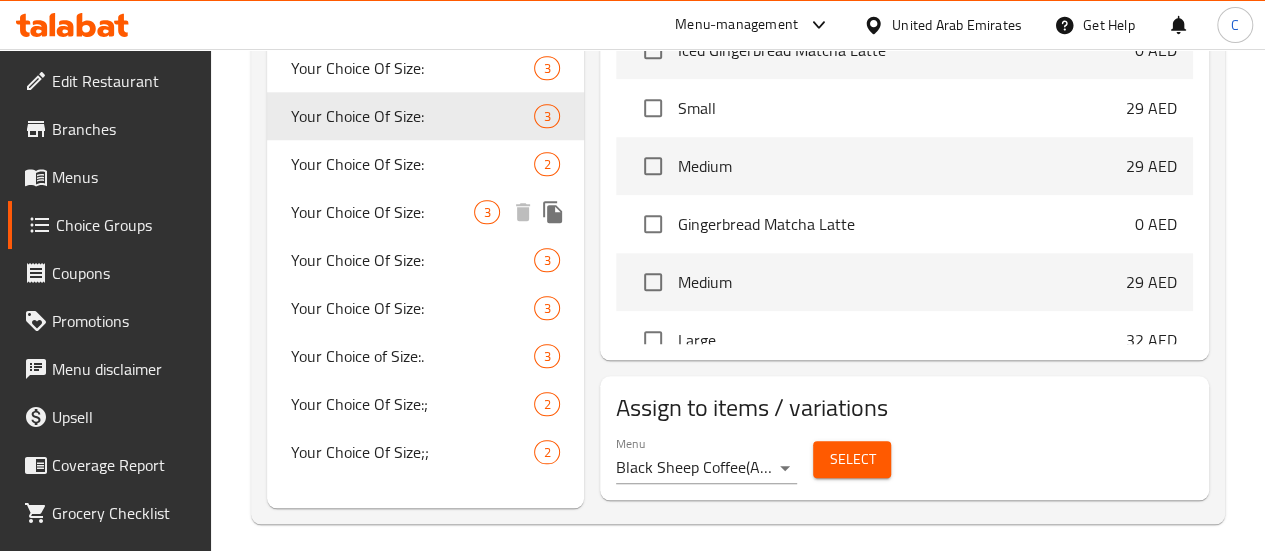 click on "Your Choice Of Size:" at bounding box center [383, 212] 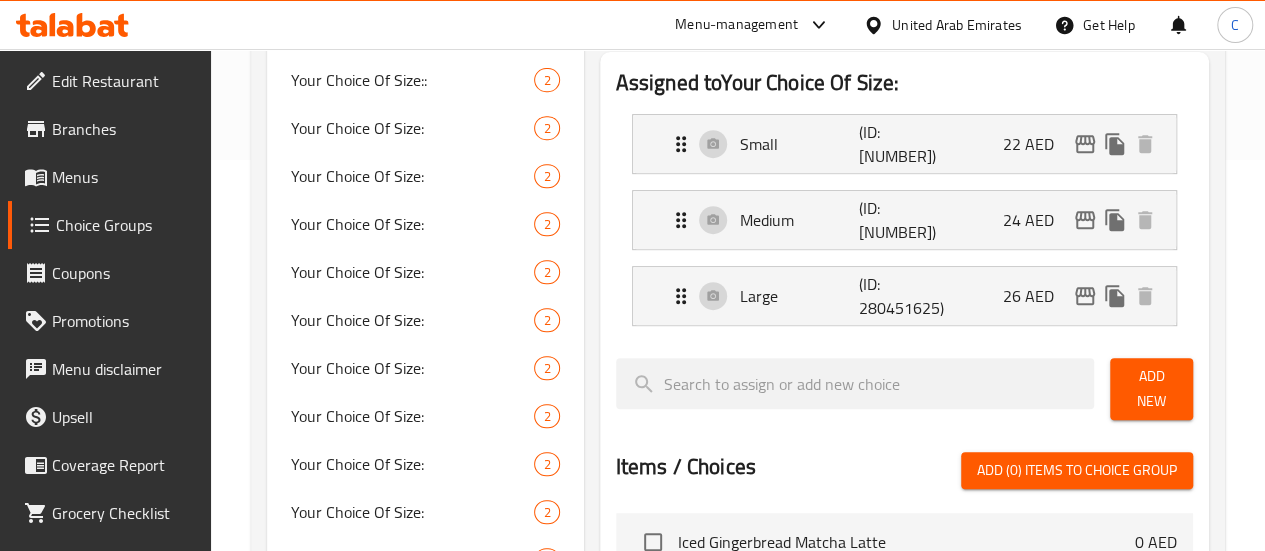 scroll, scrollTop: 883, scrollLeft: 0, axis: vertical 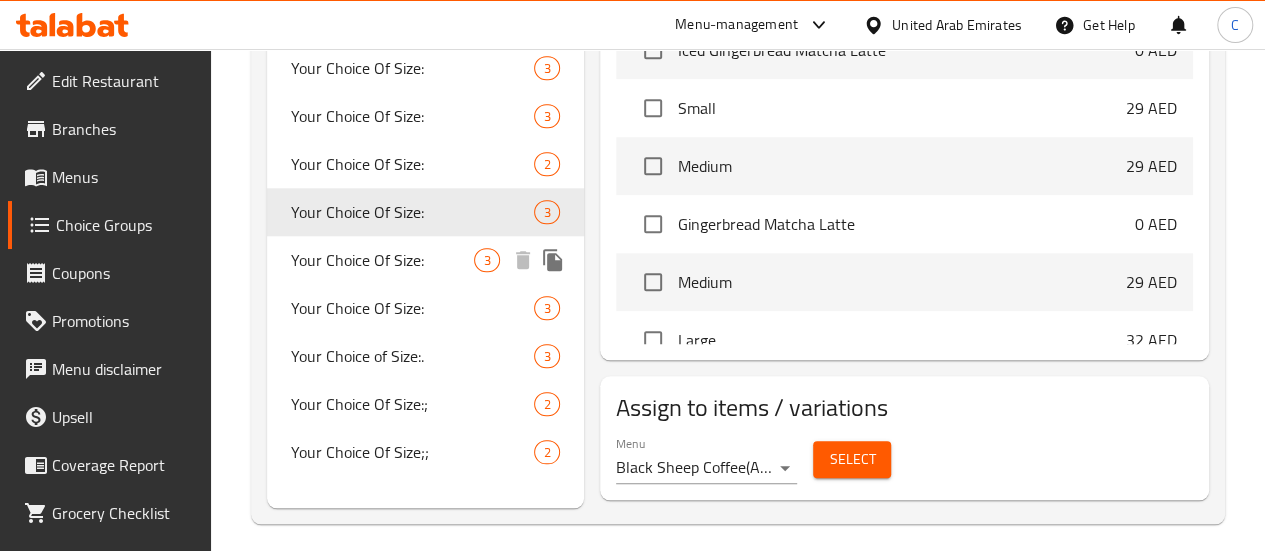 click on "Your Choice Of Size:" at bounding box center (383, 260) 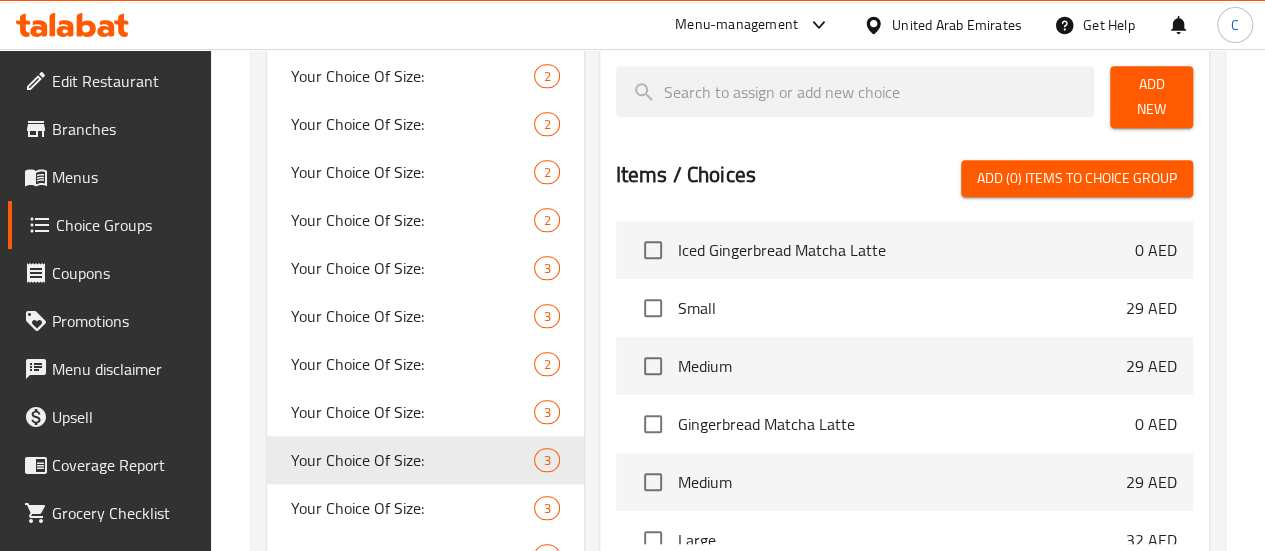 scroll, scrollTop: 685, scrollLeft: 0, axis: vertical 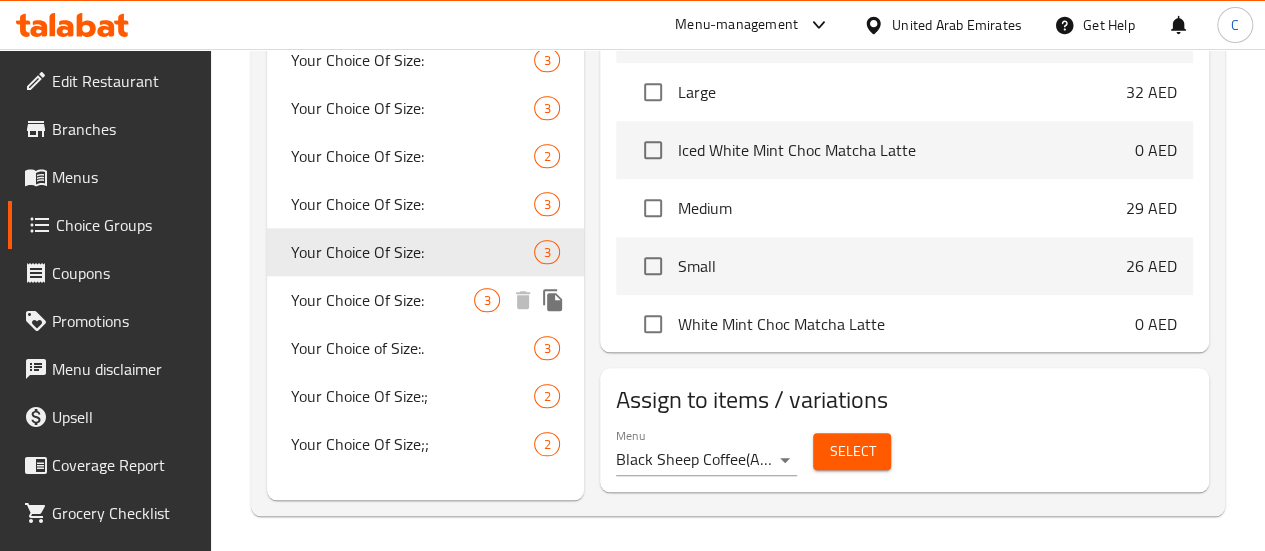 click on "Your Choice Of Size:" at bounding box center (383, 300) 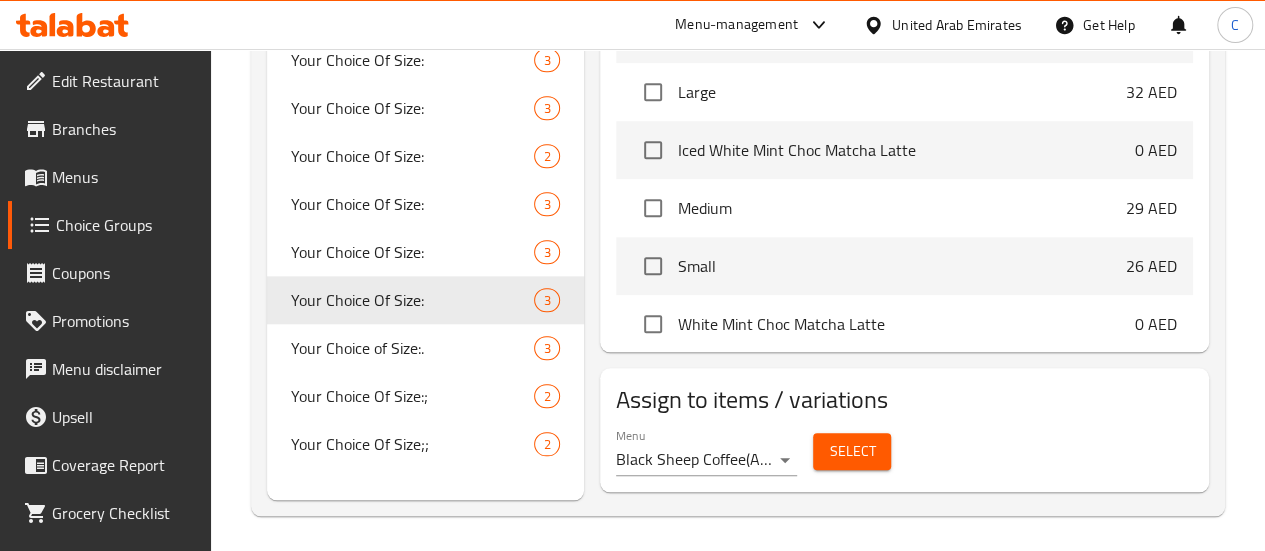 scroll, scrollTop: 883, scrollLeft: 0, axis: vertical 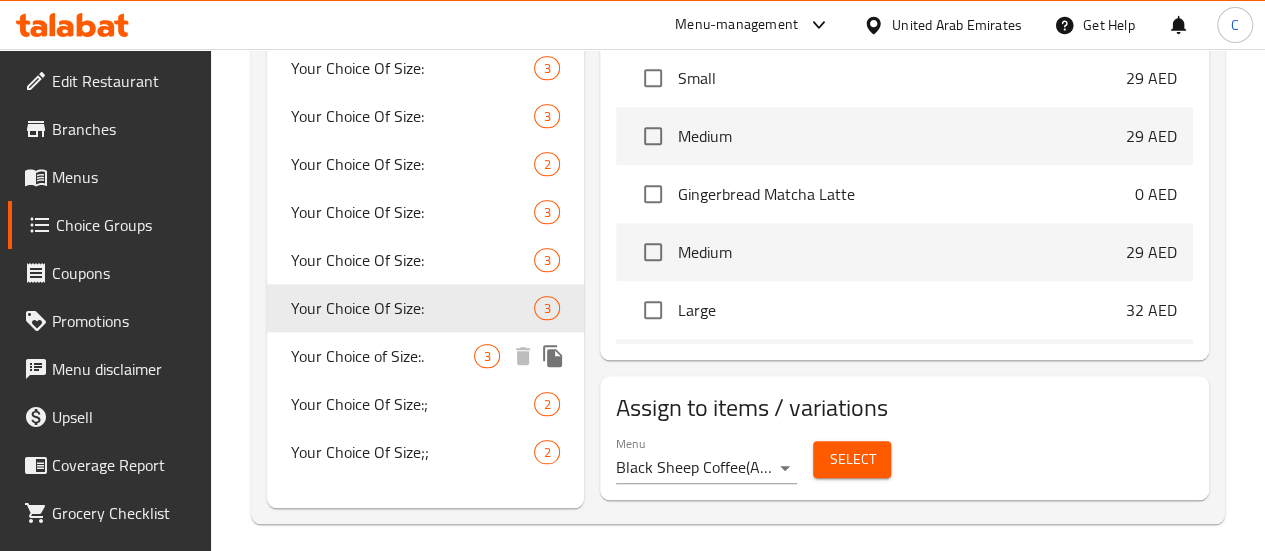 click on "Your Choice of Size:." at bounding box center [383, 356] 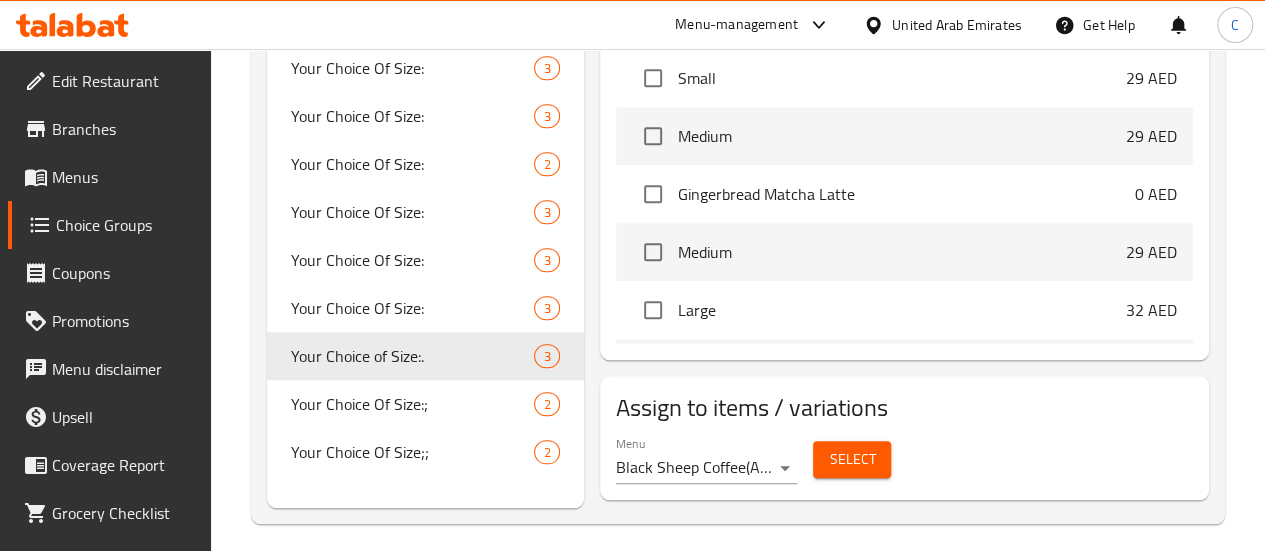 scroll, scrollTop: 0, scrollLeft: 0, axis: both 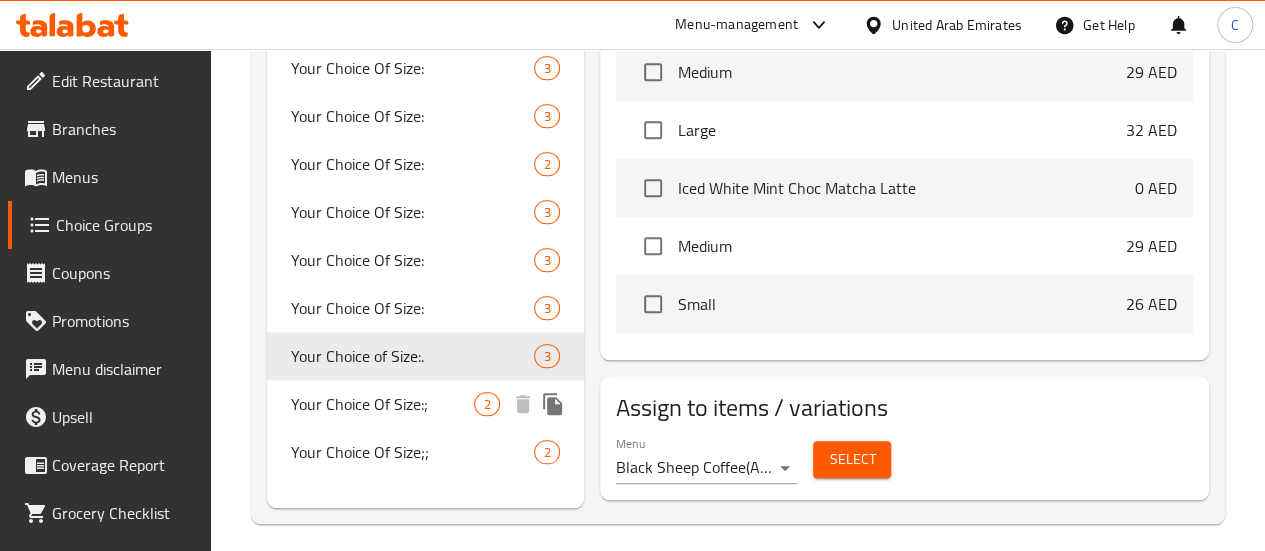 click on "Your Choice Of Size:;" at bounding box center (383, 404) 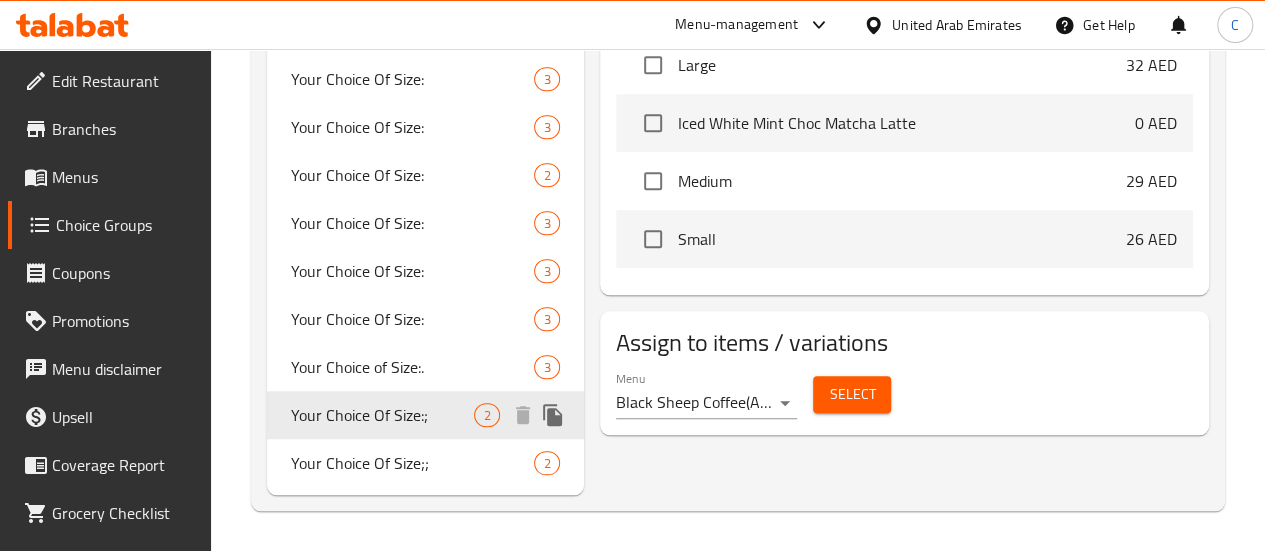 type on "Your Choice Of Size:;" 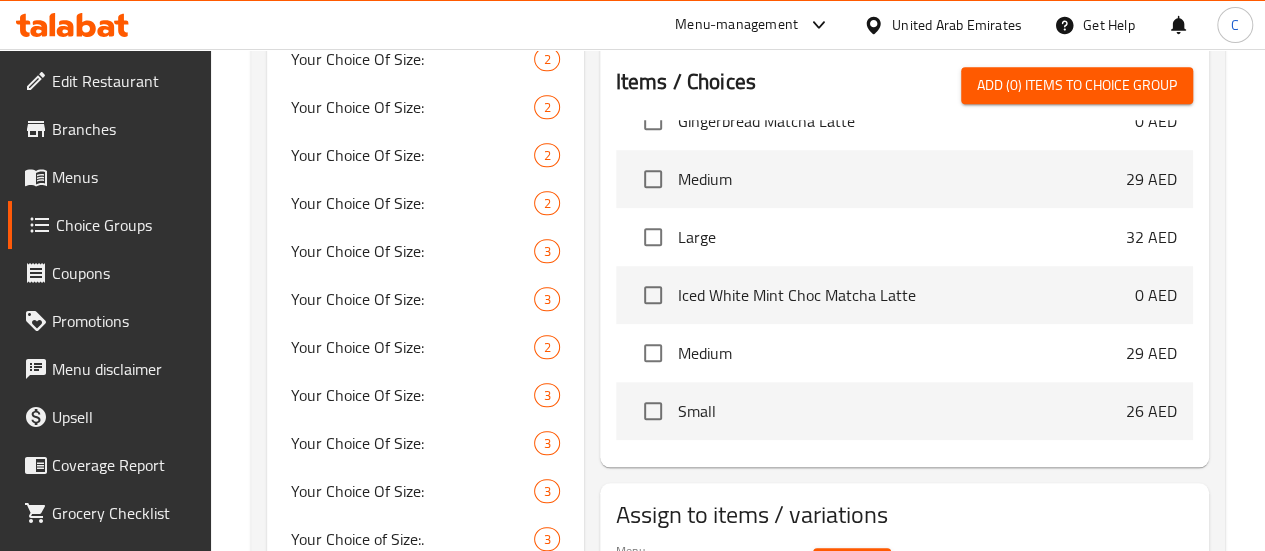 scroll, scrollTop: 688, scrollLeft: 0, axis: vertical 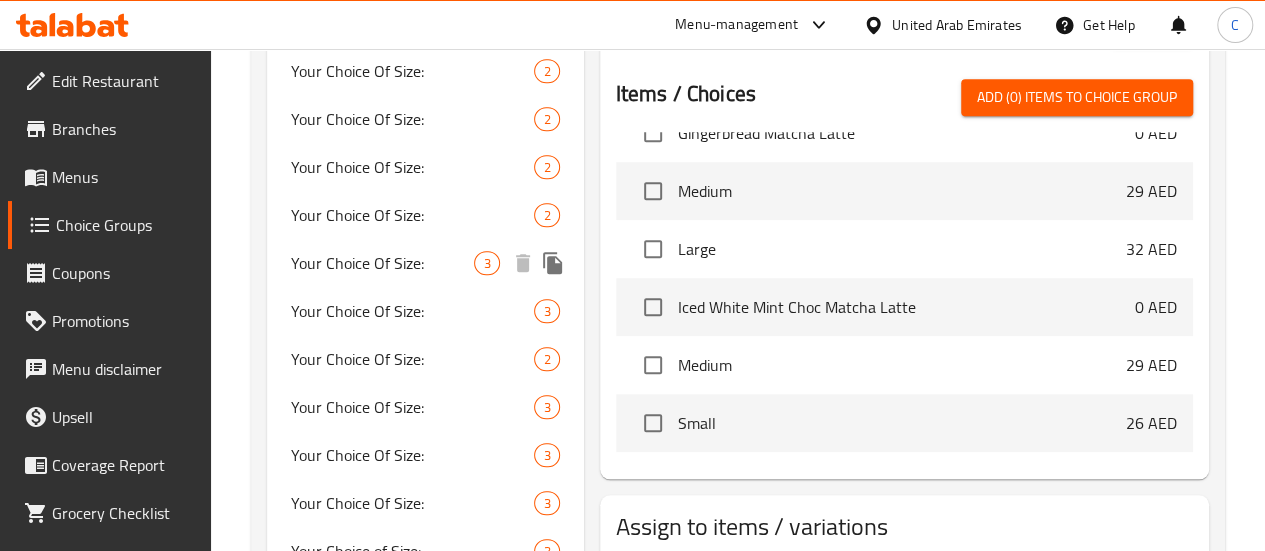 click on "Your Choice Of Size:" at bounding box center [383, 263] 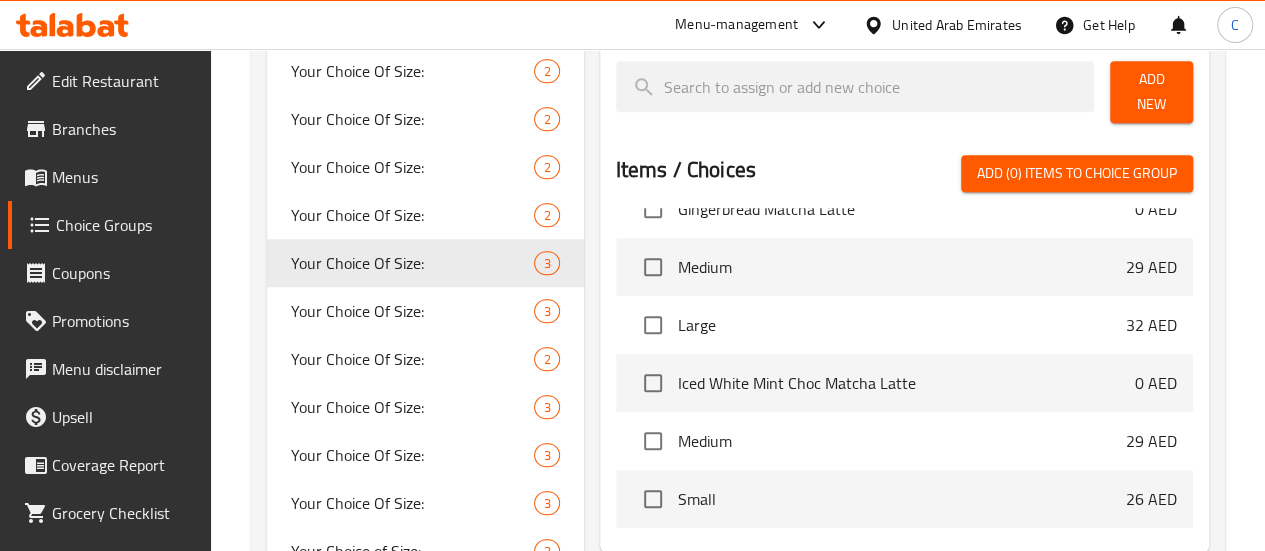 scroll, scrollTop: 0, scrollLeft: 0, axis: both 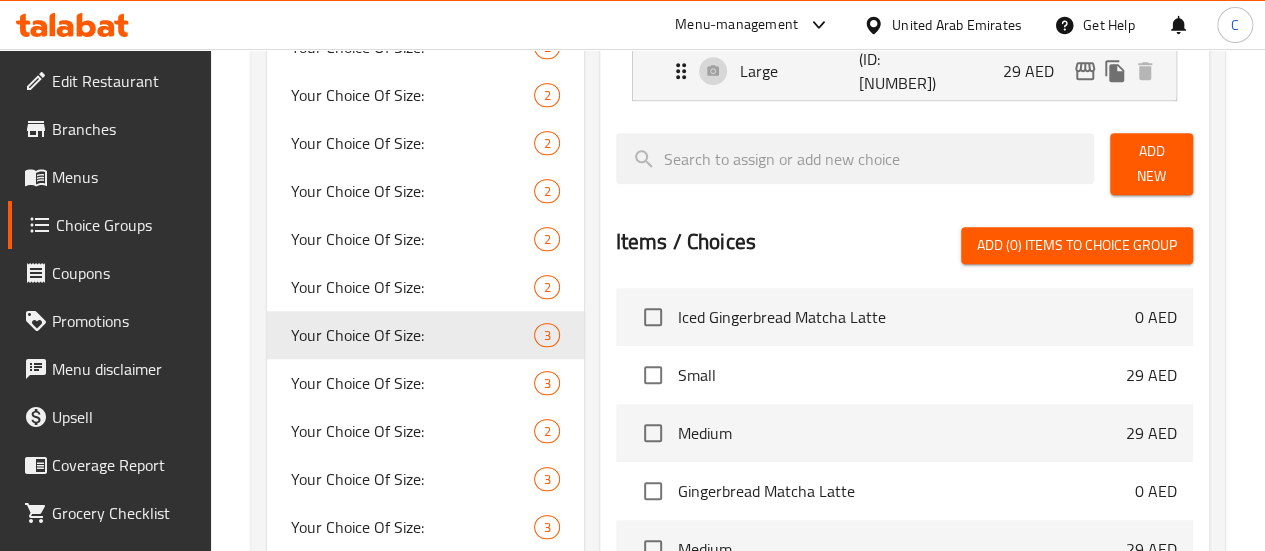 click on "Branches" at bounding box center (109, 129) 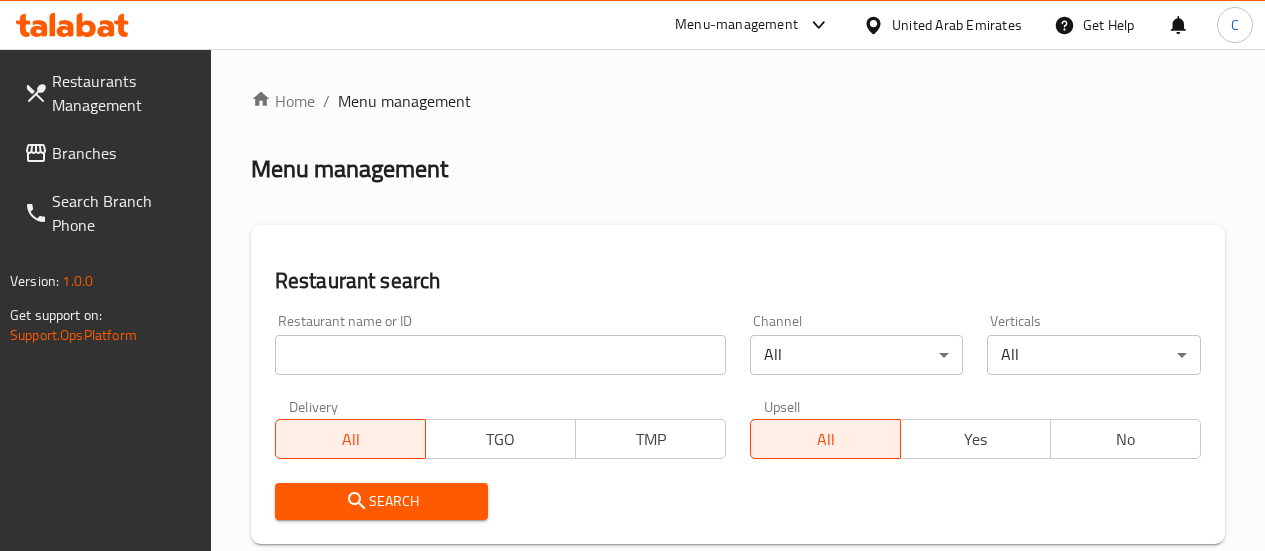 scroll, scrollTop: 0, scrollLeft: 0, axis: both 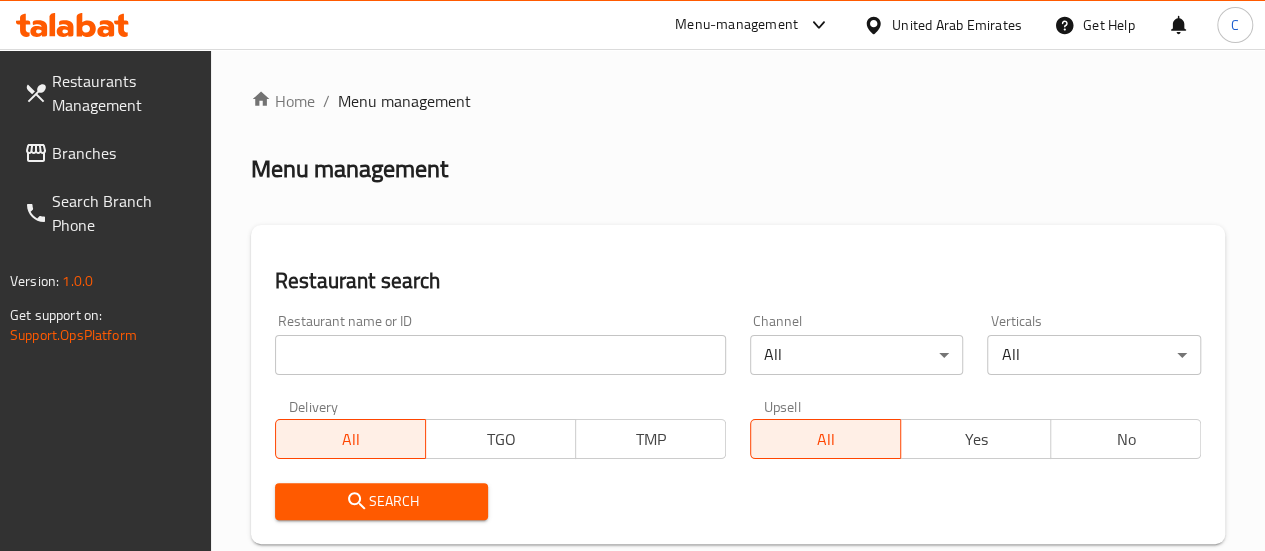 click at bounding box center [500, 355] 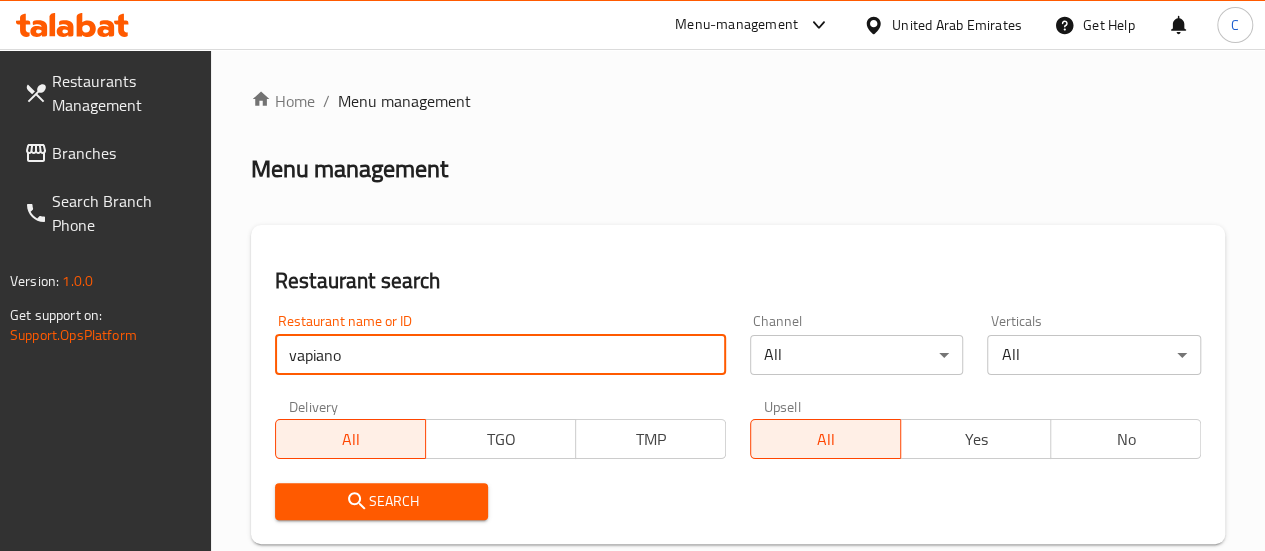 type on "vapiano" 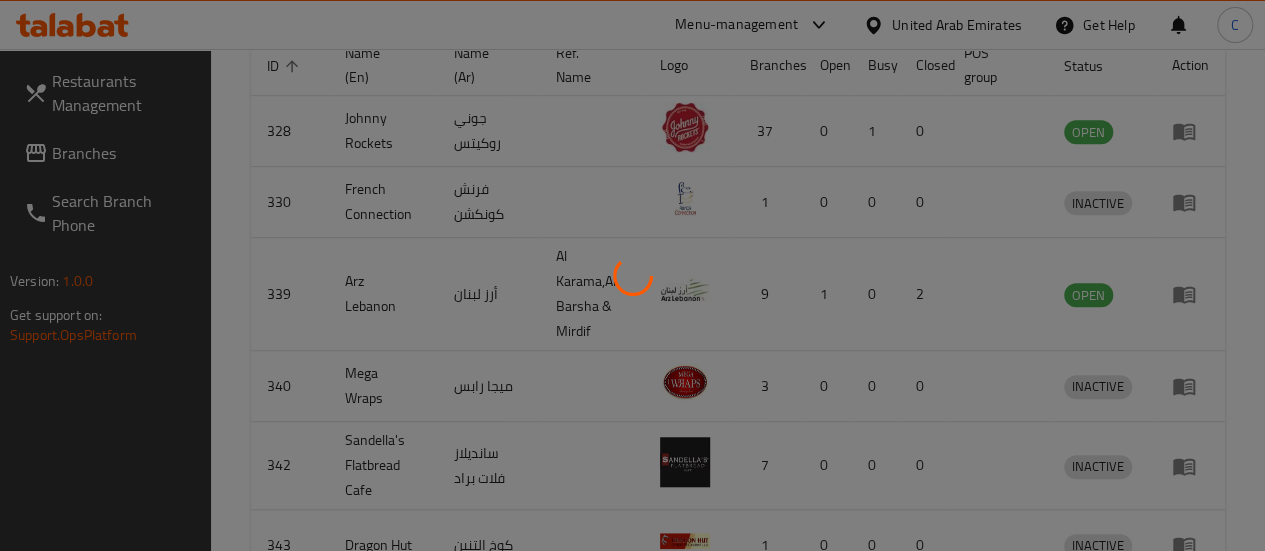 scroll, scrollTop: 394, scrollLeft: 0, axis: vertical 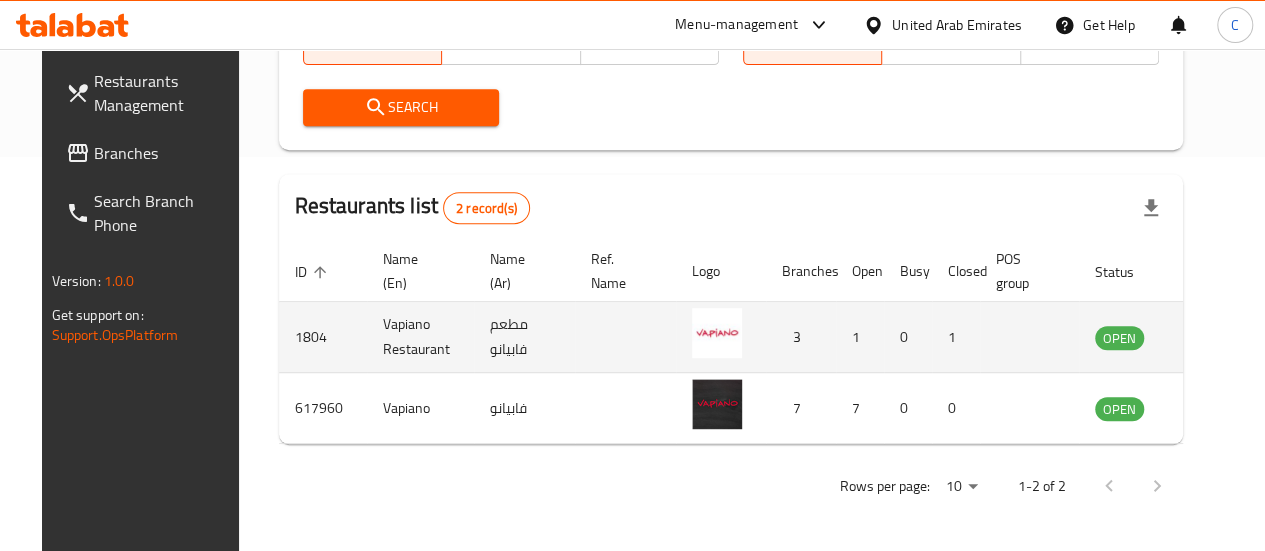 click 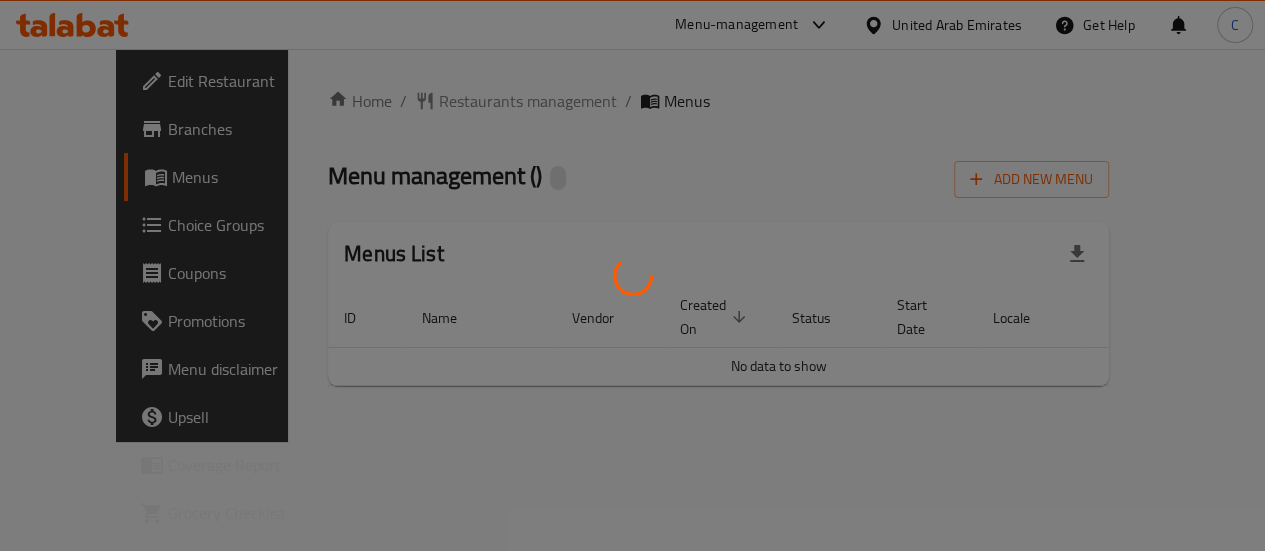 scroll, scrollTop: 0, scrollLeft: 0, axis: both 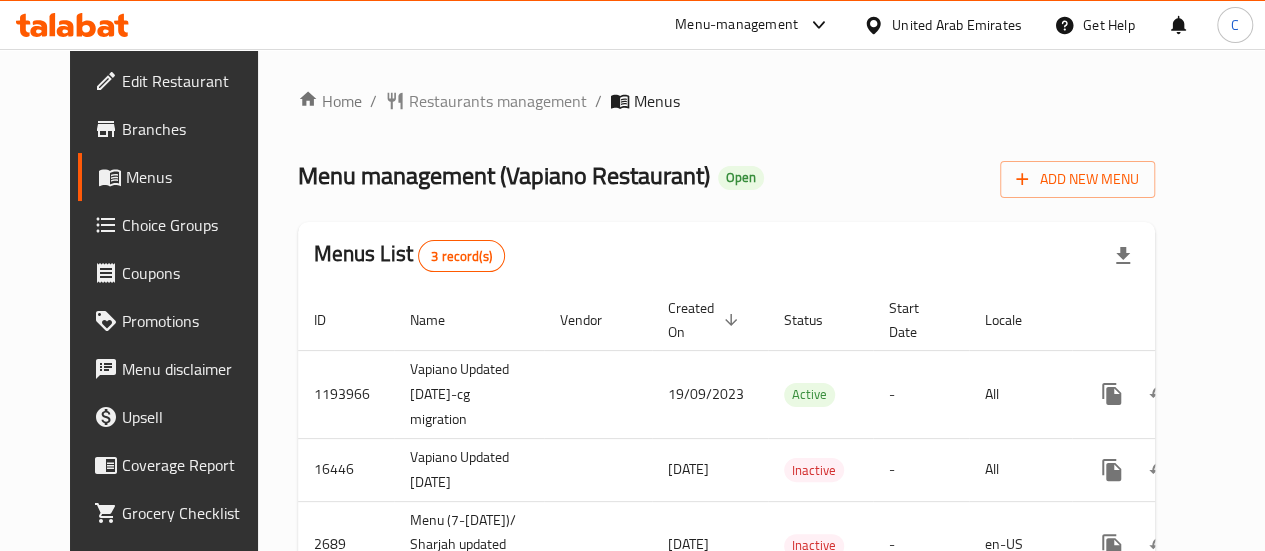 click on "Branches" at bounding box center (193, 129) 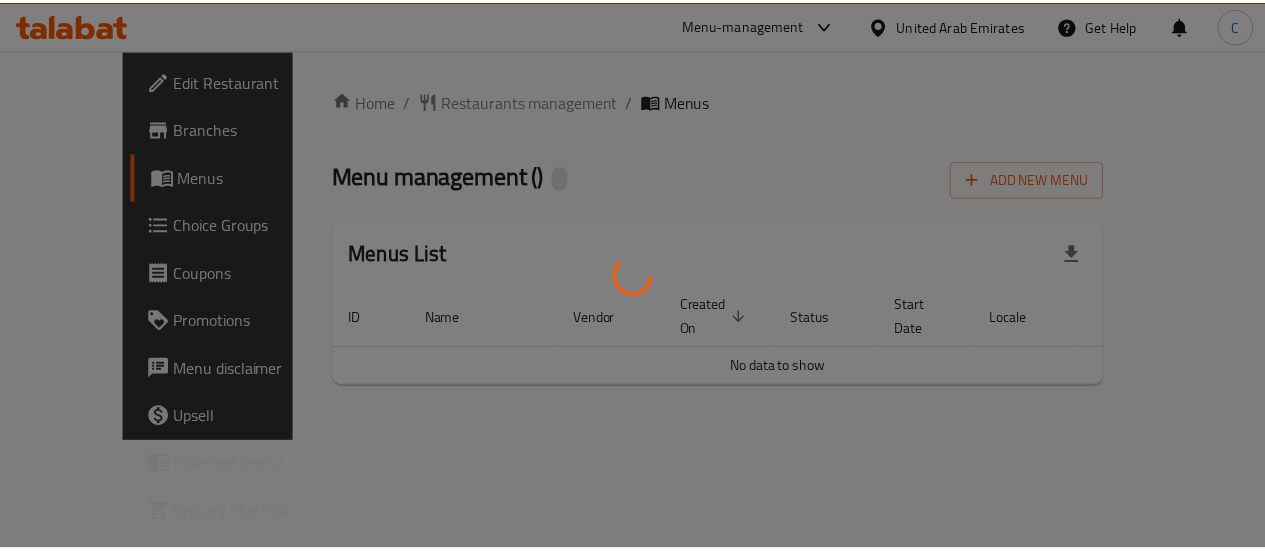 scroll, scrollTop: 0, scrollLeft: 0, axis: both 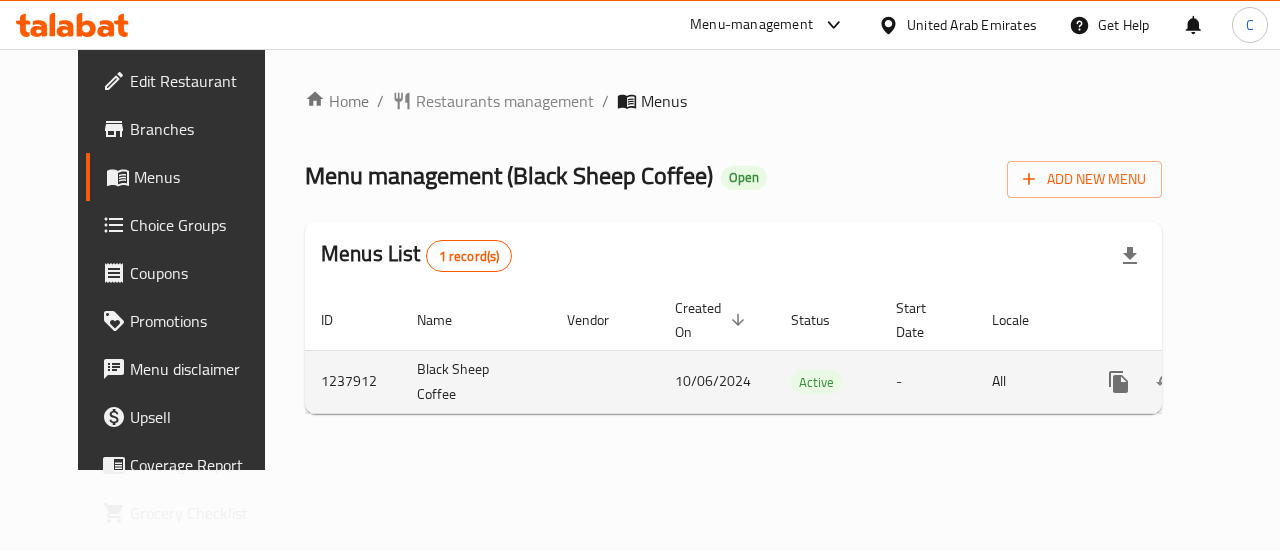 click 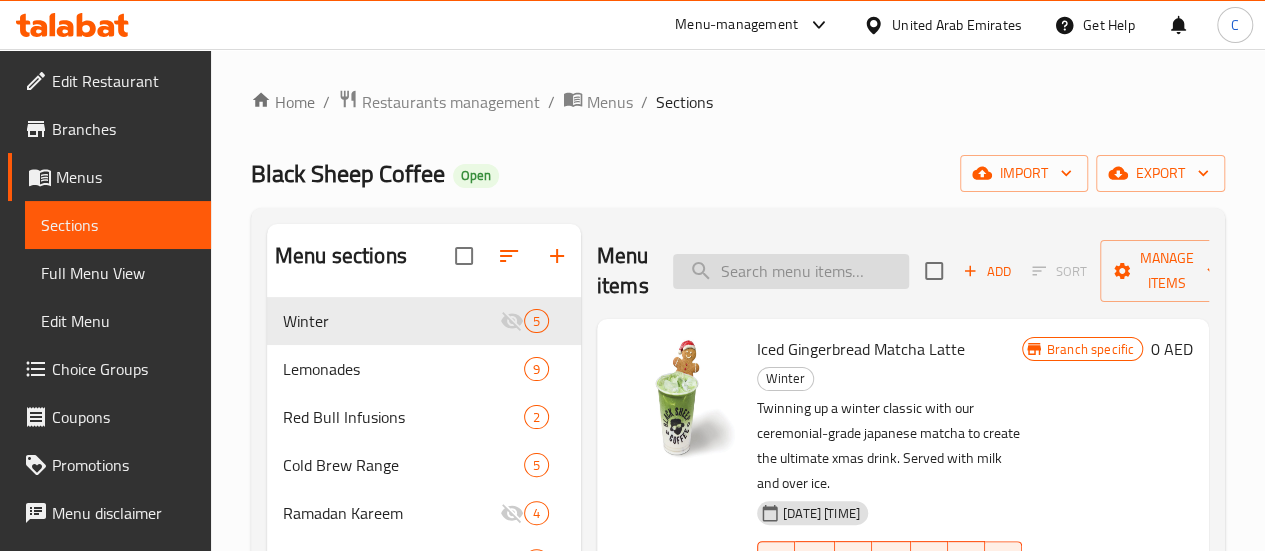 click at bounding box center (791, 271) 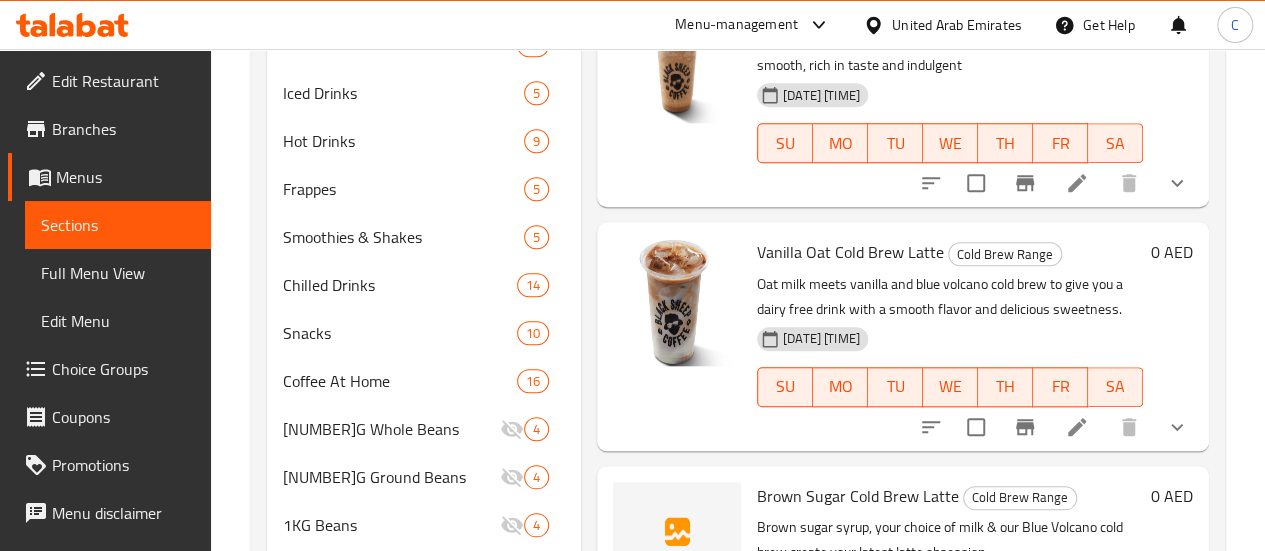 scroll, scrollTop: 854, scrollLeft: 0, axis: vertical 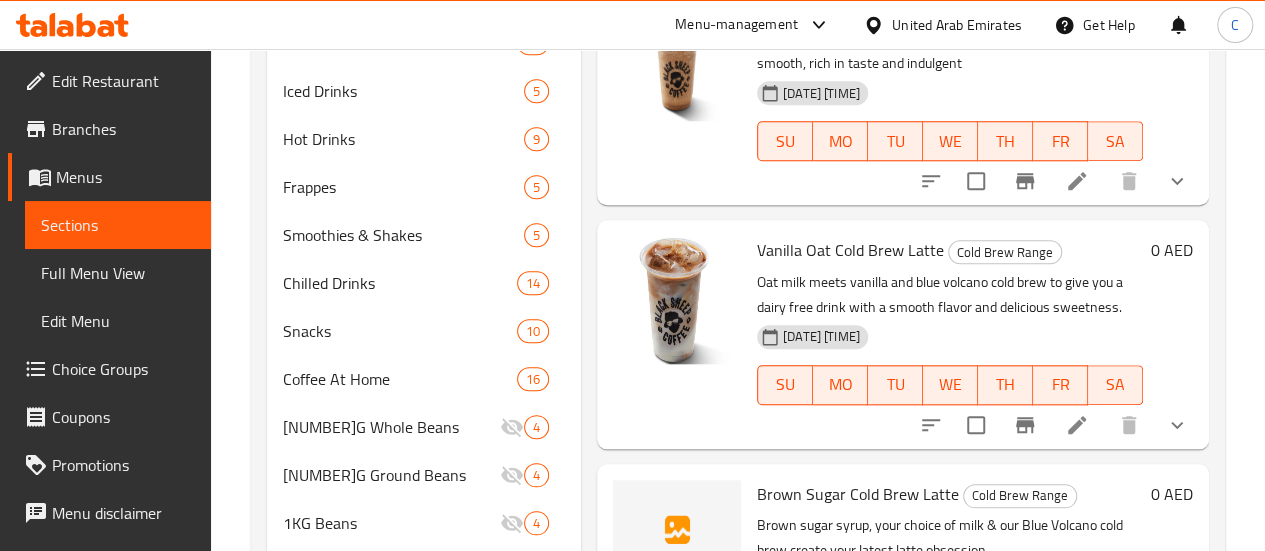 type on "cold brew" 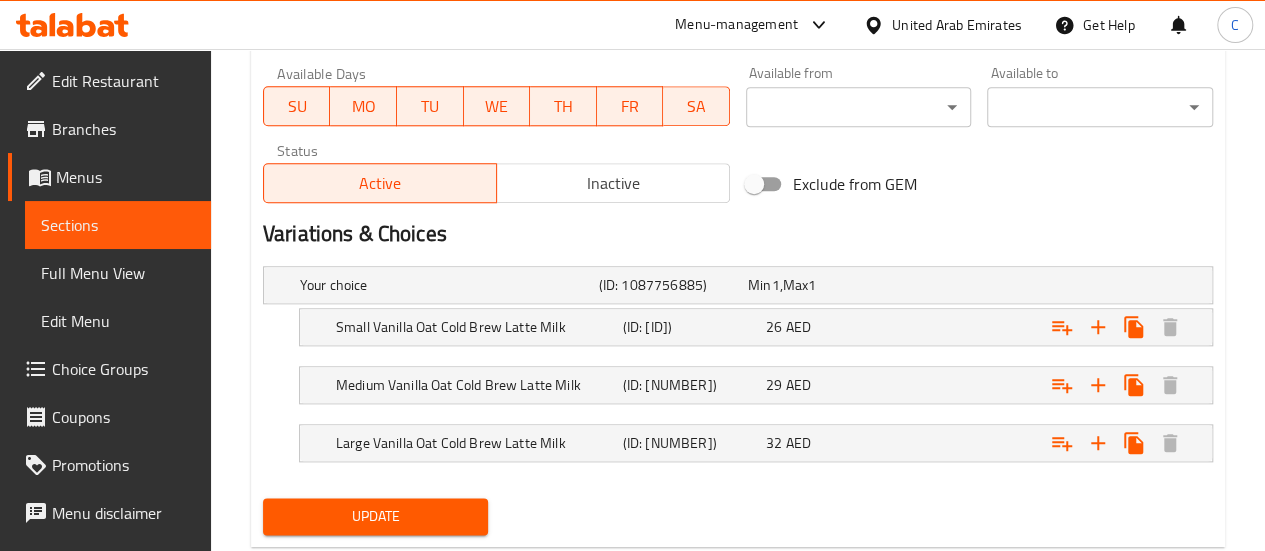 scroll, scrollTop: 990, scrollLeft: 0, axis: vertical 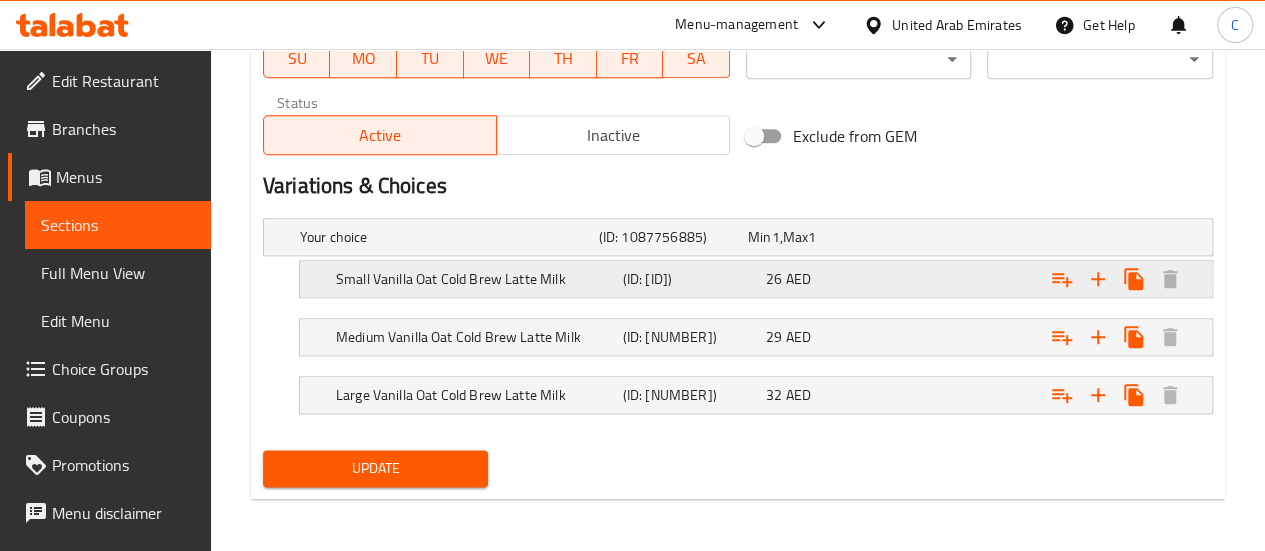 click on "Small Vanilla Oat Cold Brew Latte Milk (ID: 2222911455) 26   AED" at bounding box center [744, 237] 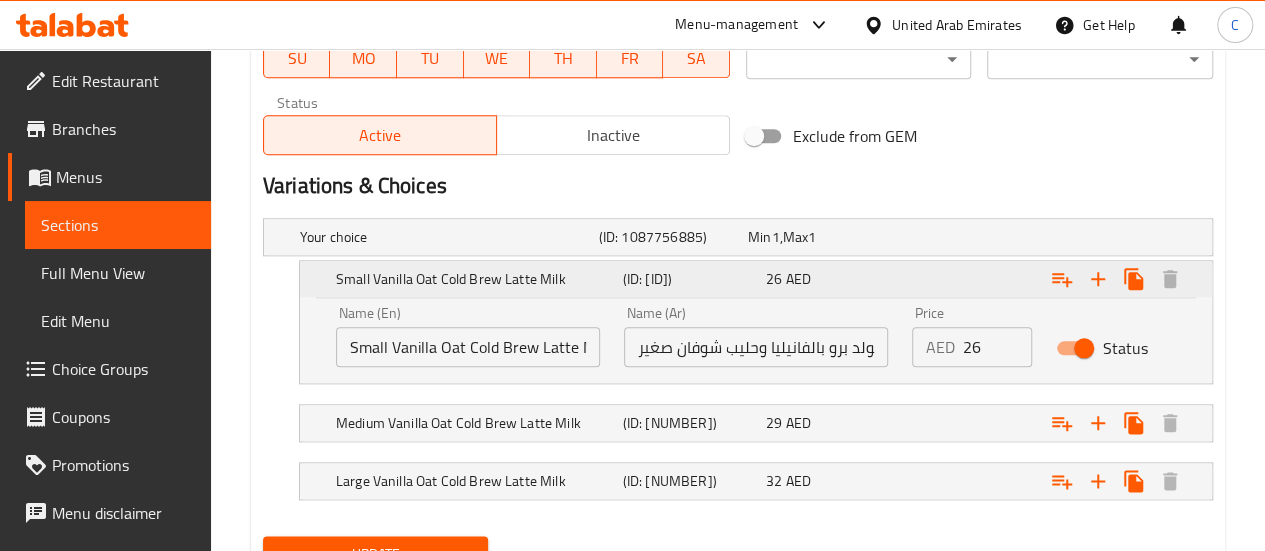 click on "Small Vanilla Oat Cold Brew Latte Milk (ID: 2222911455) 26   AED" at bounding box center [762, 279] 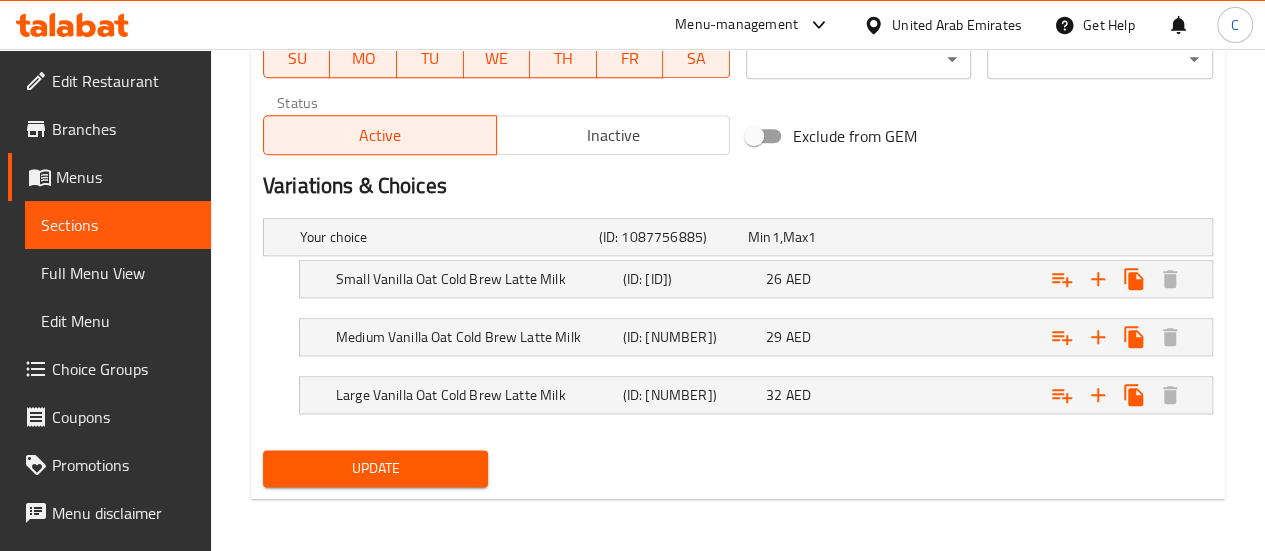 click on "Choice Groups" at bounding box center (123, 369) 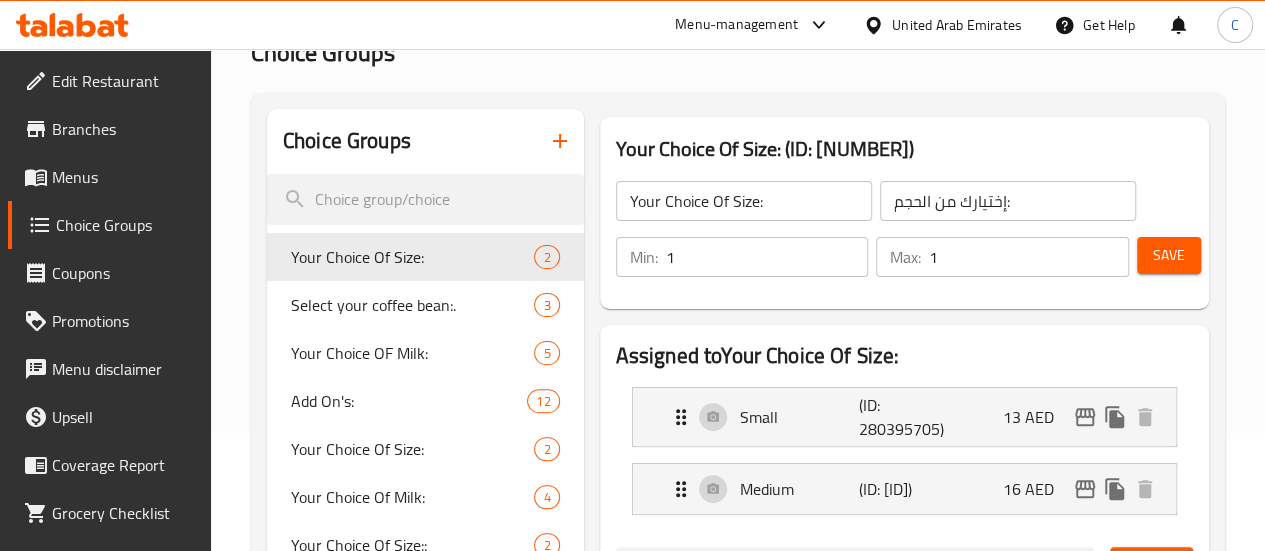 scroll, scrollTop: 0, scrollLeft: 0, axis: both 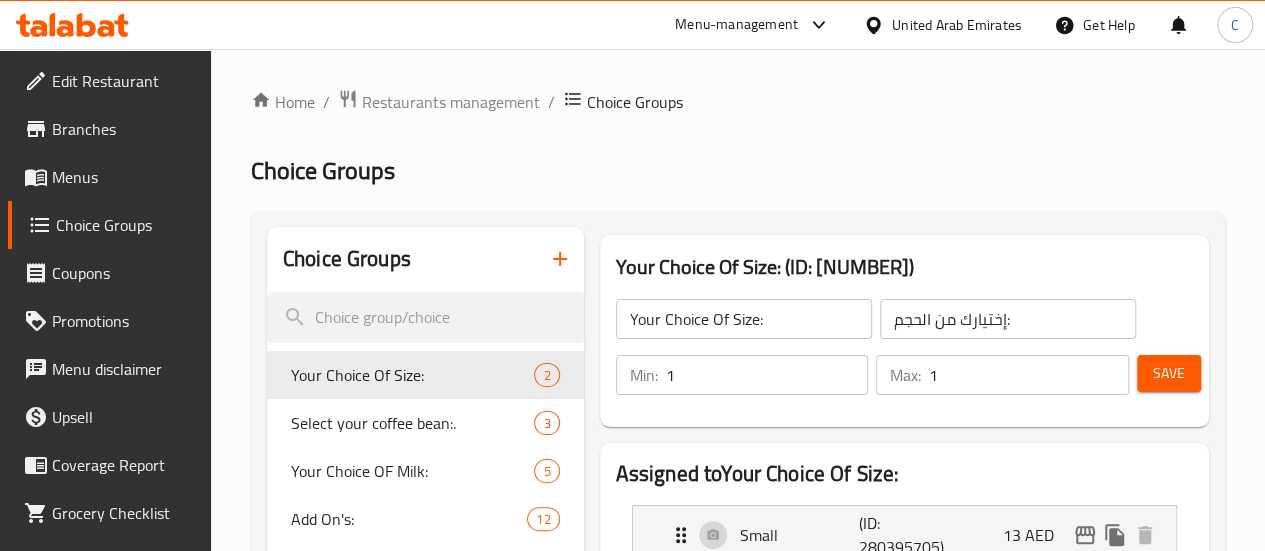 click at bounding box center (560, 259) 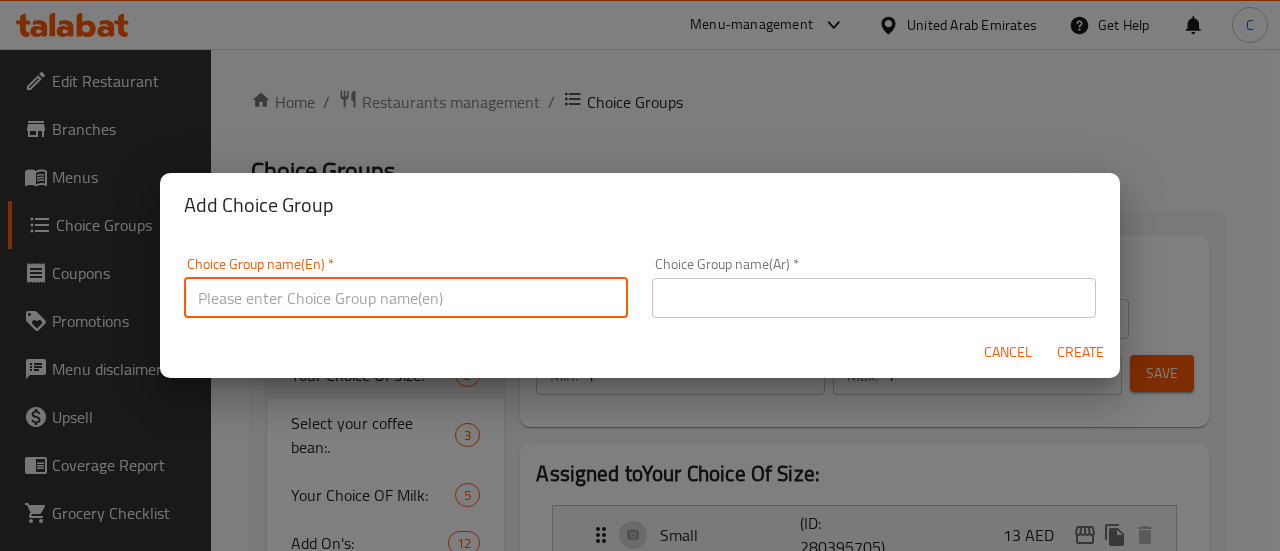 click at bounding box center (406, 298) 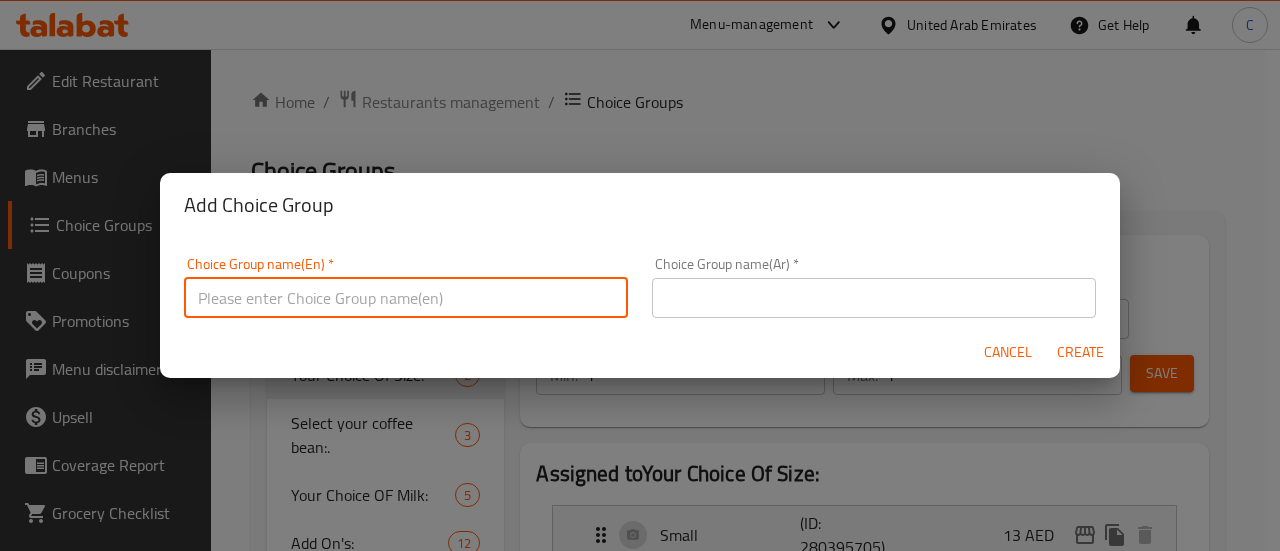 type on "T" 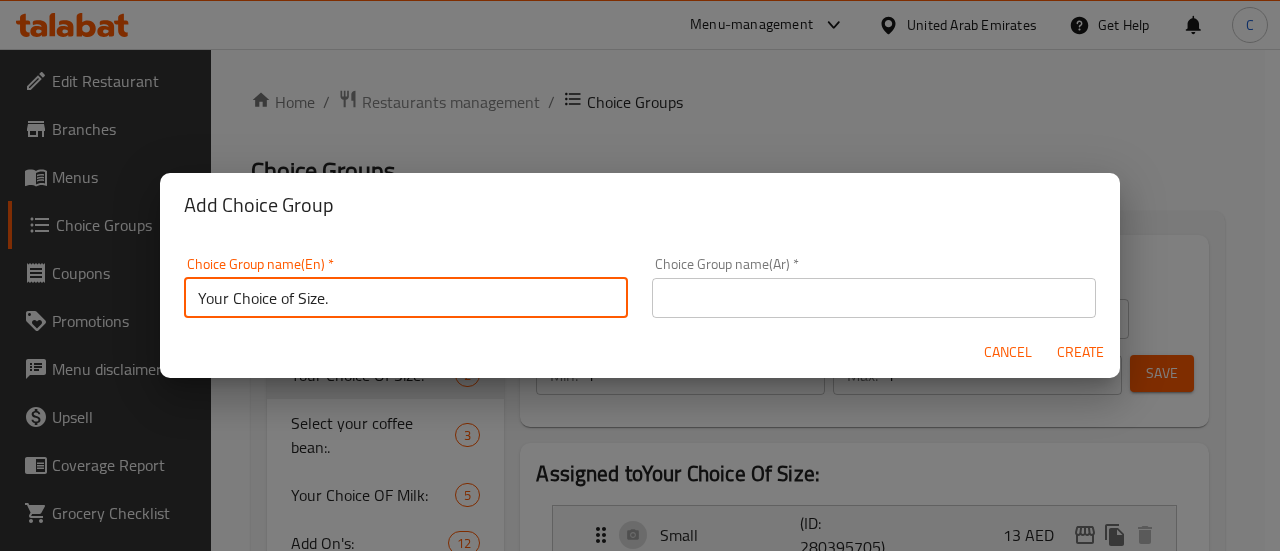 drag, startPoint x: 583, startPoint y: 305, endPoint x: 172, endPoint y: 304, distance: 411.00122 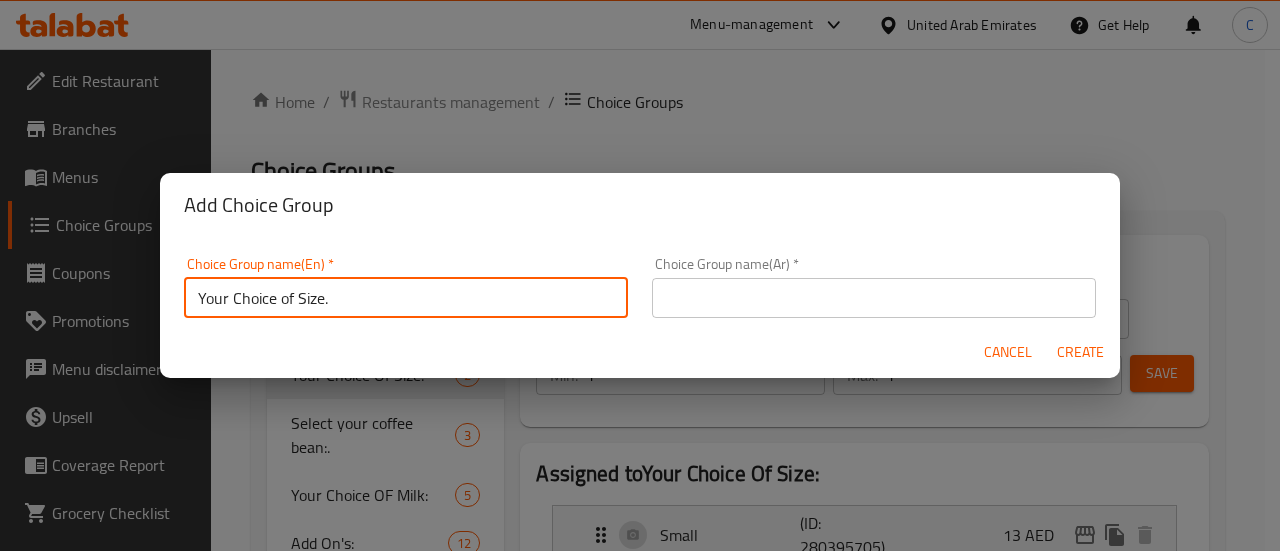 click at bounding box center [874, 298] 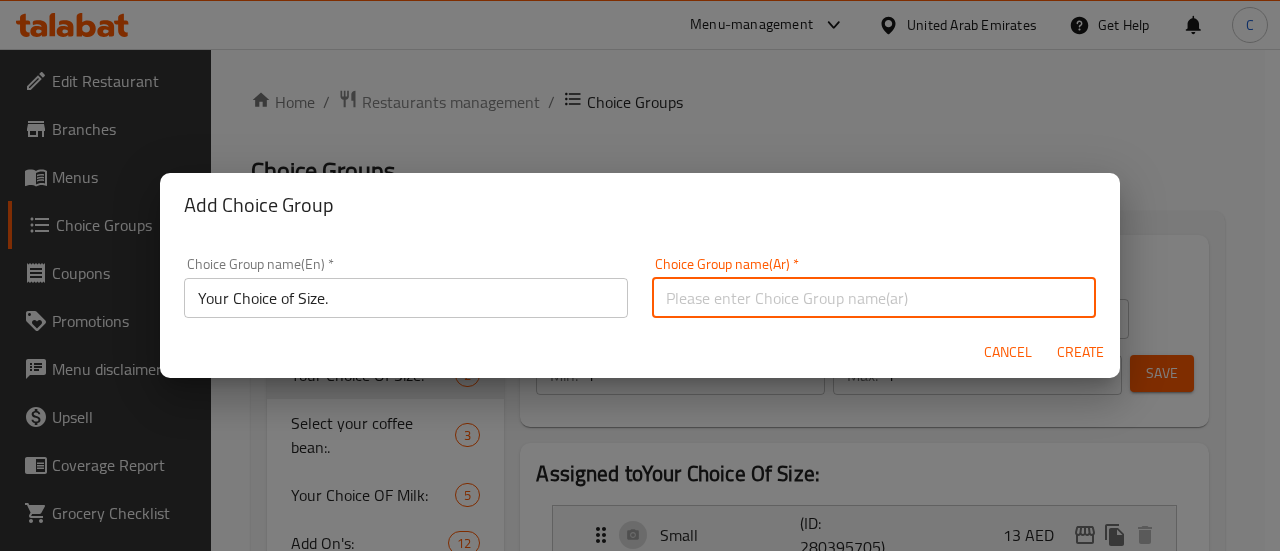 paste on "اختيارك من الحجم.          Ask ChatGPT" 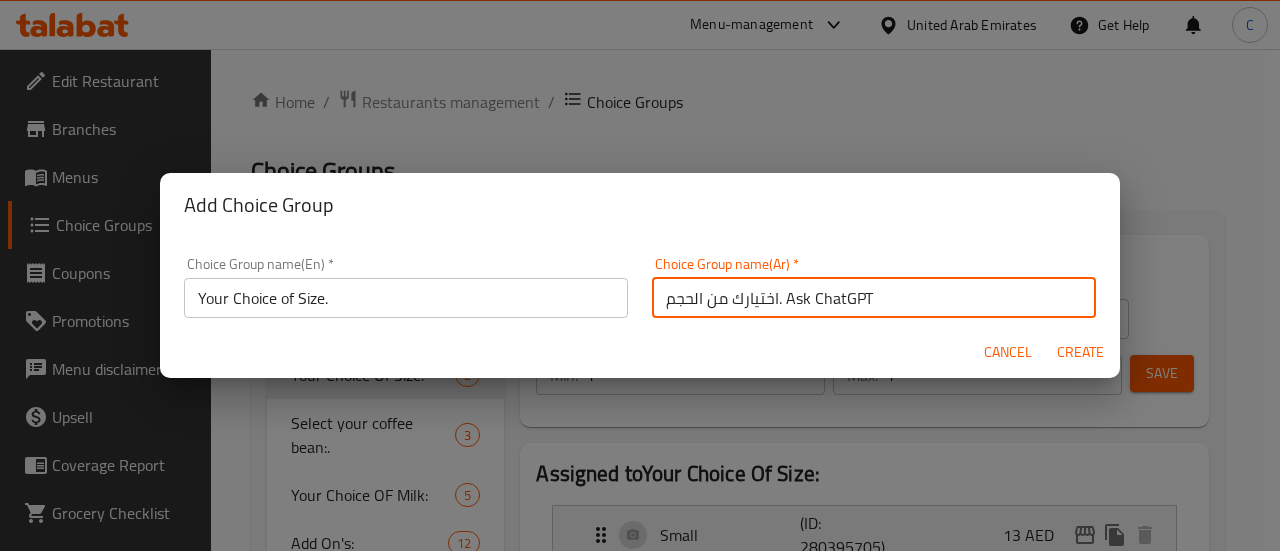 drag, startPoint x: 782, startPoint y: 300, endPoint x: 922, endPoint y: 307, distance: 140.1749 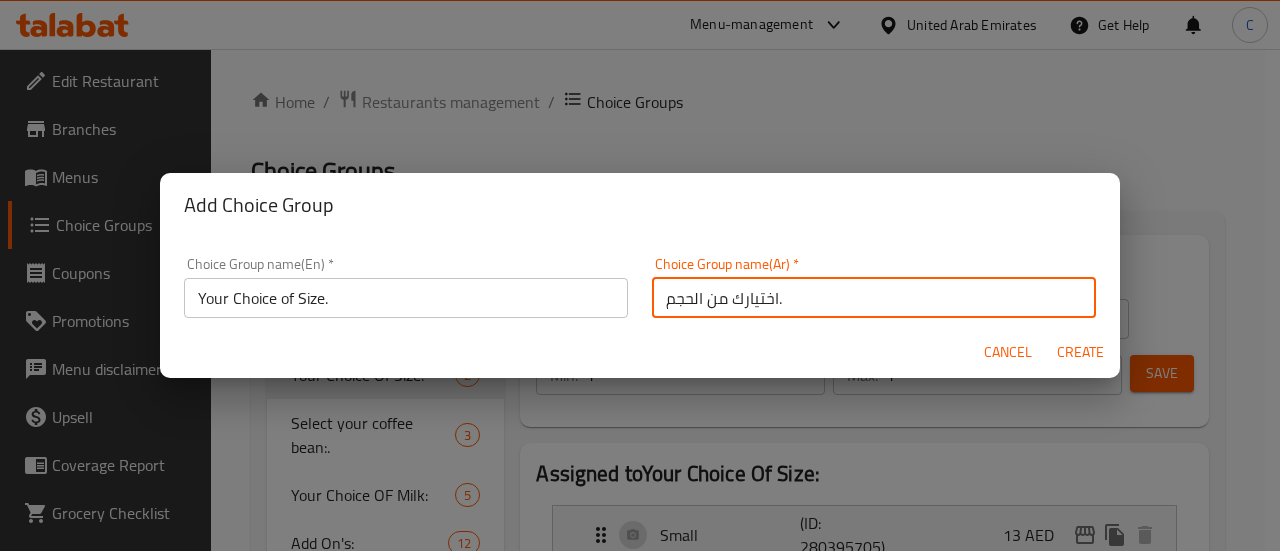 type on "اختيارك من الحجم." 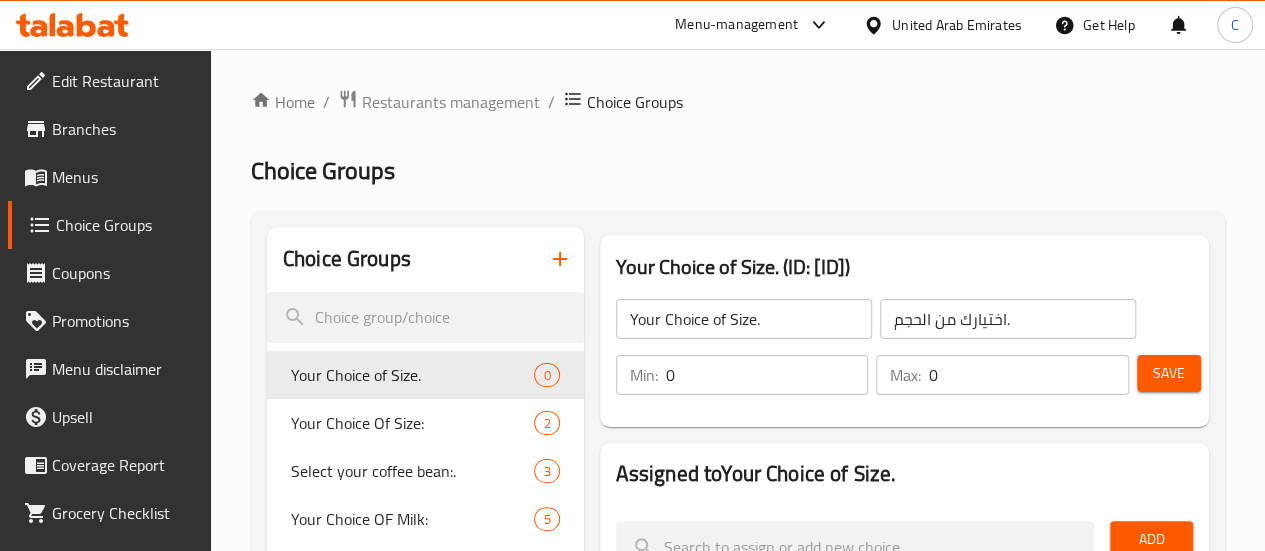 scroll, scrollTop: 378, scrollLeft: 0, axis: vertical 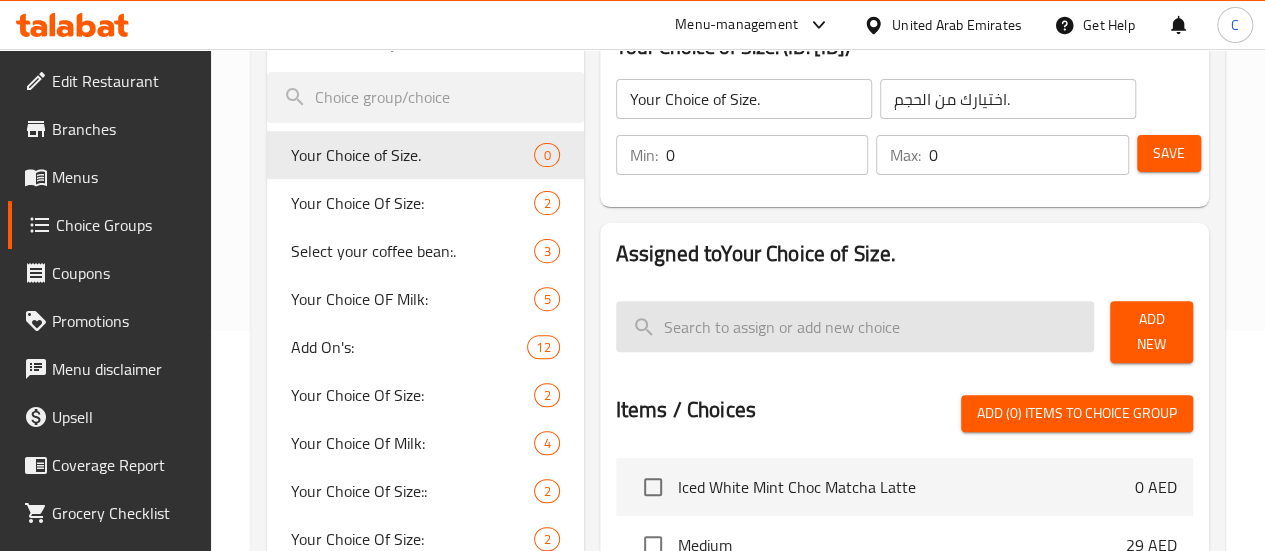 click at bounding box center (855, 326) 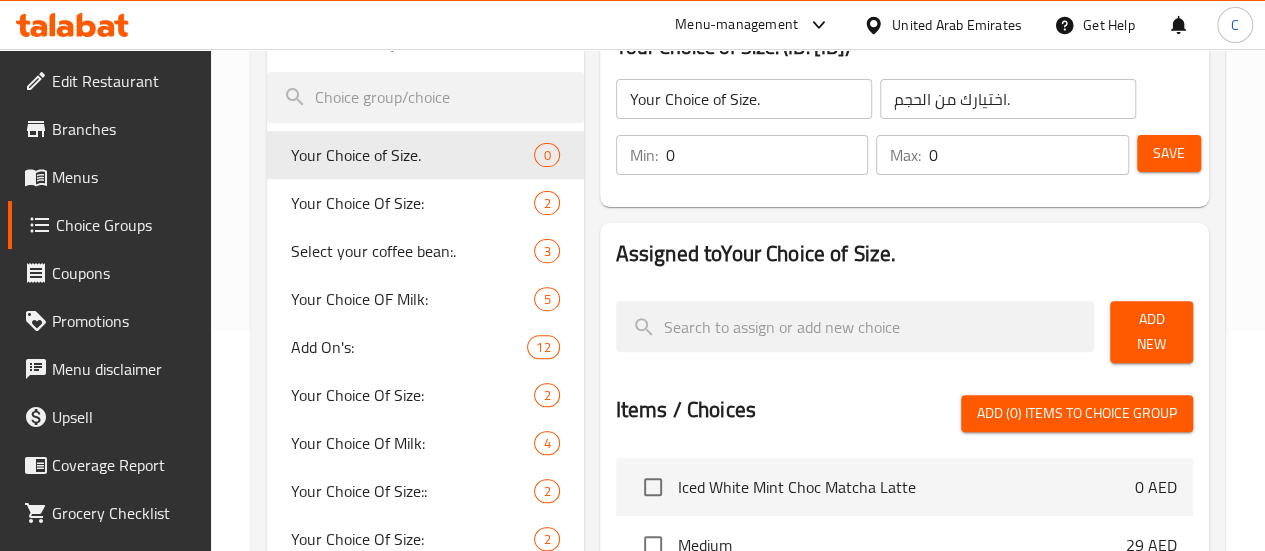 click on "Add New" at bounding box center [1151, 332] 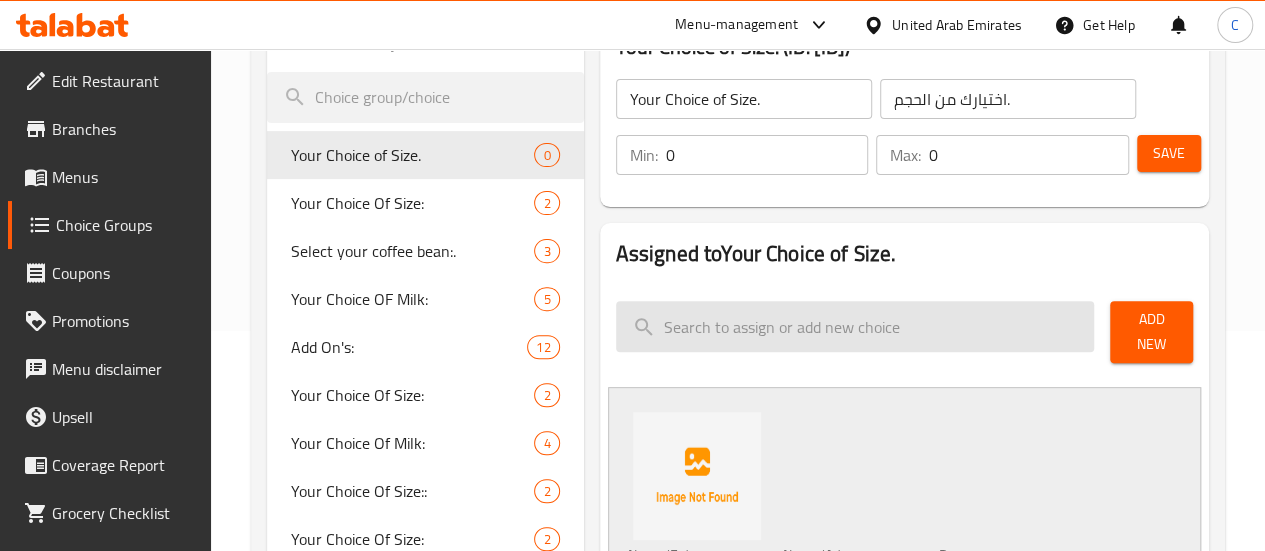 scroll, scrollTop: 412, scrollLeft: 0, axis: vertical 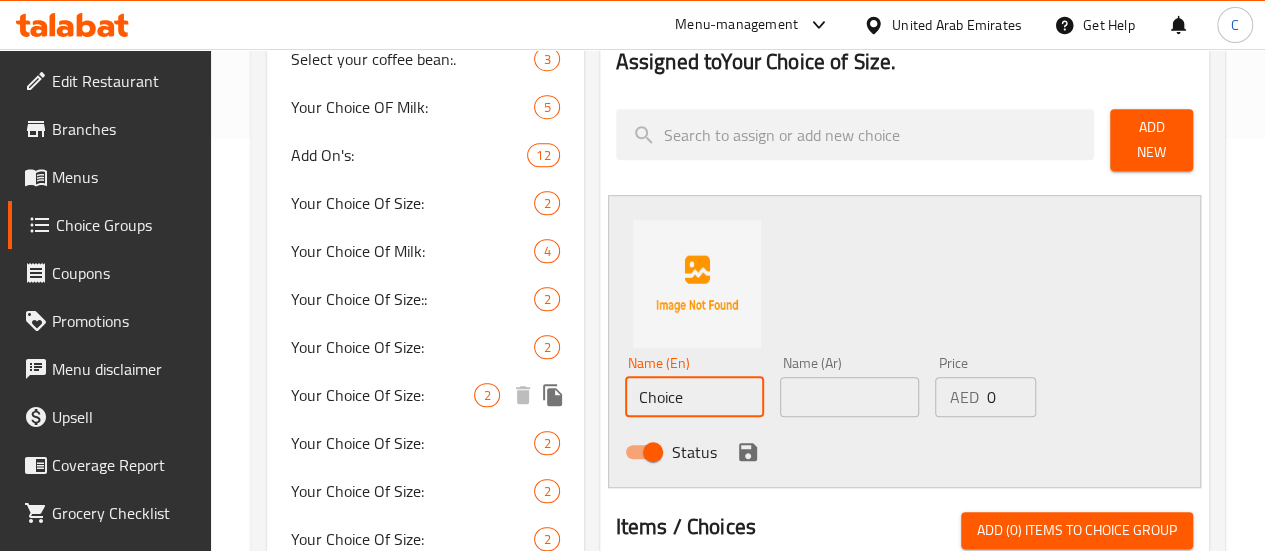 drag, startPoint x: 645, startPoint y: 375, endPoint x: 380, endPoint y: 363, distance: 265.27155 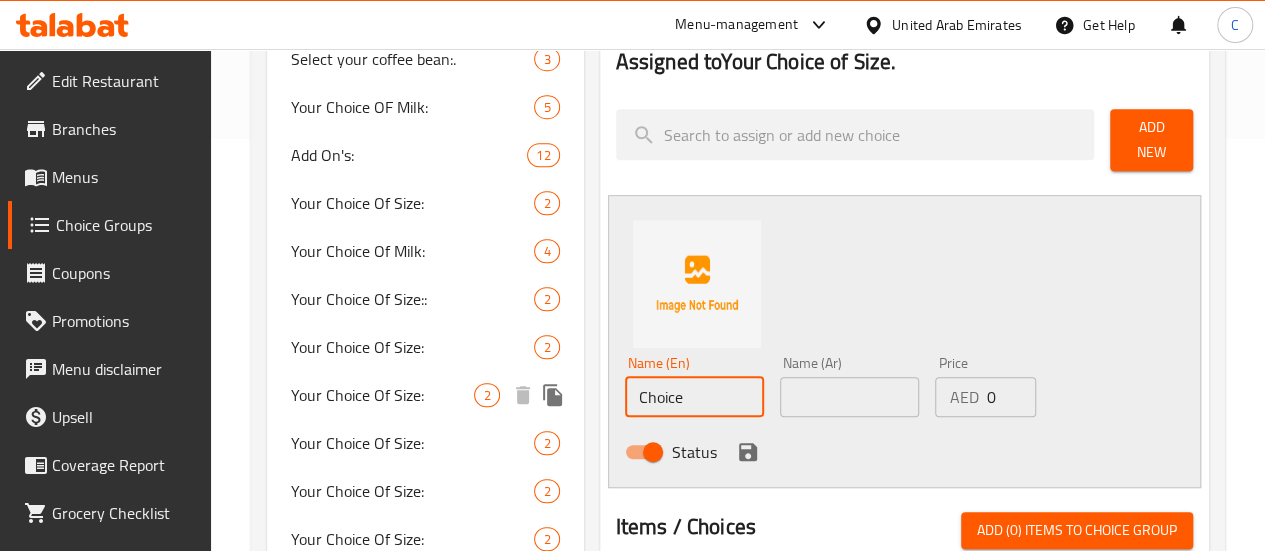 click on "Choice Groups Your Choice of Size.  0 Your Choice Of Size: 2 Select your coffee bean:. 3 Your Choice OF Milk: 5 Add On's: 12 Your Choice Of Size: 2 Your Choice Of Milk: 4 Your Choice Of Size:: 2 Your Choice Of Size: 2 Your Choice Of Size: 2 Your Choice Of Size: 2 Your Choice Of Size: 2 Your Choice Of Size: 2 Your Choice Of Size: 2 Your Choice Of Size: 2 Select your coffee bean: 2 Your Choice Of Size: 2 Your Choice Of Size: 2 Your Choice Of: 4 Your Choice Of Milk : 5 Extras: 9 Your Choice Of Milk: 5 Your Choice Of Size: 3 Your Choice Of Size: 3 Your Choice Of Size: 2 Your Choice Of Size: 3 Your Choice Of Size: 3 Select your coffee bean: 2 Your Choice Of Size: 3 Extra Toppings: 10 Remove: 1 Add Extras: 4 add extras: 5 ADD EXTRAS: 4 ADD extras: 4 Add EXTRAS: 6 aDD Extras: 3 ADd Extras: 3 Add Extra Protein: 2 Add Extra Dressing: 3 Remove Topping: 6 Remove toppings: 6 Remove TOpping: 4 your Choice OF: 1 Your choice of Protein: 3 your Choice OF Cheese: 3 Your Choice Of Toppings: 8 Your choice of Croutons: 2 3 3 9 1" at bounding box center (742, 1585) 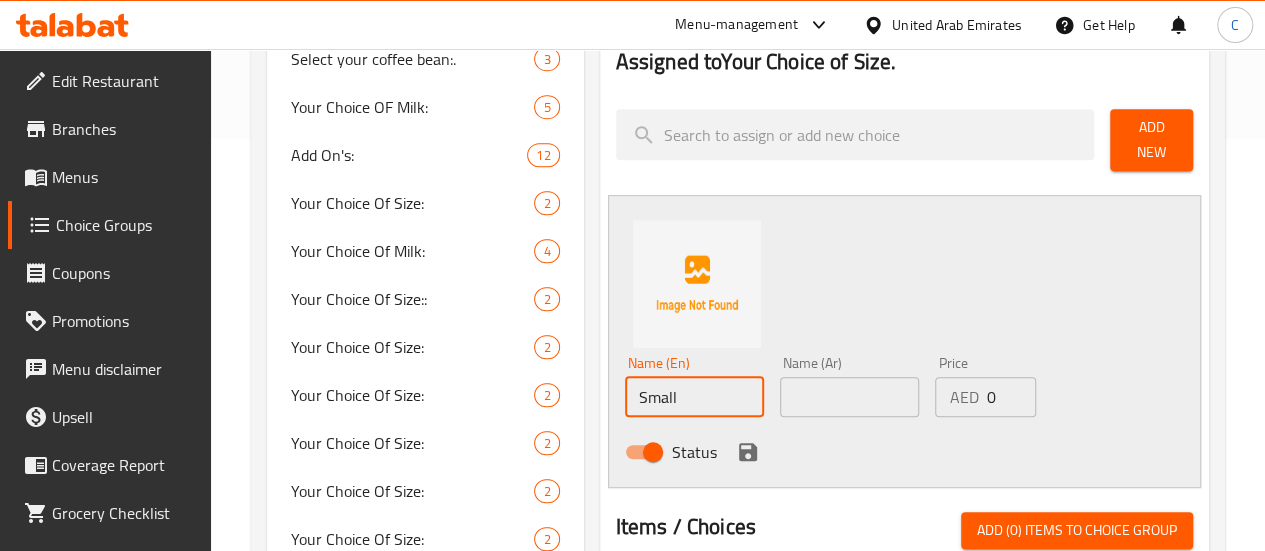 type on "Small" 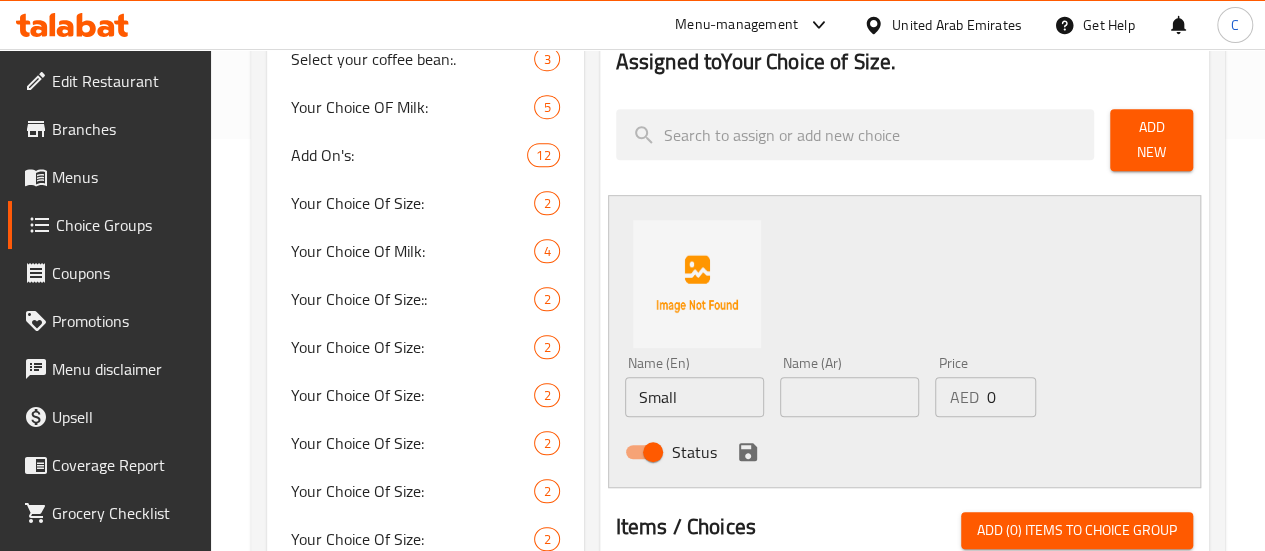 click on "Status" at bounding box center (850, 452) 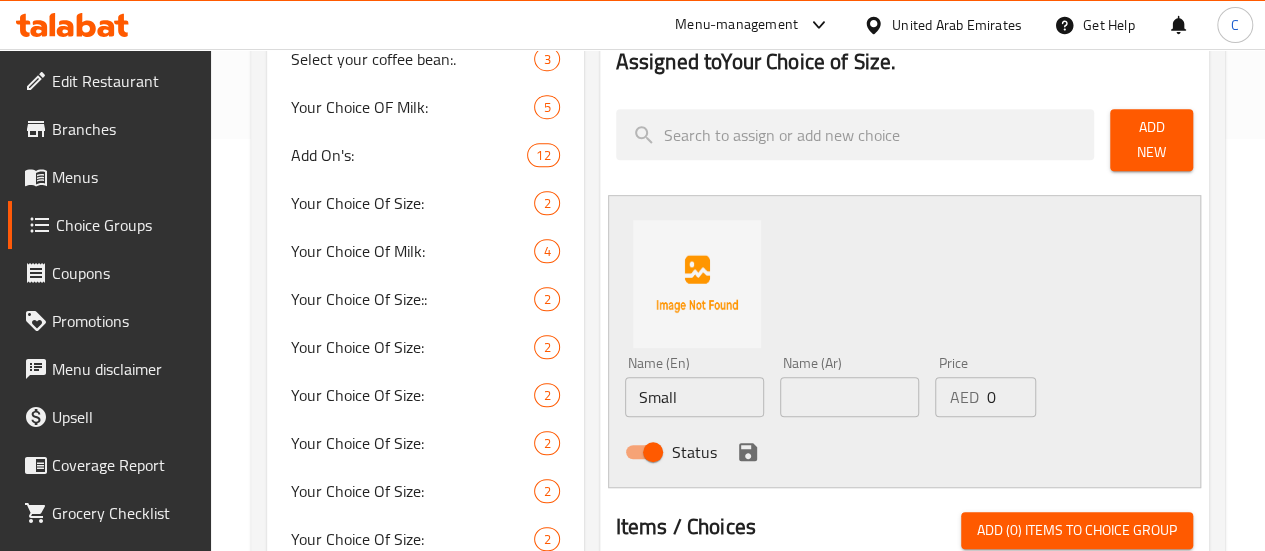 drag, startPoint x: 974, startPoint y: 389, endPoint x: 872, endPoint y: 389, distance: 102 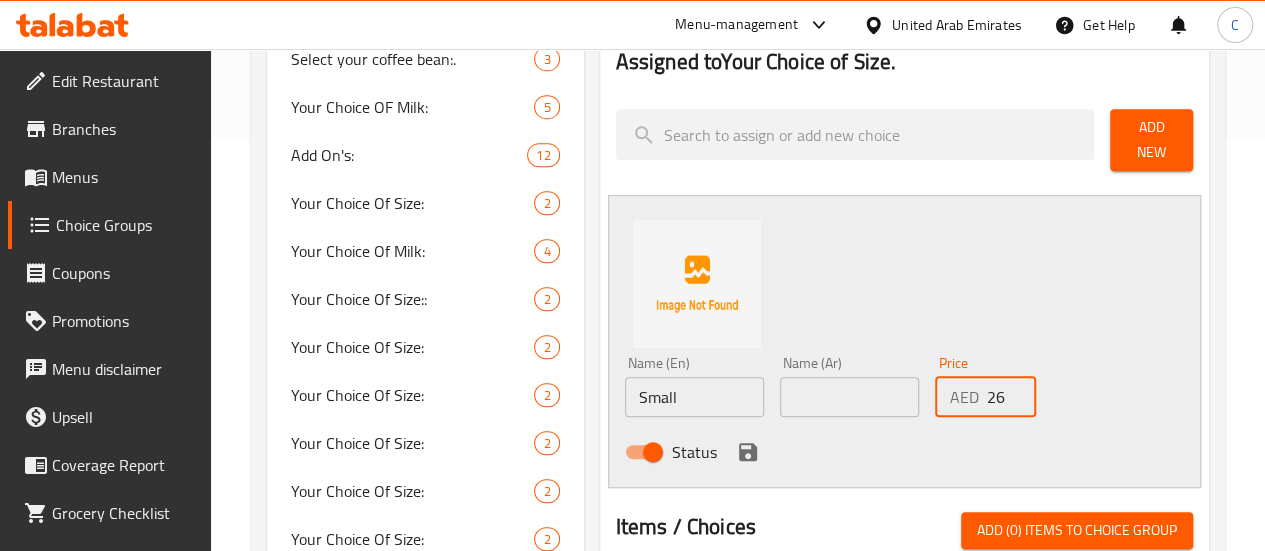 type on "26" 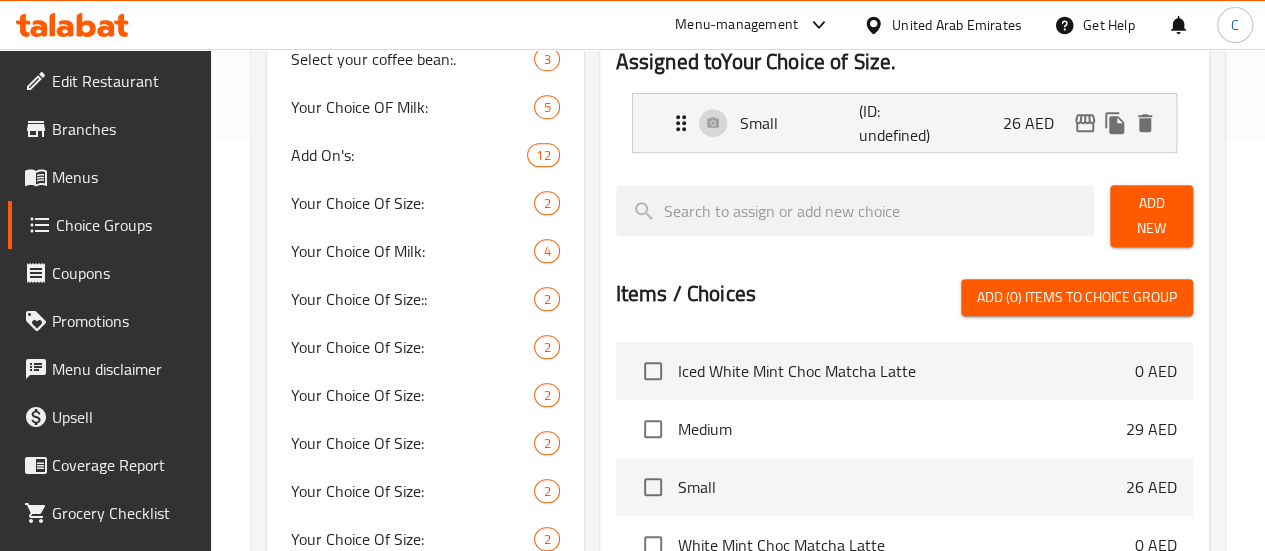 click on "Add New" at bounding box center (1151, 216) 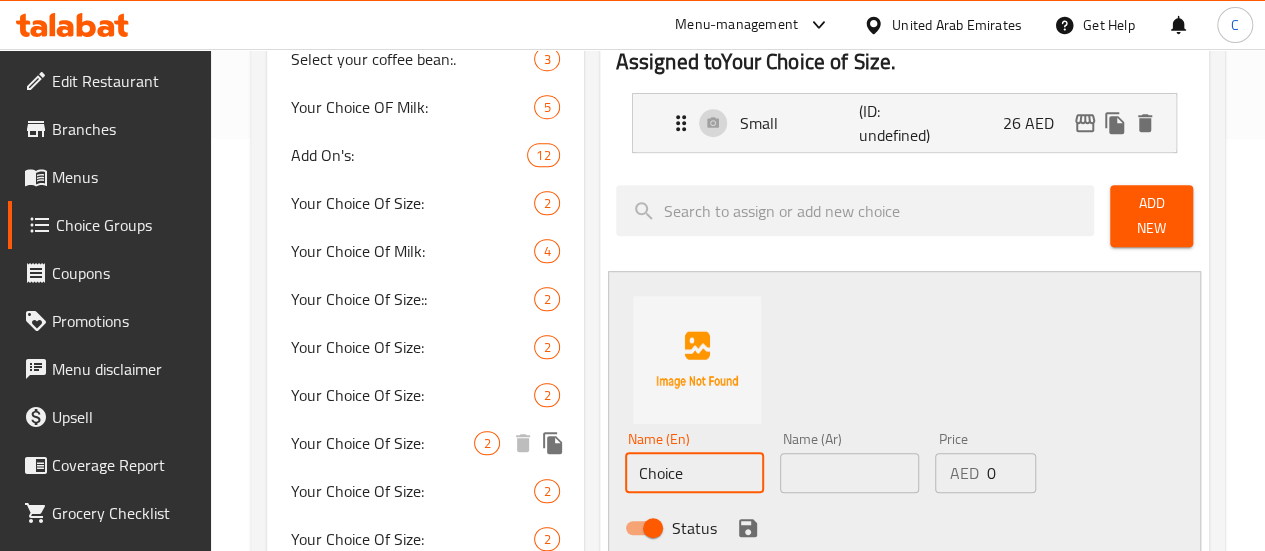 drag, startPoint x: 625, startPoint y: 450, endPoint x: 269, endPoint y: 461, distance: 356.1699 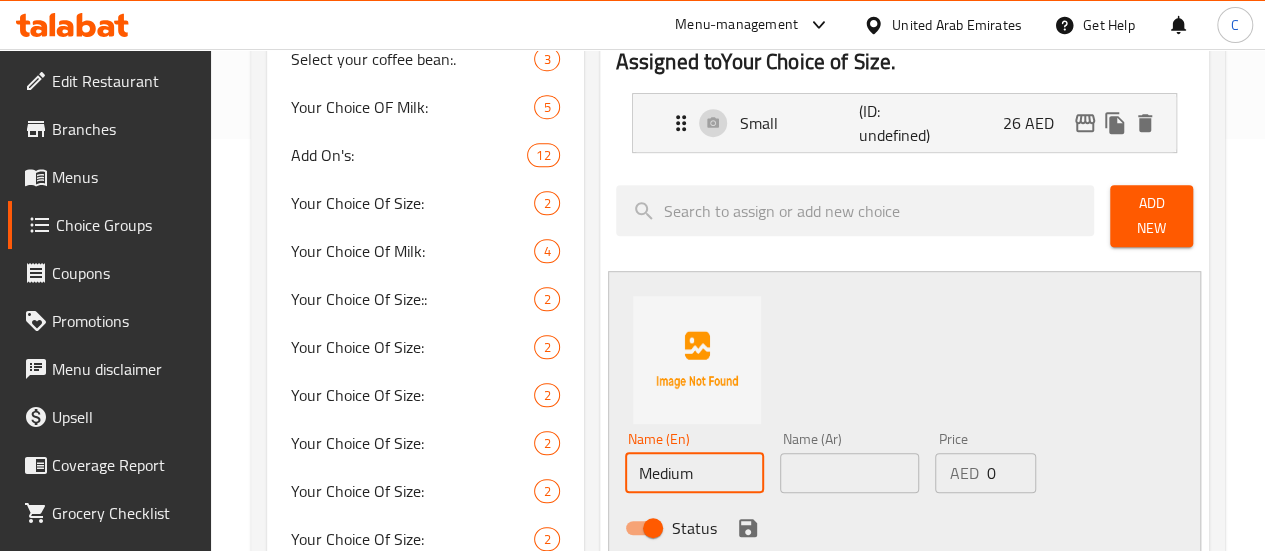 type on "Medium" 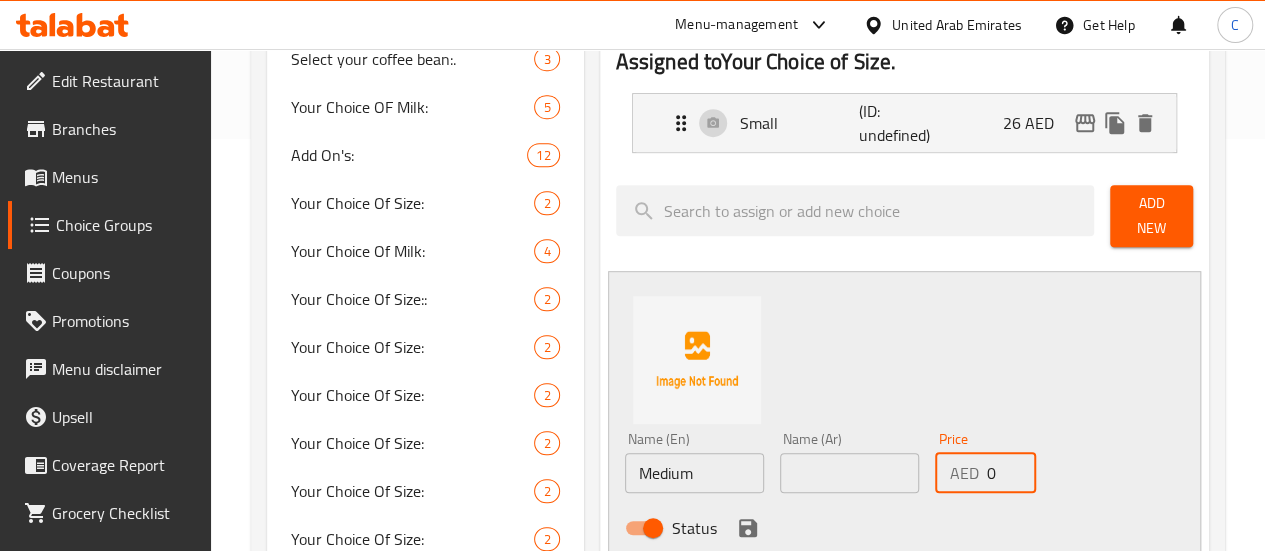 drag, startPoint x: 982, startPoint y: 459, endPoint x: 767, endPoint y: 469, distance: 215.23244 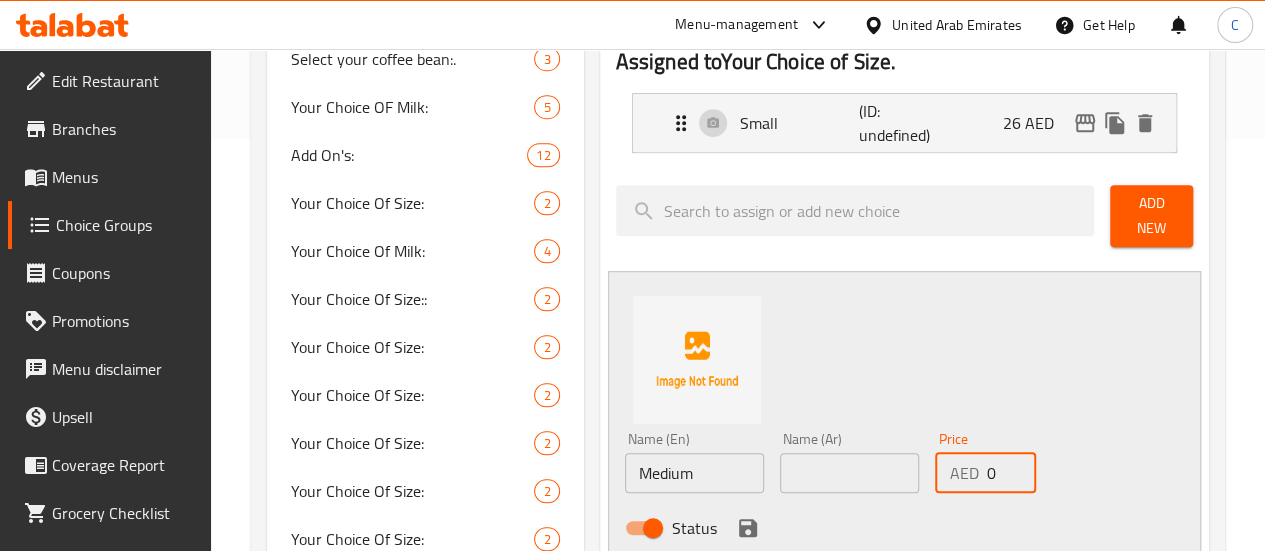 click on "Name (En) Medium Name (En) Name (Ar) Name (Ar) Price AED 0 Price Status" at bounding box center [850, 489] 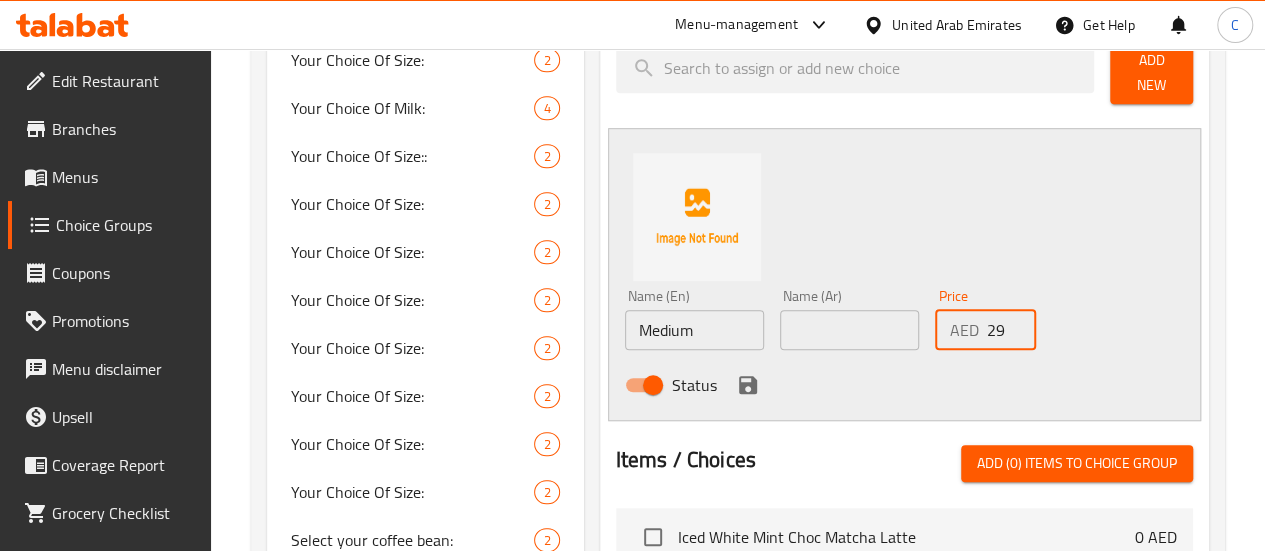 scroll, scrollTop: 556, scrollLeft: 0, axis: vertical 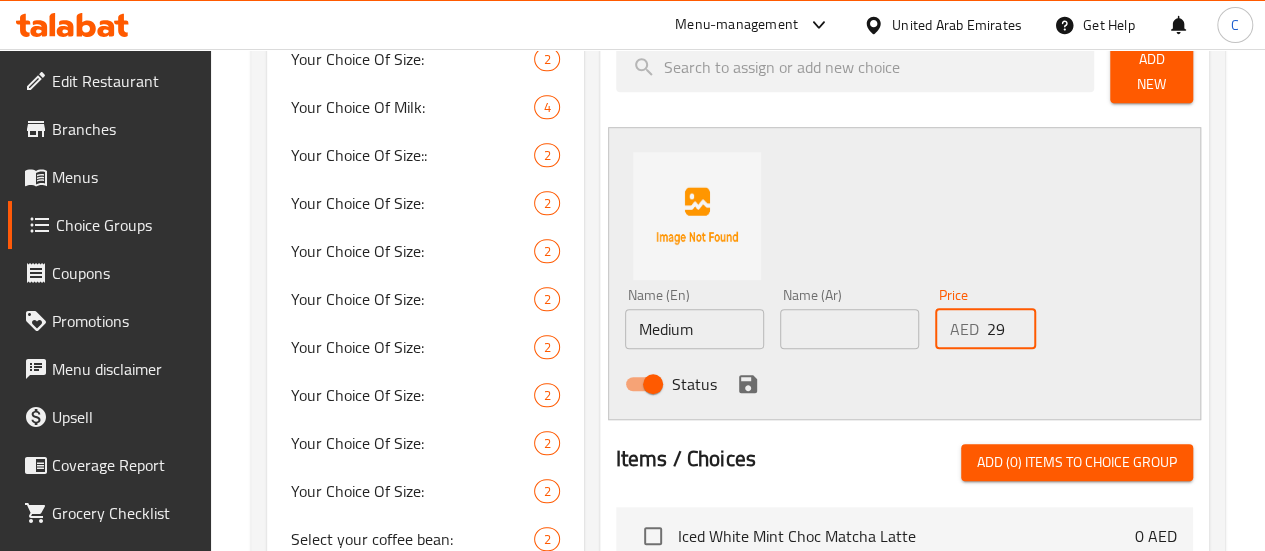 type on "29" 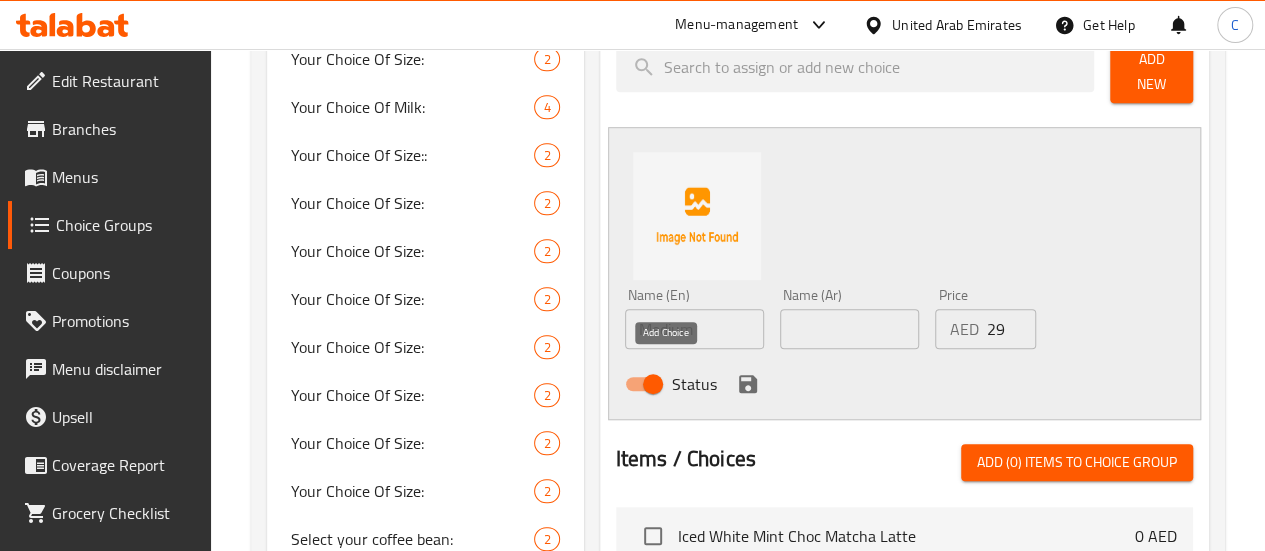 click 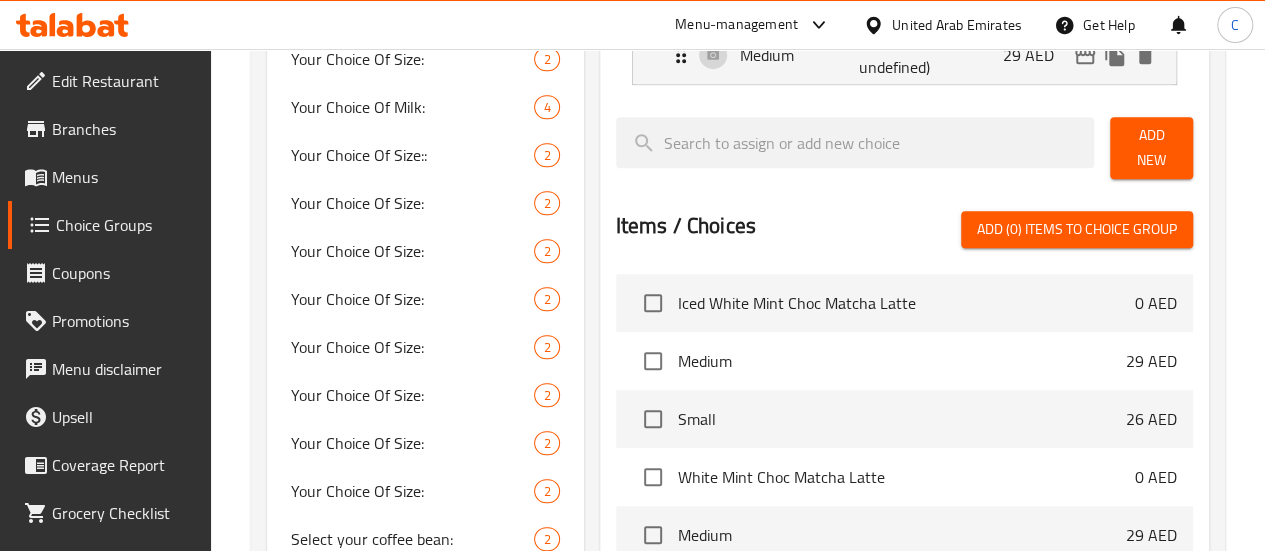 click on "Add New" at bounding box center [1151, 148] 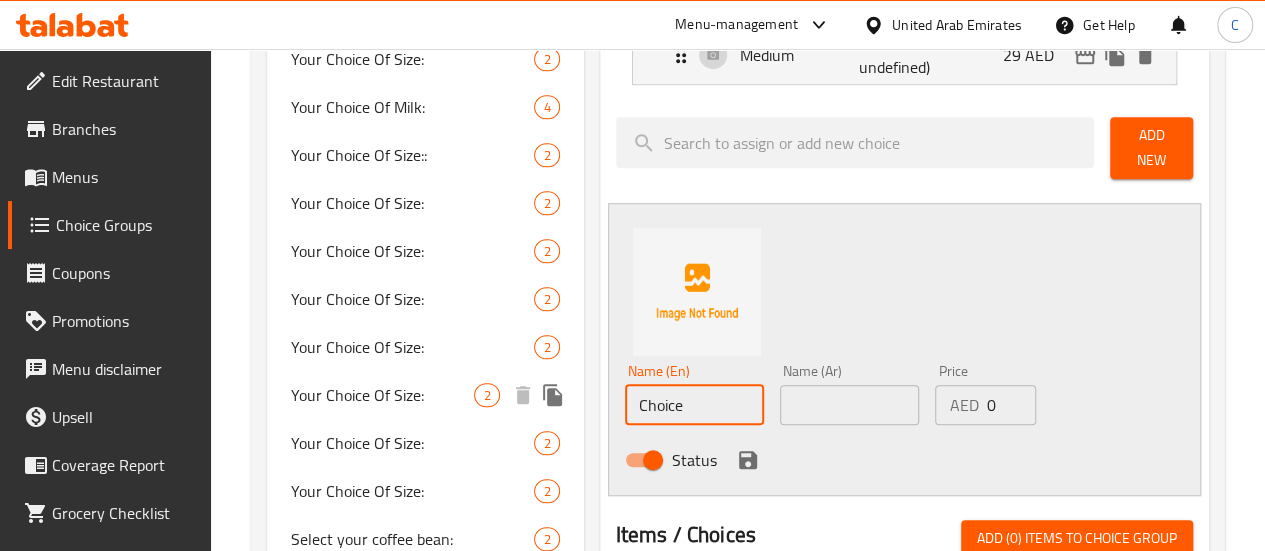 drag, startPoint x: 598, startPoint y: 405, endPoint x: 437, endPoint y: 405, distance: 161 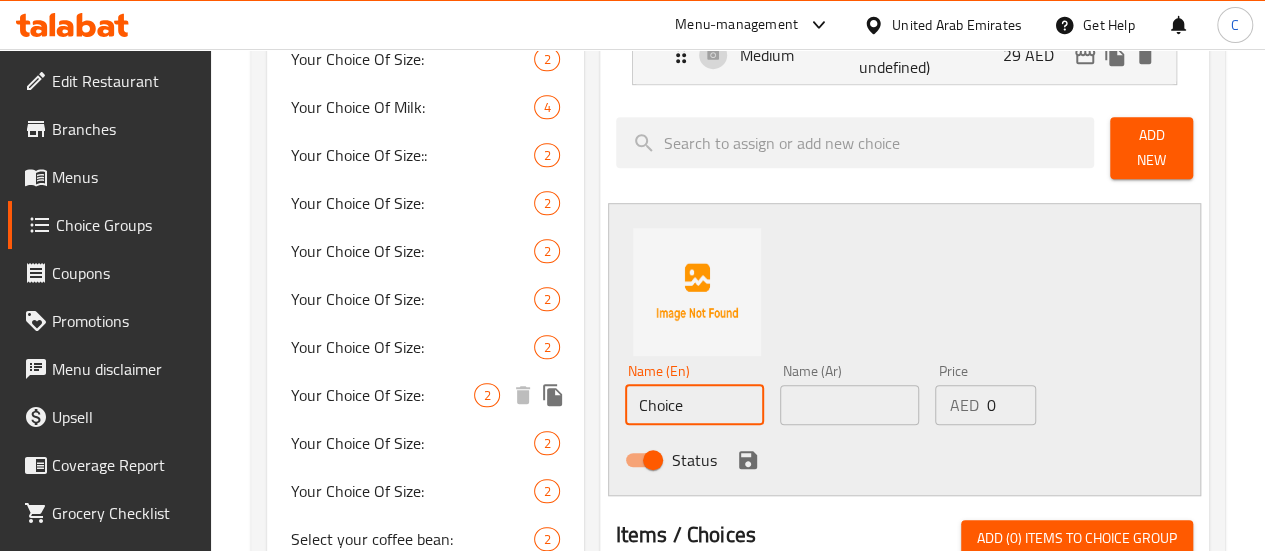 click on "Choice Groups Your Choice of Size.  0 Your Choice Of Size: 2 Select your coffee bean:. 3 Your Choice OF Milk: 5 Add On's: 12 Your Choice Of Size: 2 Your Choice Of Milk: 4 Your Choice Of Size:: 2 Your Choice Of Size: 2 Your Choice Of Size: 2 Your Choice Of Size: 2 Your Choice Of Size: 2 Your Choice Of Size: 2 Your Choice Of Size: 2 Your Choice Of Size: 2 Select your coffee bean: 2 Your Choice Of Size: 2 Your Choice Of Size: 2 Your Choice Of: 4 Your Choice Of Milk : 5 Extras: 9 Your Choice Of Milk: 5 Your Choice Of Size: 3 Your Choice Of Size: 3 Your Choice Of Size: 2 Your Choice Of Size: 3 Your Choice Of Size: 3 Select your coffee bean: 2 Your Choice Of Size: 3 Extra Toppings: 10 Remove: 1 Add Extras: 4 add extras: 5 ADD EXTRAS: 4 ADD extras: 4 Add EXTRAS: 6 aDD Extras: 3 ADd Extras: 3 Add Extra Protein: 2 Add Extra Dressing: 3 Remove Topping: 6 Remove toppings: 6 Remove TOpping: 4 your Choice OF: 1 Your choice of Protein: 3 your Choice OF Cheese: 3 Your Choice Of Toppings: 8 Your choice of Croutons: 2 3 3 9 1" at bounding box center [742, 1441] 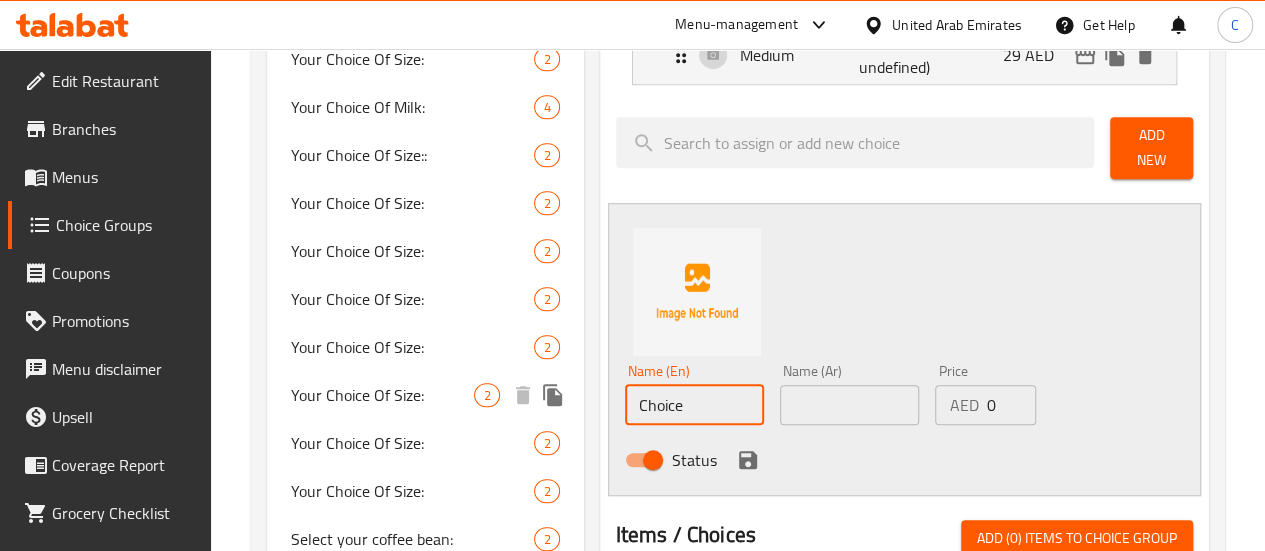 type on "e" 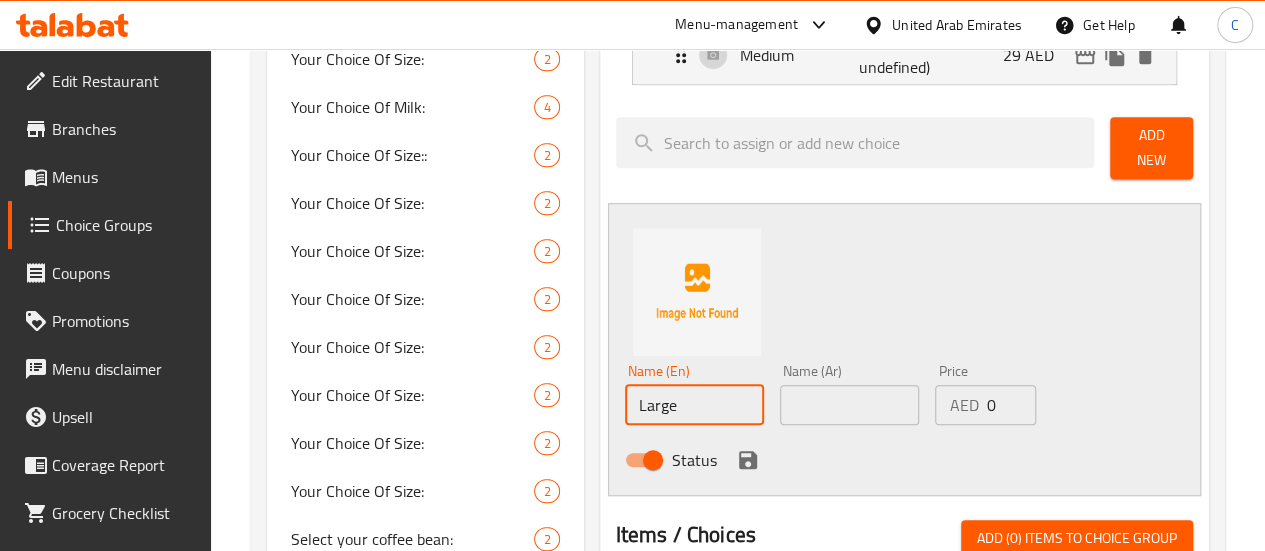 type on "Large" 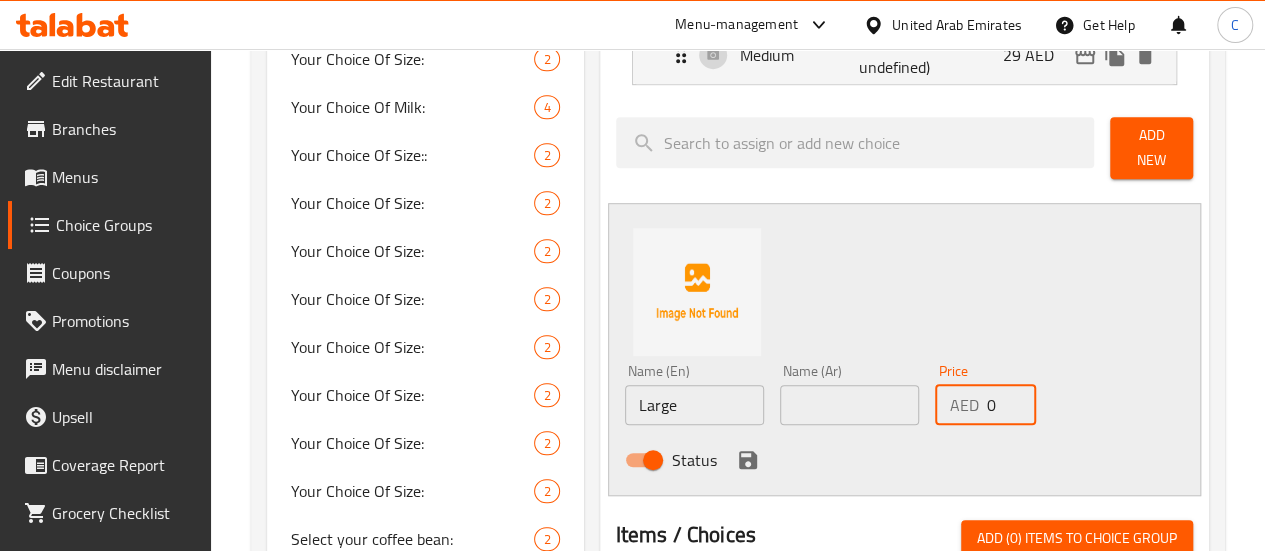 drag, startPoint x: 960, startPoint y: 391, endPoint x: 832, endPoint y: 404, distance: 128.65846 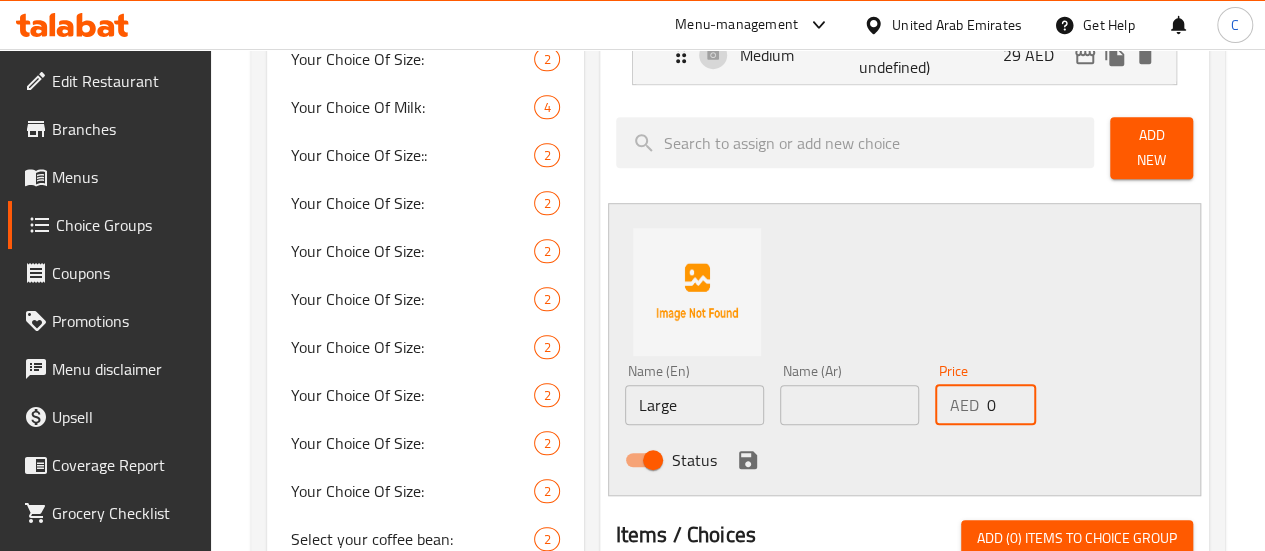 click on "Name (En) Large Name (En) Name (Ar) Name (Ar) Price AED 0 Price Status" at bounding box center [850, 421] 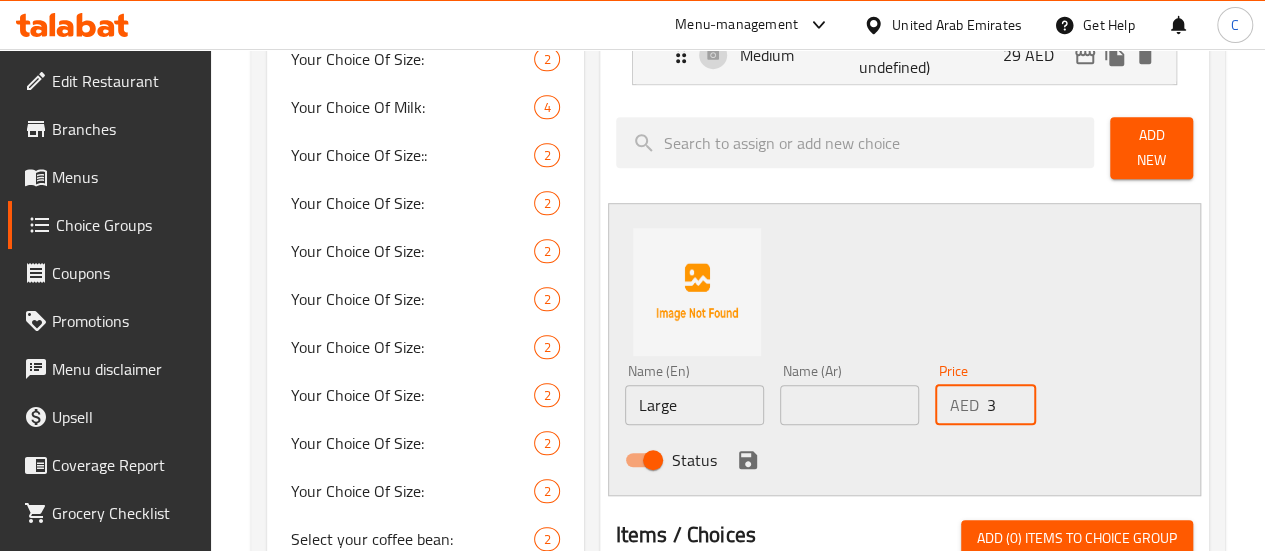 type on "32" 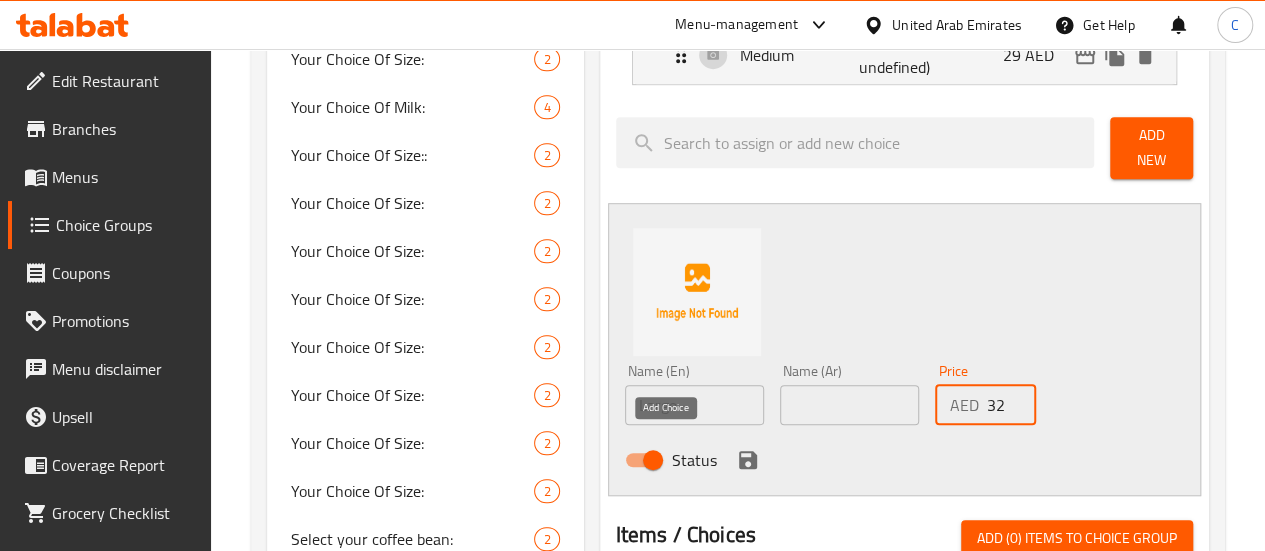 click 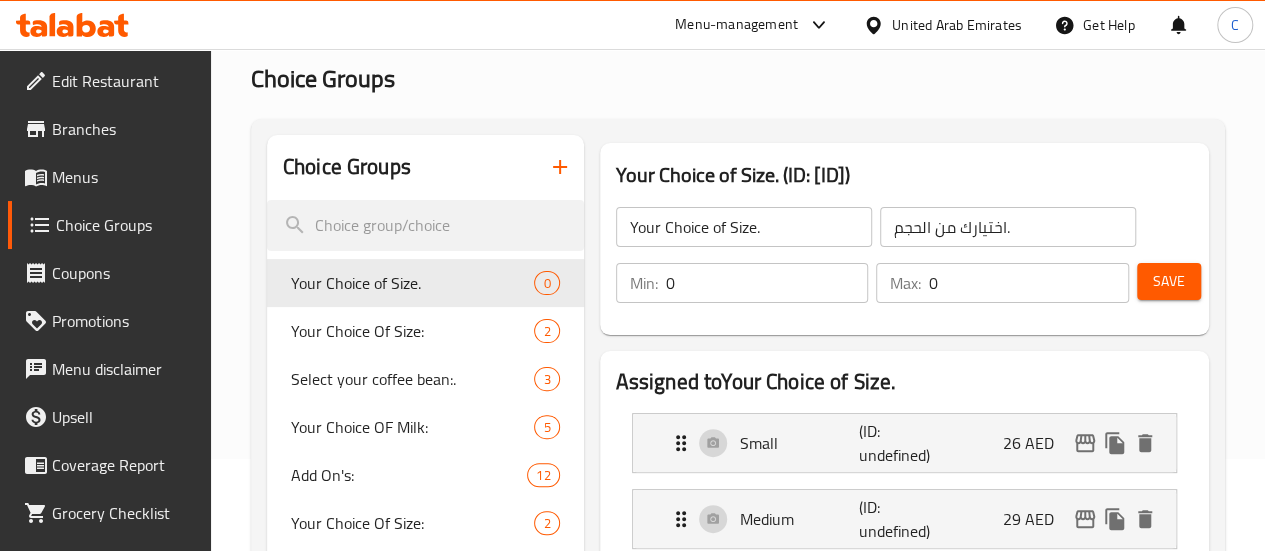 scroll, scrollTop: 0, scrollLeft: 0, axis: both 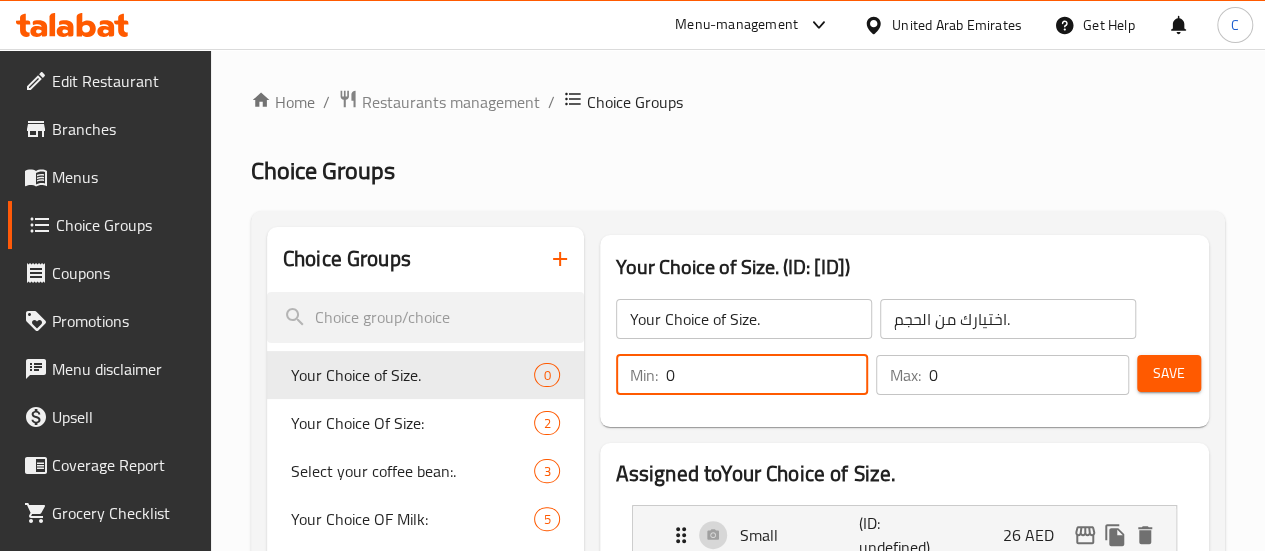 drag, startPoint x: 737, startPoint y: 380, endPoint x: 464, endPoint y: 356, distance: 274.05292 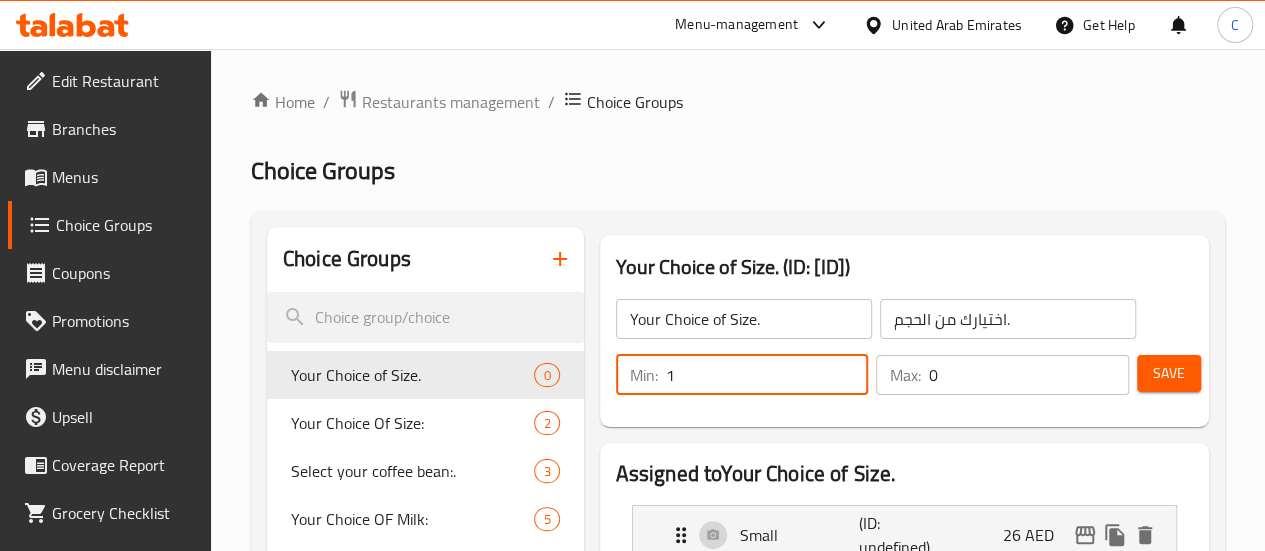 type on "1" 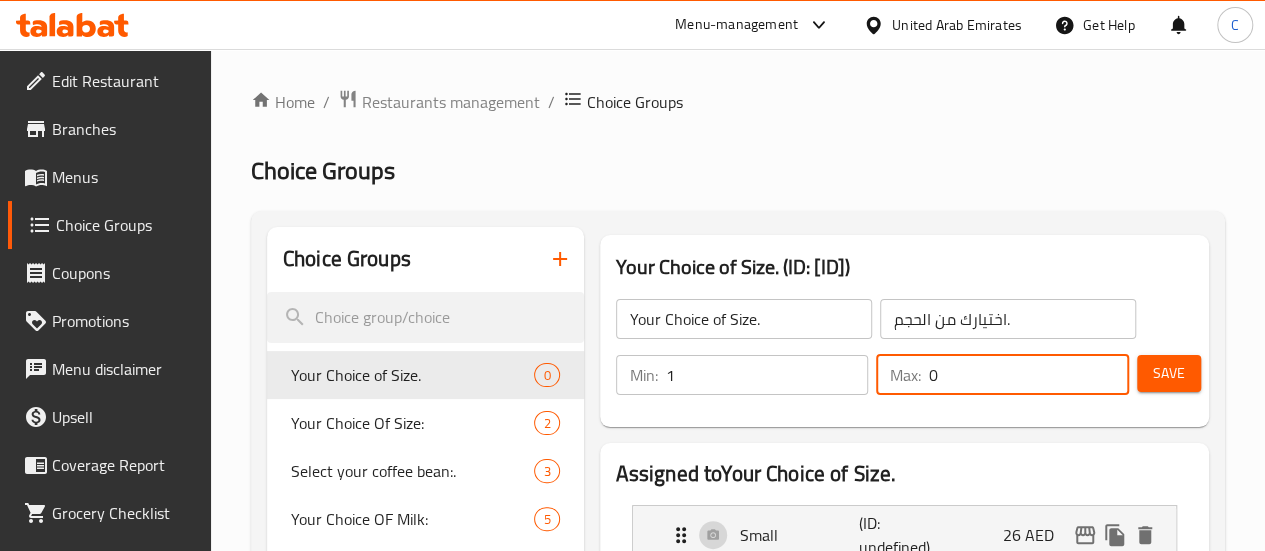 drag, startPoint x: 920, startPoint y: 363, endPoint x: 854, endPoint y: 380, distance: 68.154236 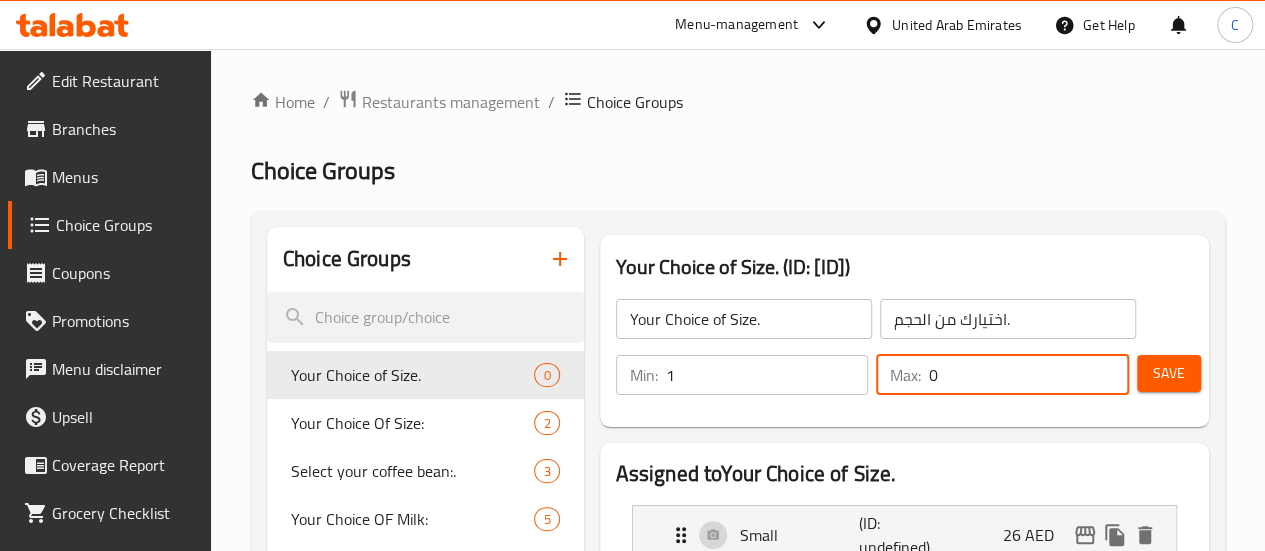 click on "Max: 0 ​" at bounding box center [1002, 375] 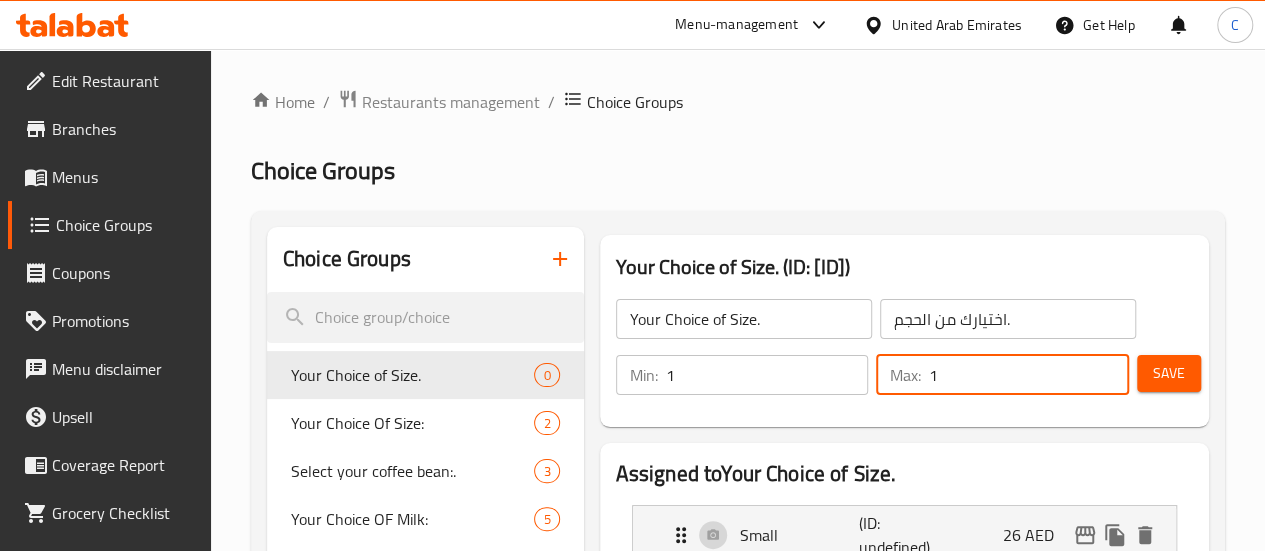 type on "1" 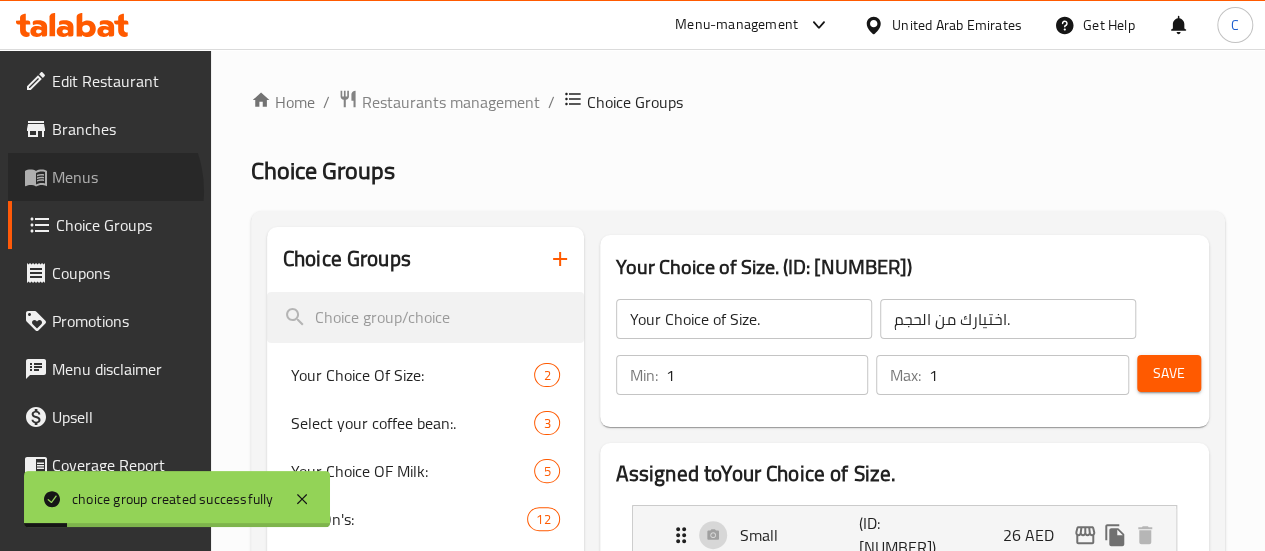 click on "Menus" at bounding box center [123, 177] 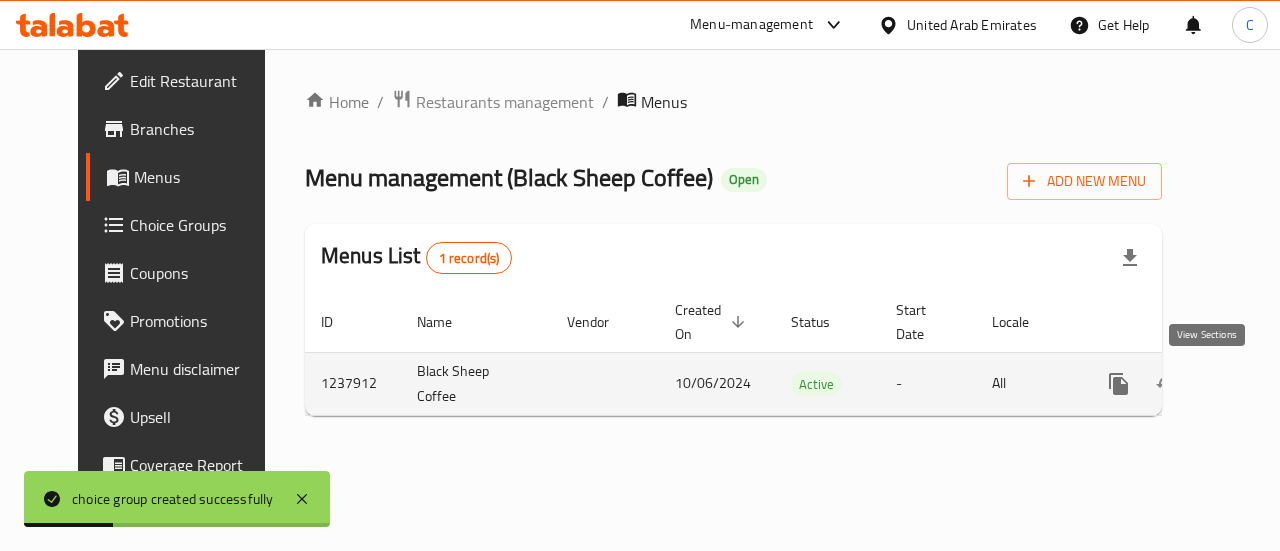 click 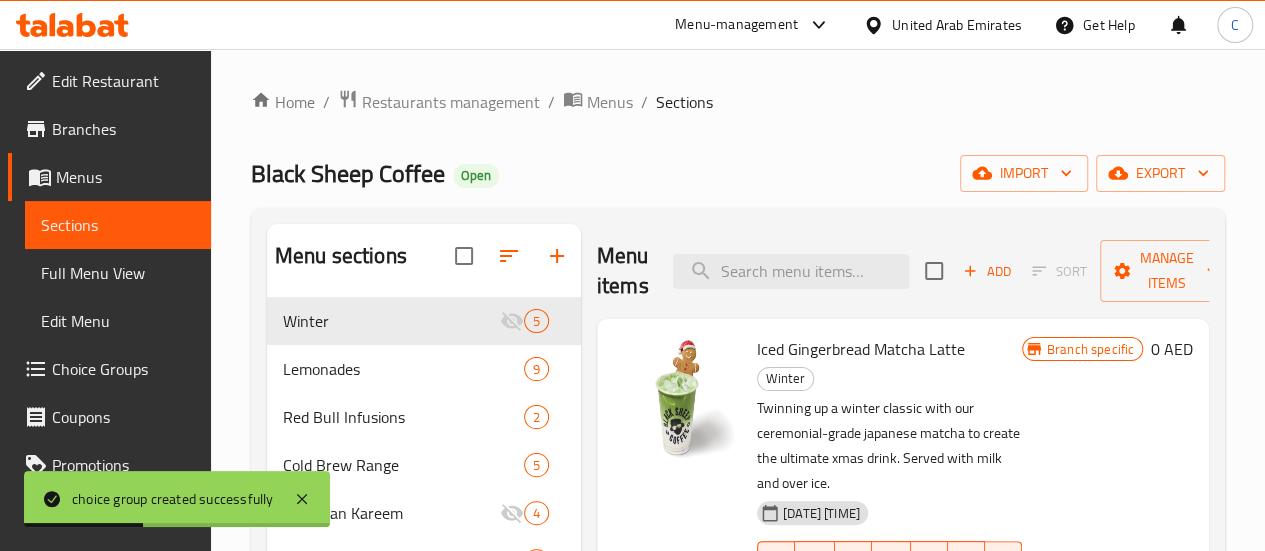 click on "Menu items Add Sort Manage items" at bounding box center [903, 271] 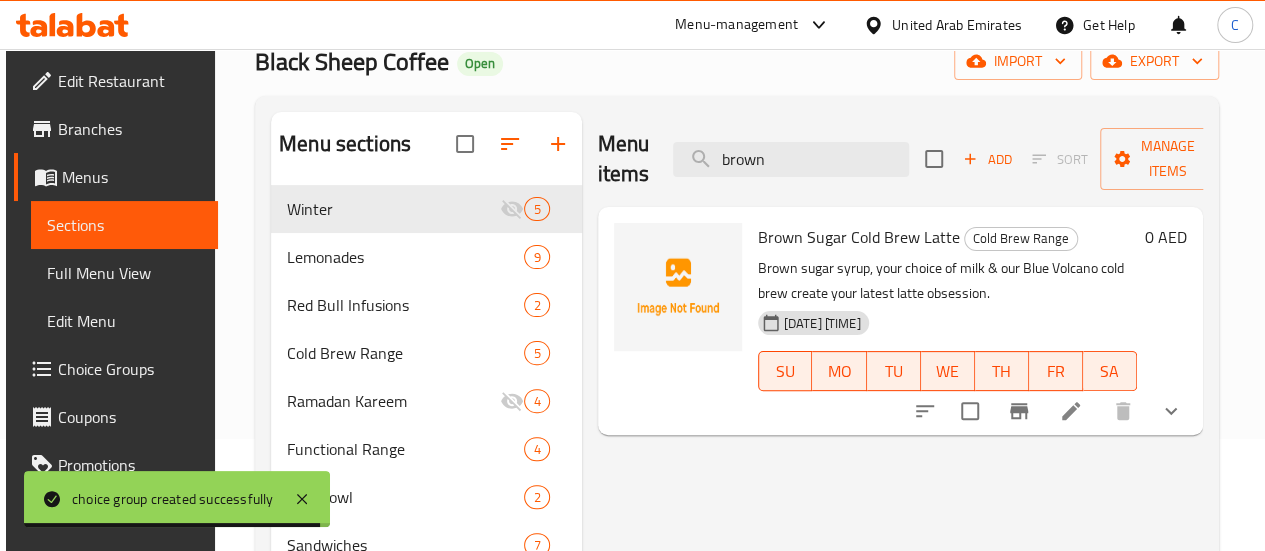 scroll, scrollTop: 115, scrollLeft: 0, axis: vertical 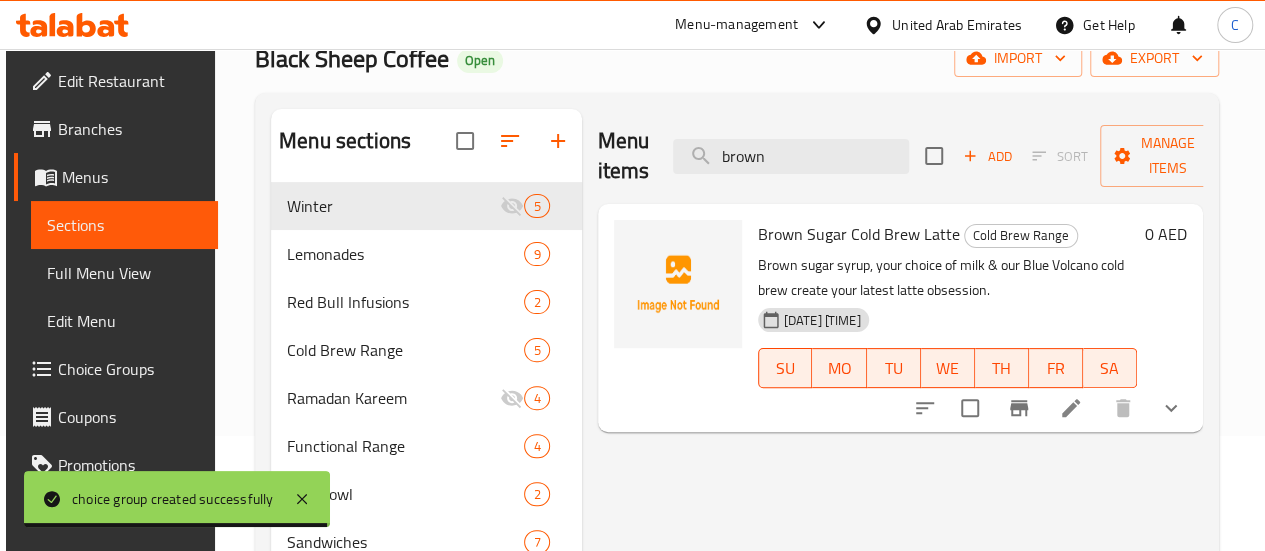 type on "brown" 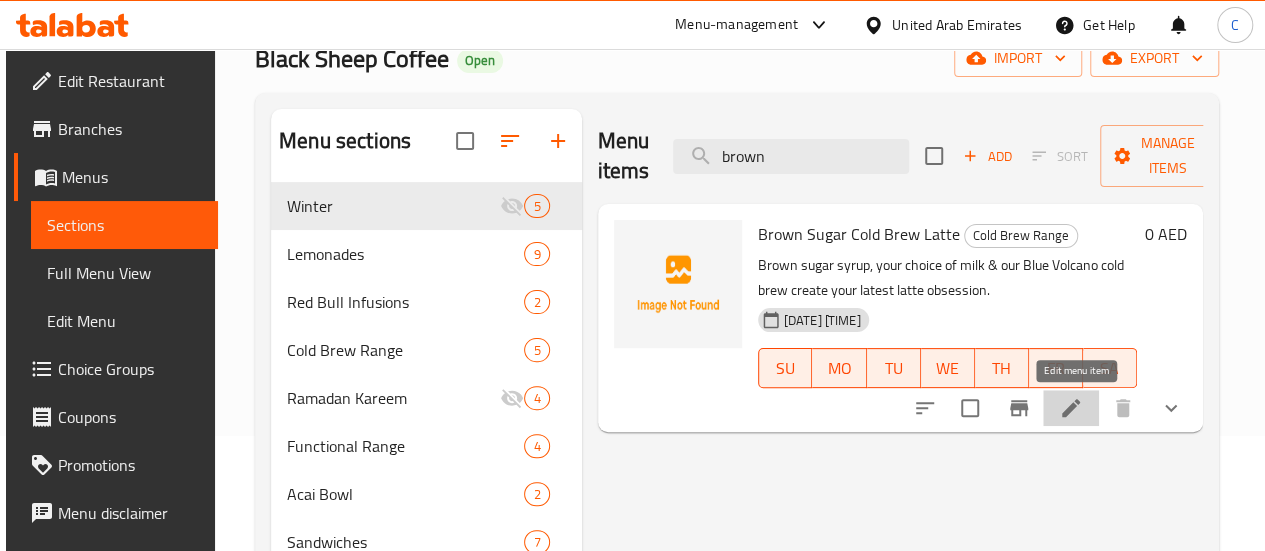 click 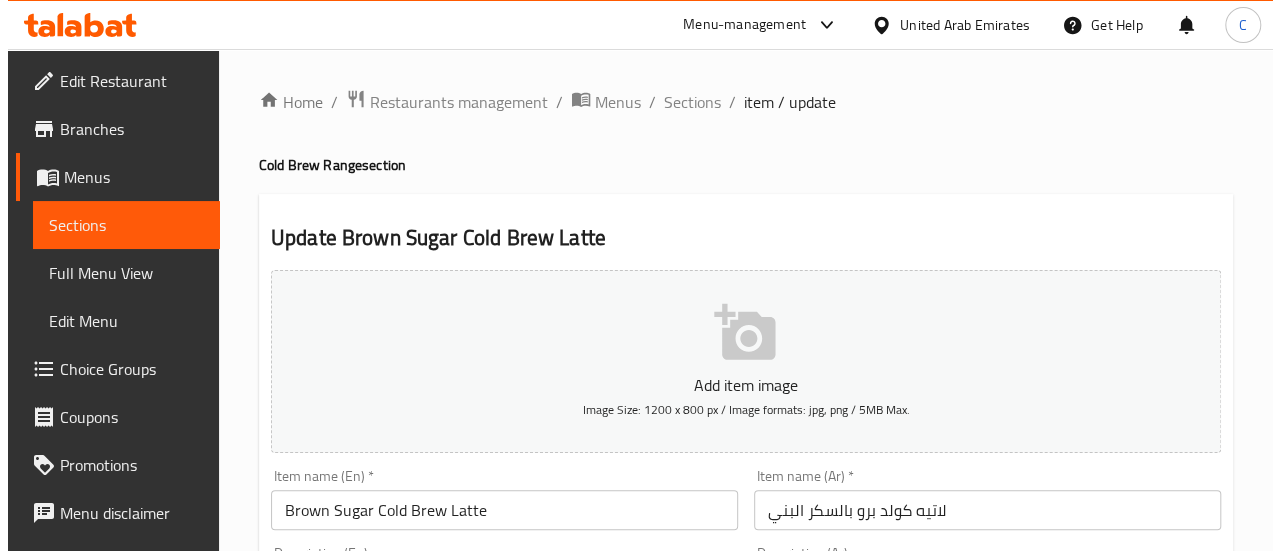 scroll, scrollTop: 893, scrollLeft: 0, axis: vertical 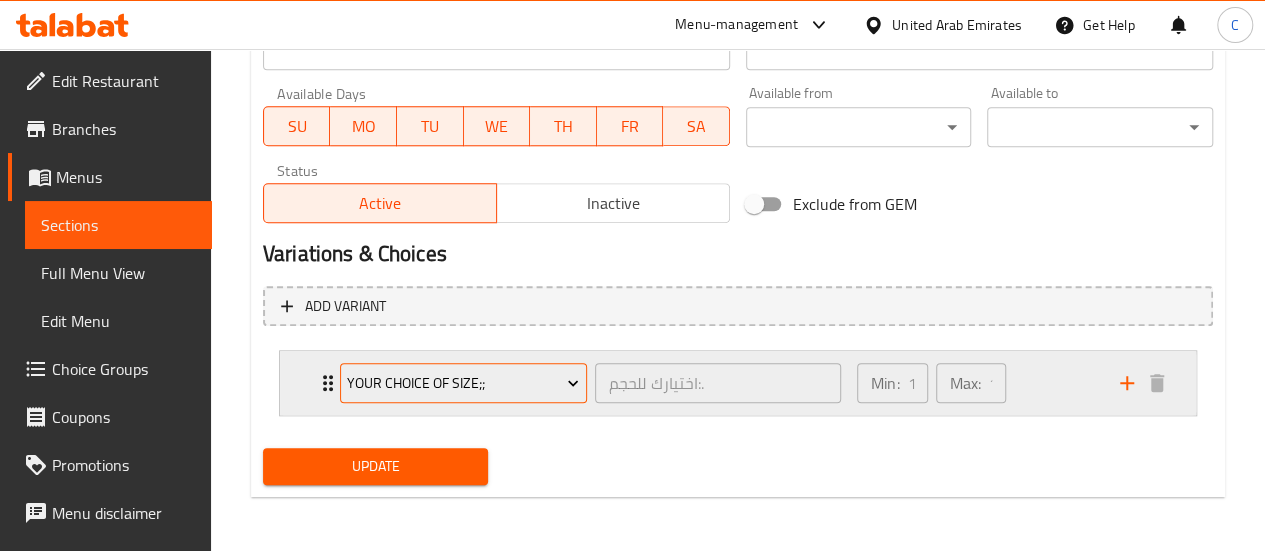click on "Your Choice Of Size;;" at bounding box center (463, 383) 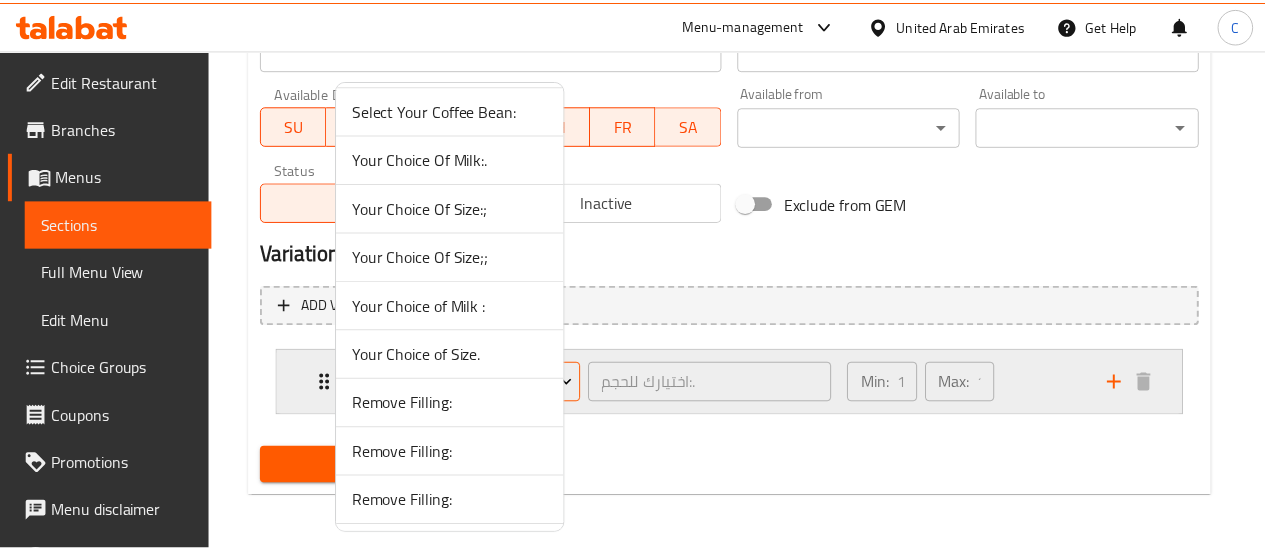 scroll, scrollTop: 2796, scrollLeft: 0, axis: vertical 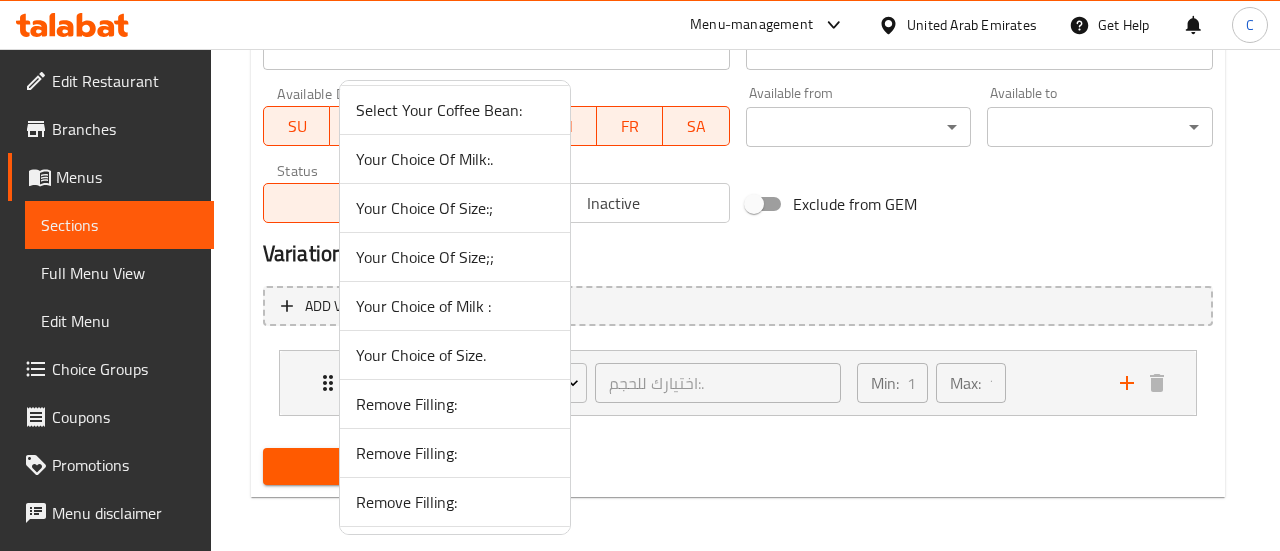 click on "Your Choice of Size." at bounding box center (455, 355) 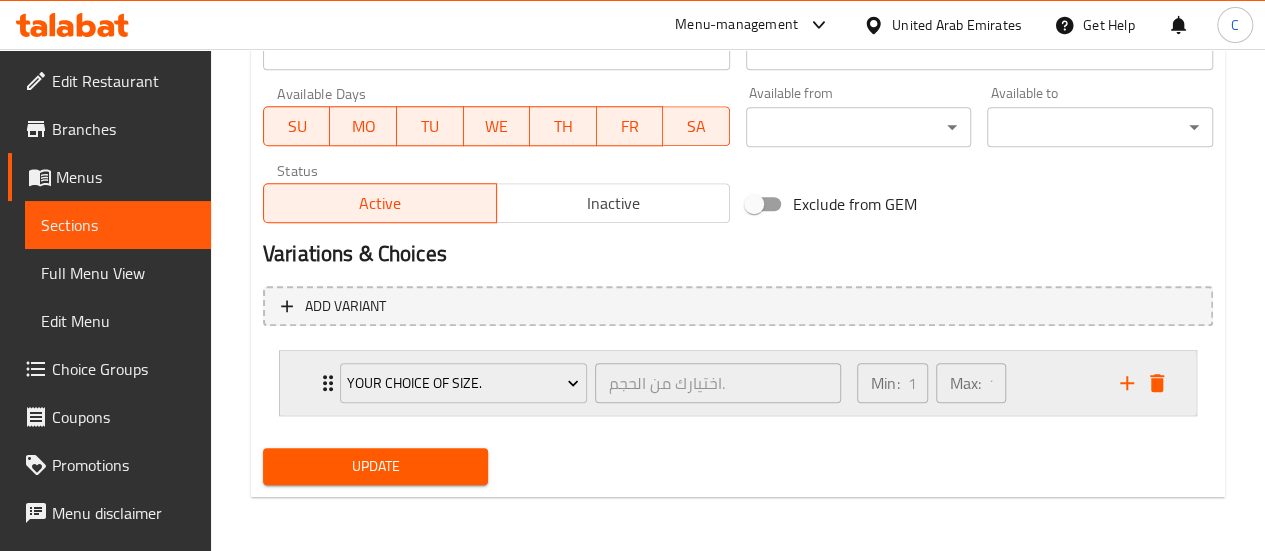 click on "Min: 1 ​ Max: 1 ​" at bounding box center [976, 383] 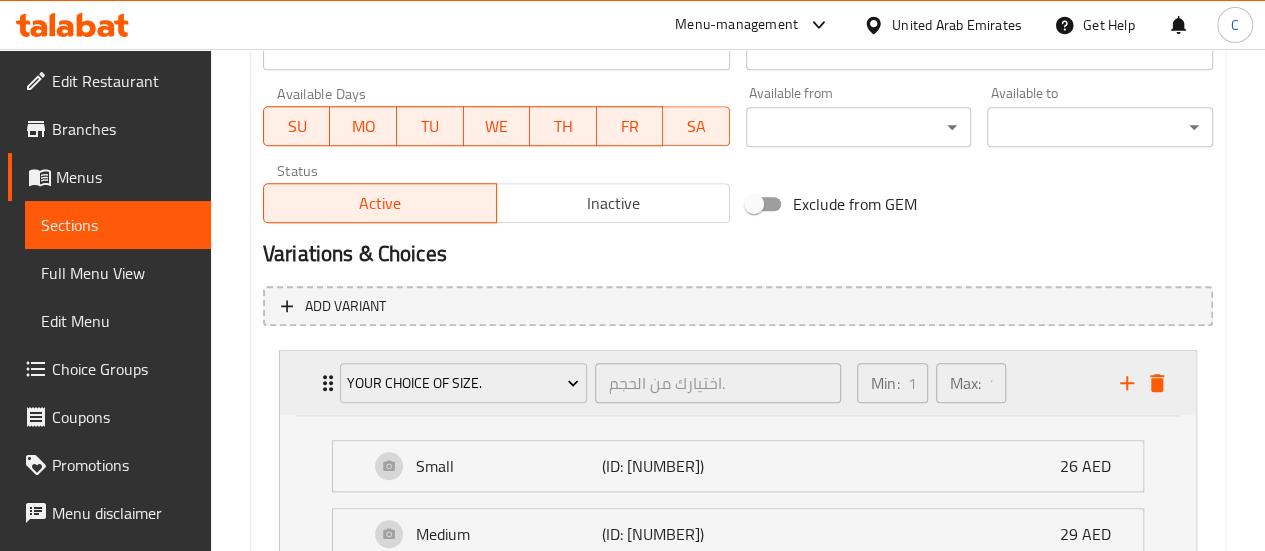 scroll, scrollTop: 1136, scrollLeft: 0, axis: vertical 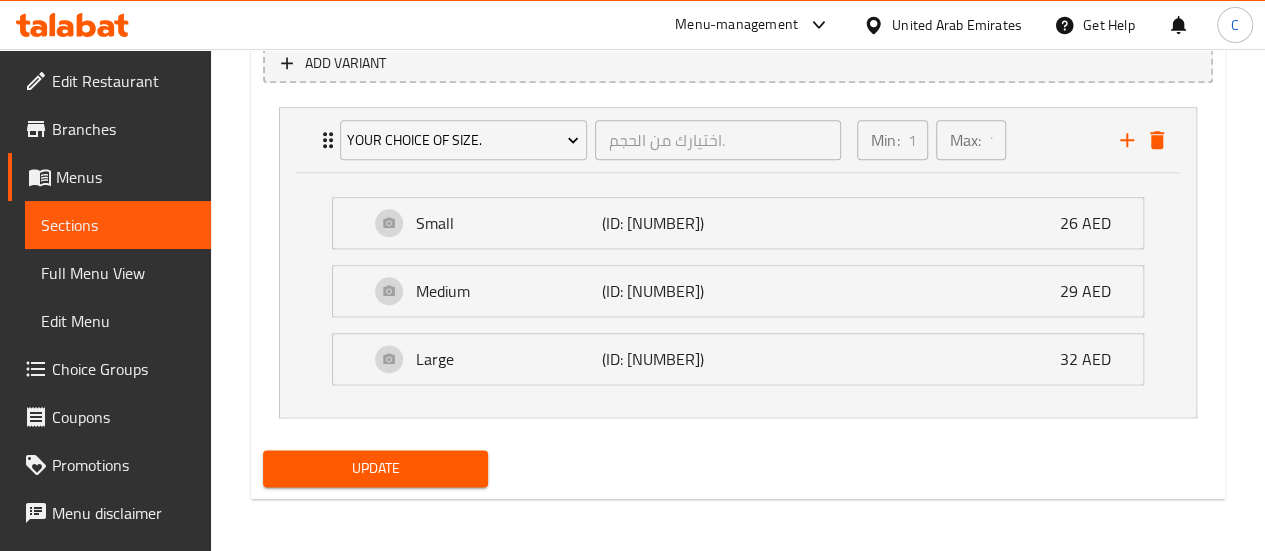 click on "Update" at bounding box center (376, 468) 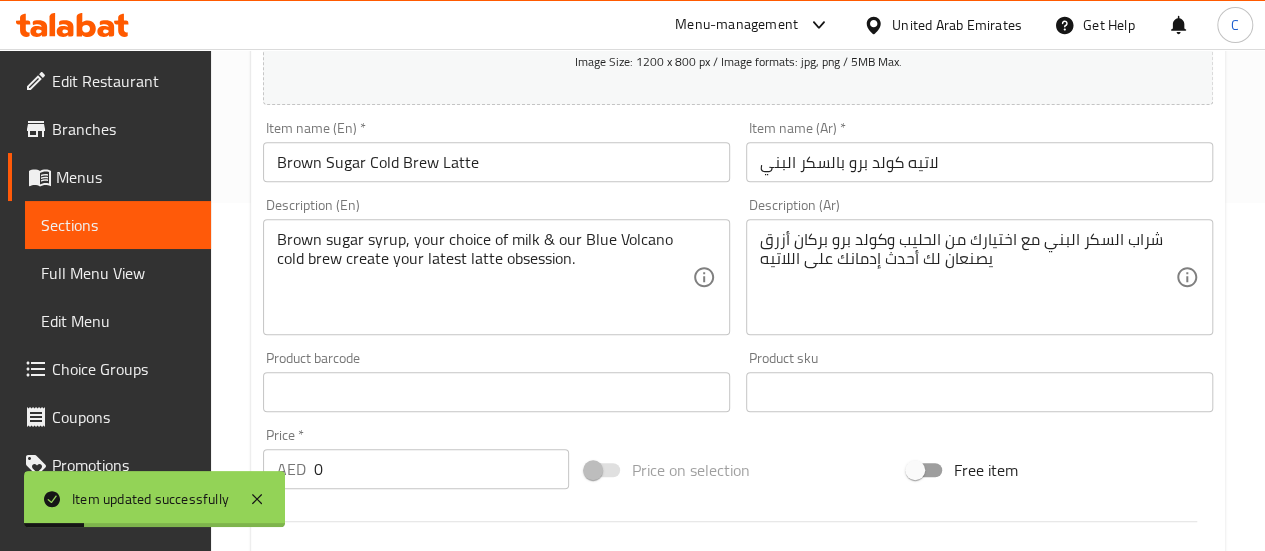 scroll, scrollTop: 0, scrollLeft: 0, axis: both 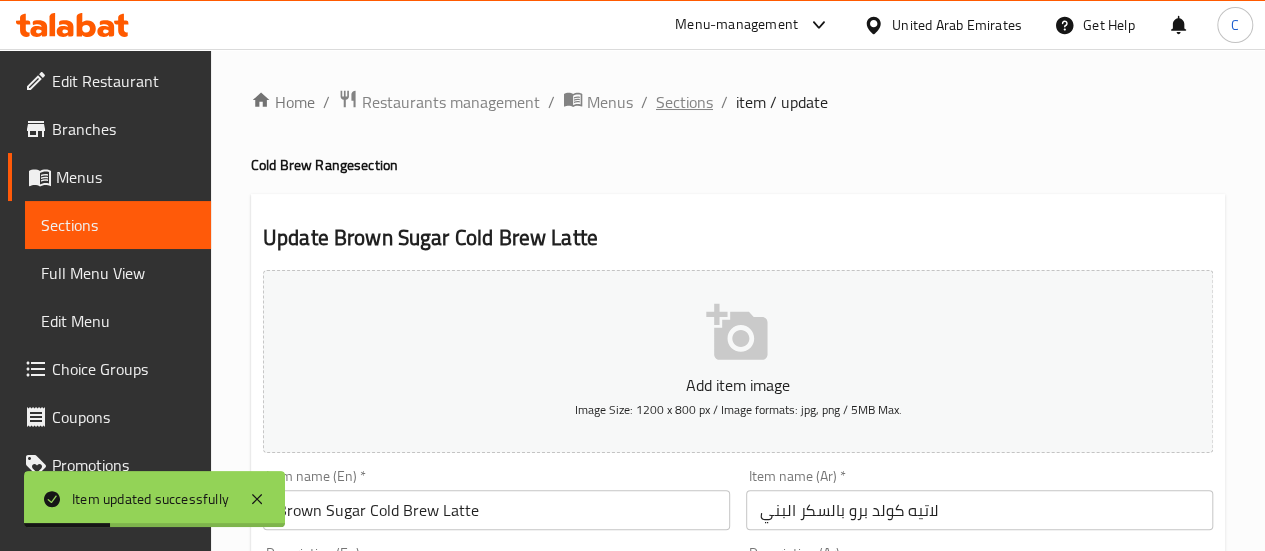 click on "Sections" at bounding box center (684, 102) 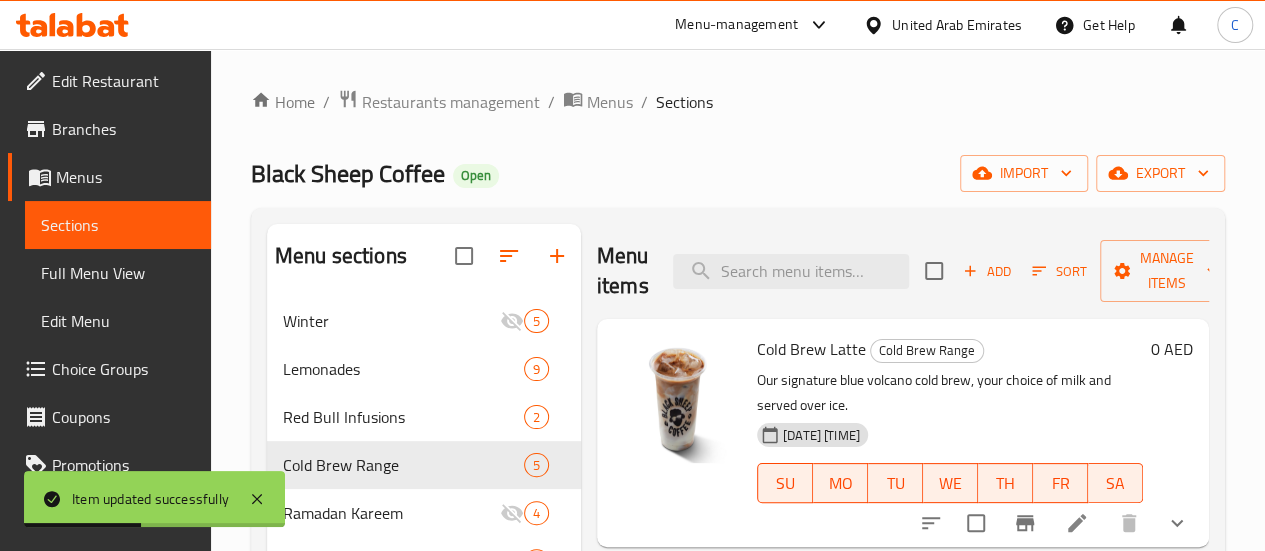 click on "Menu items Add Sort Manage items" at bounding box center (903, 271) 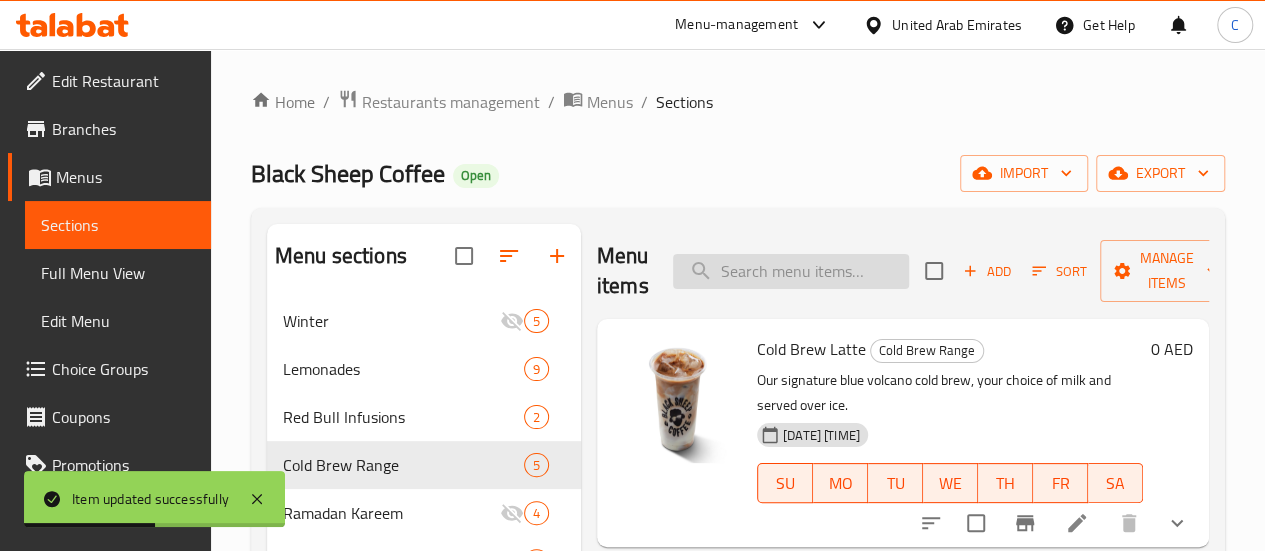 click at bounding box center [791, 271] 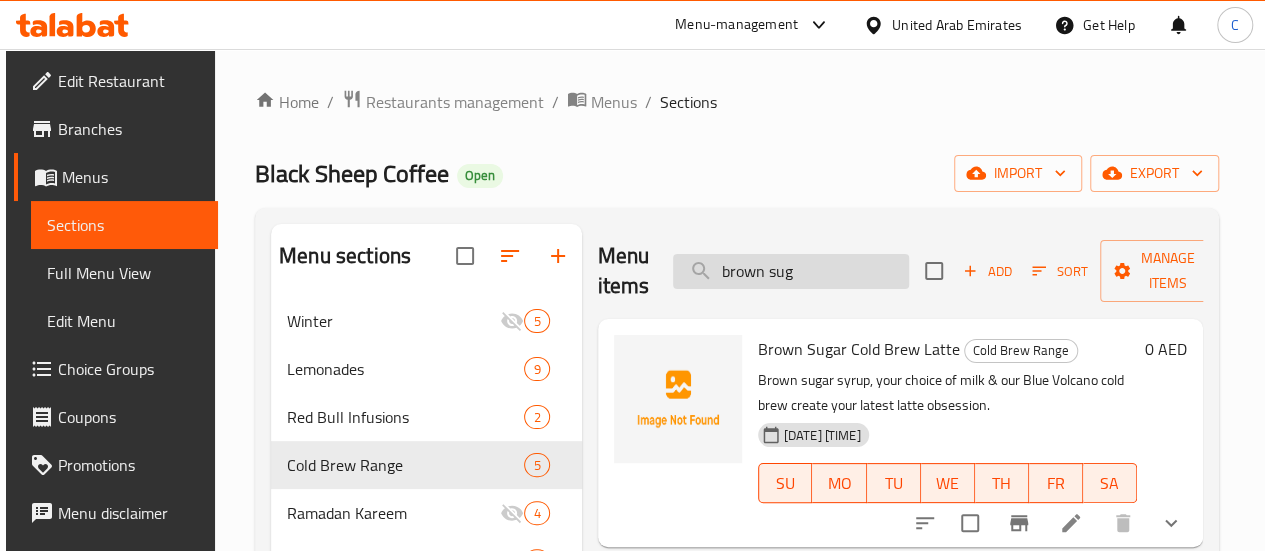 click on "brown sug" at bounding box center (791, 271) 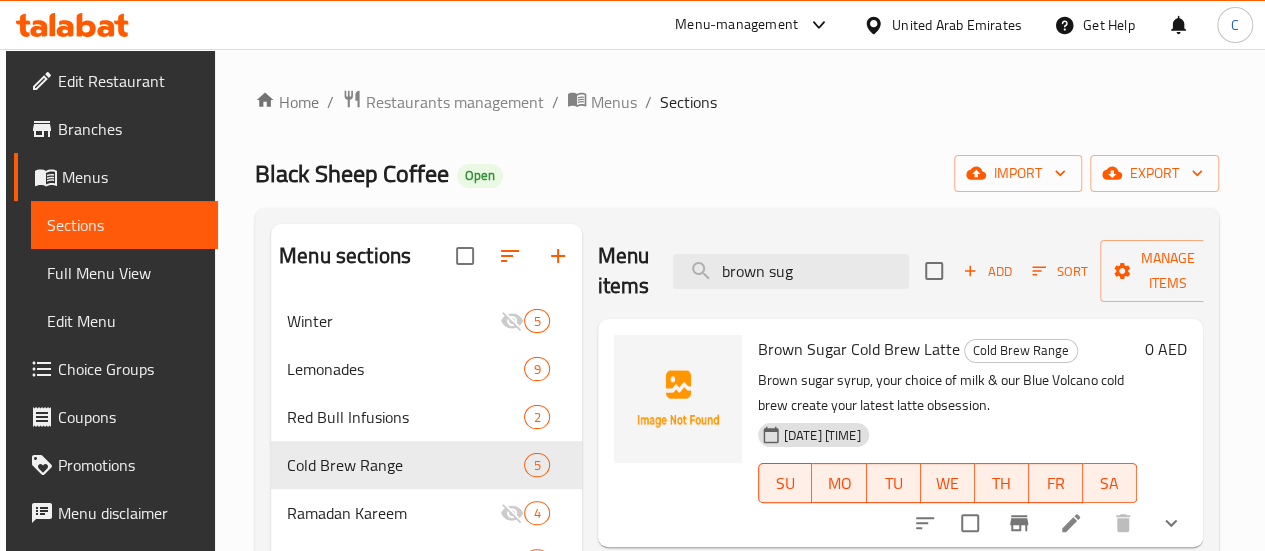 drag, startPoint x: 793, startPoint y: 271, endPoint x: 635, endPoint y: 275, distance: 158.05063 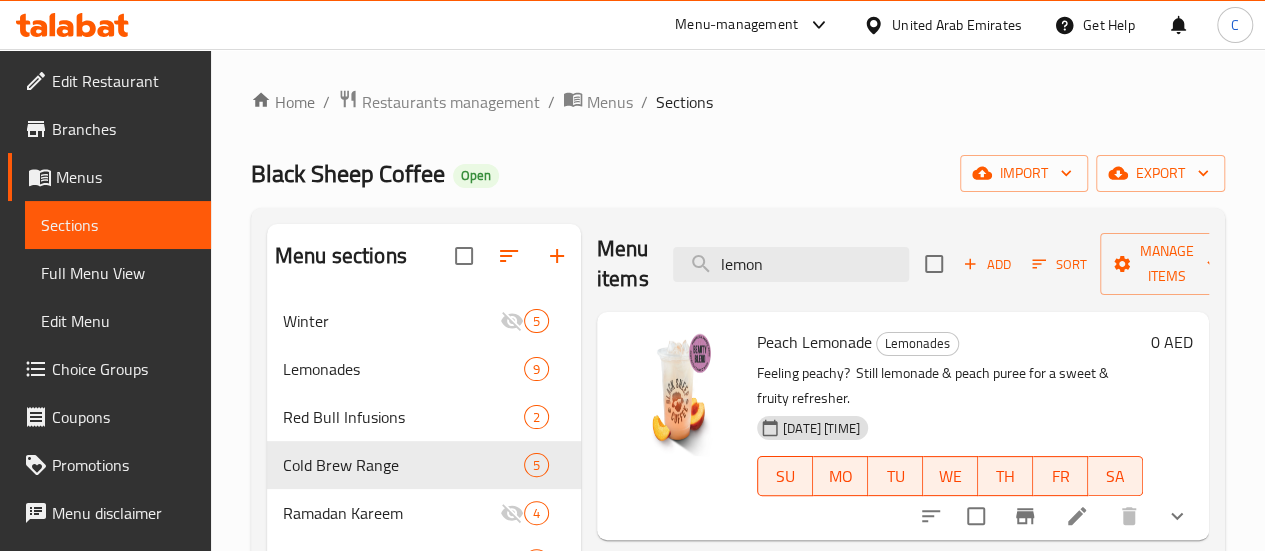 scroll, scrollTop: 0, scrollLeft: 0, axis: both 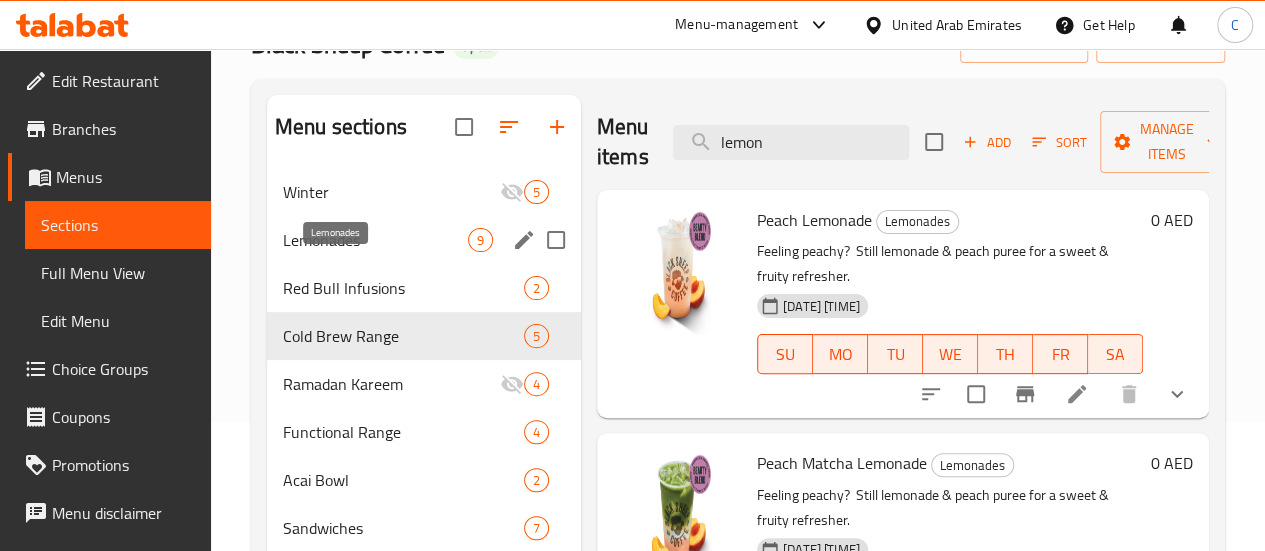 type on "lemon" 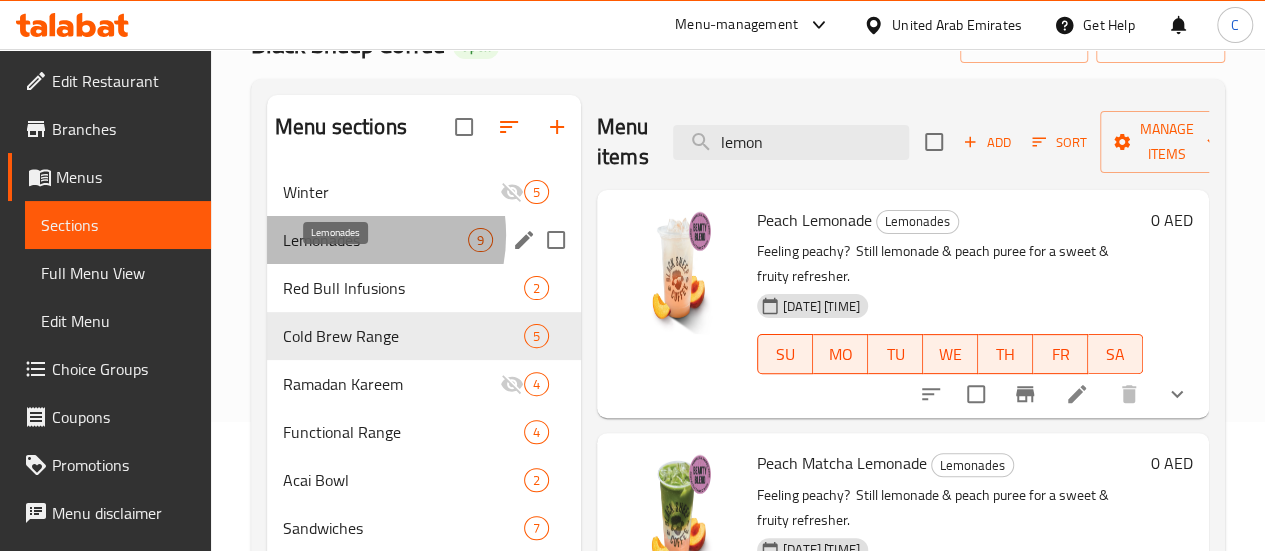 click on "Lemonades" at bounding box center [375, 240] 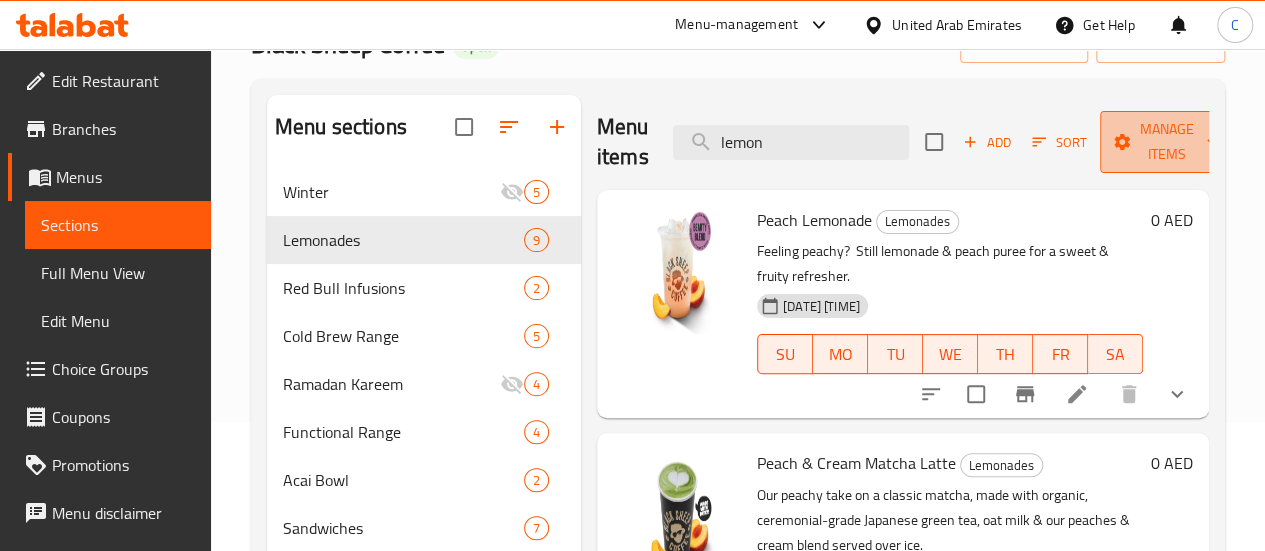 click on "Manage items" at bounding box center [1167, 142] 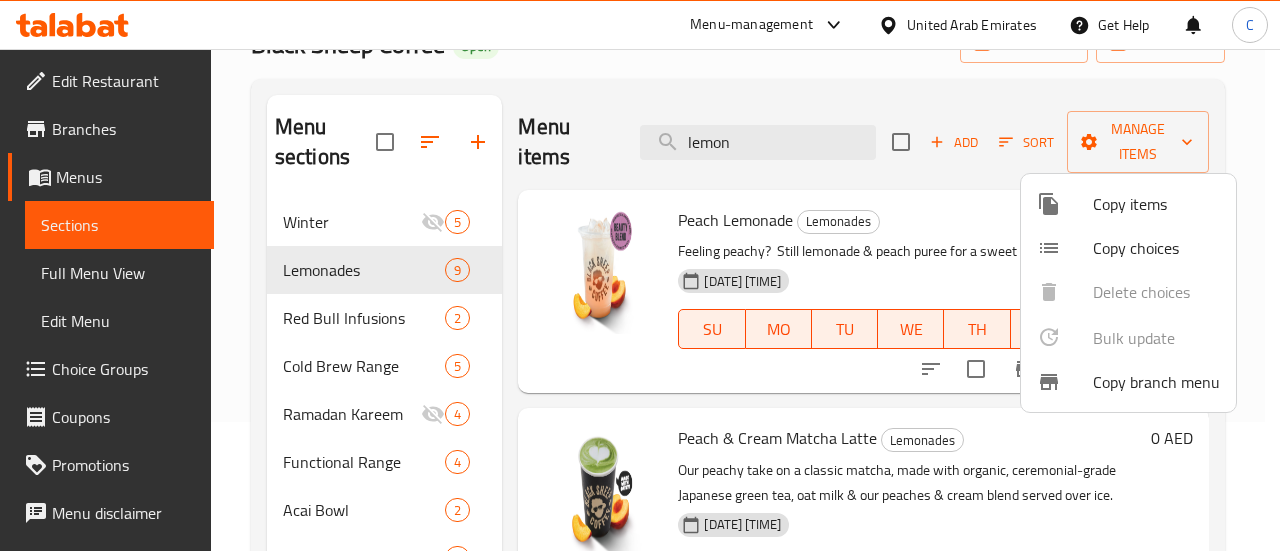 click on "Copy items" at bounding box center [1156, 204] 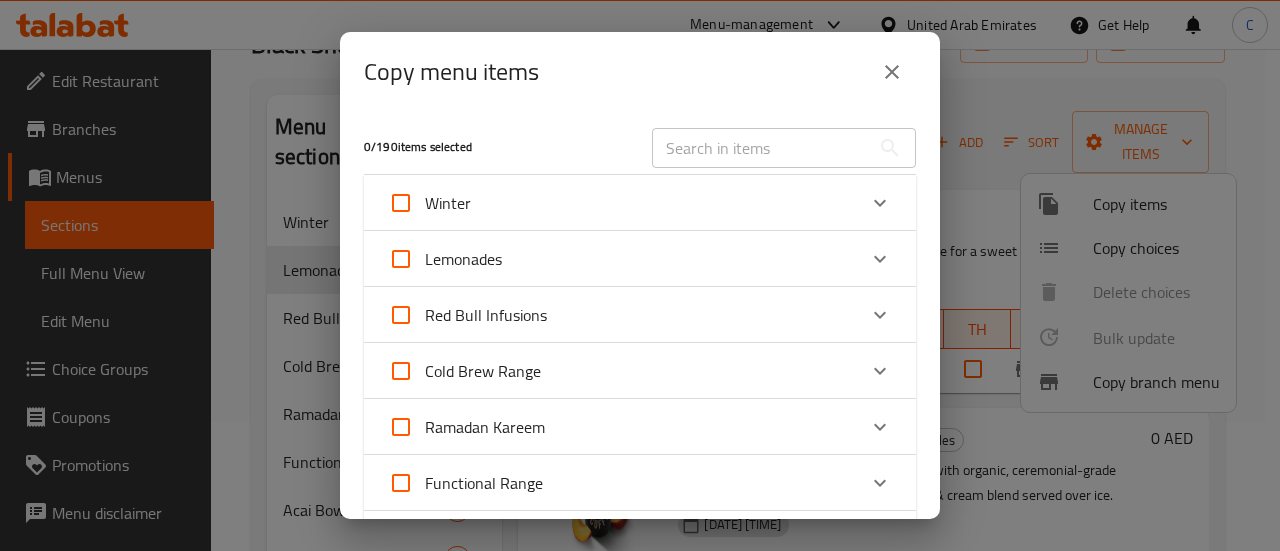 click on "Lemonades" at bounding box center (622, 259) 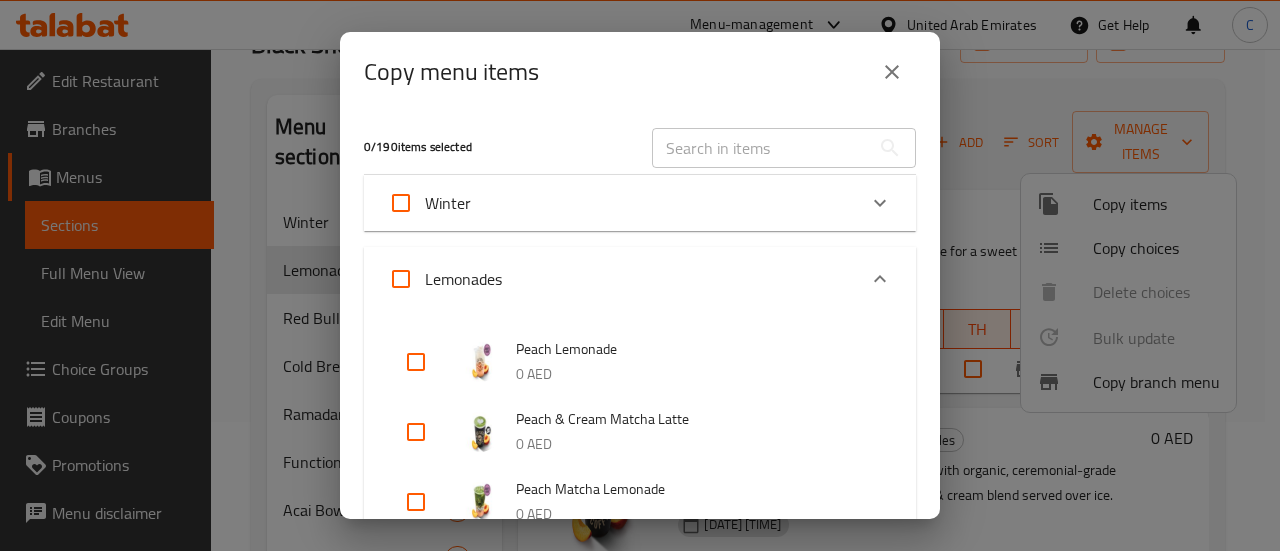 click on "Lemonades" at bounding box center (401, 279) 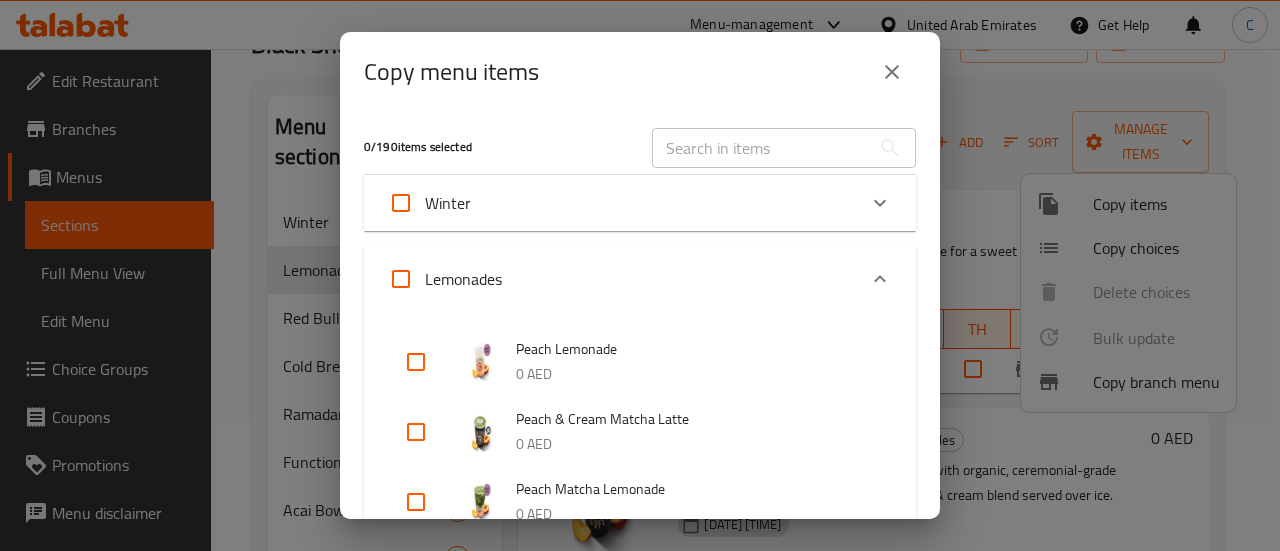 checkbox on "true" 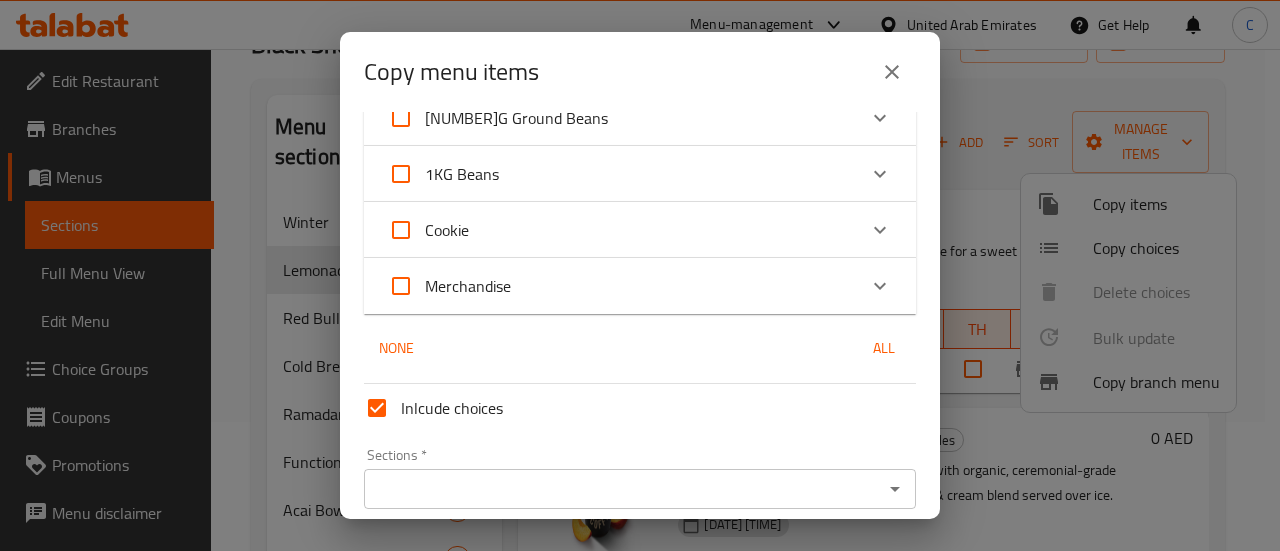 scroll, scrollTop: 2062, scrollLeft: 0, axis: vertical 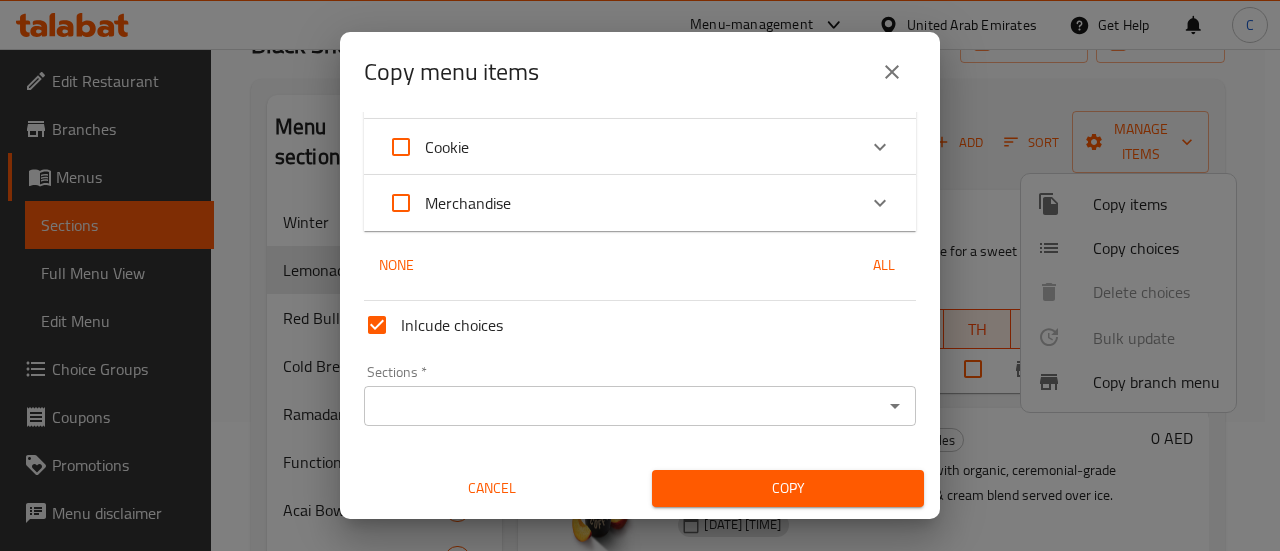click on "Sections   *" at bounding box center [623, 406] 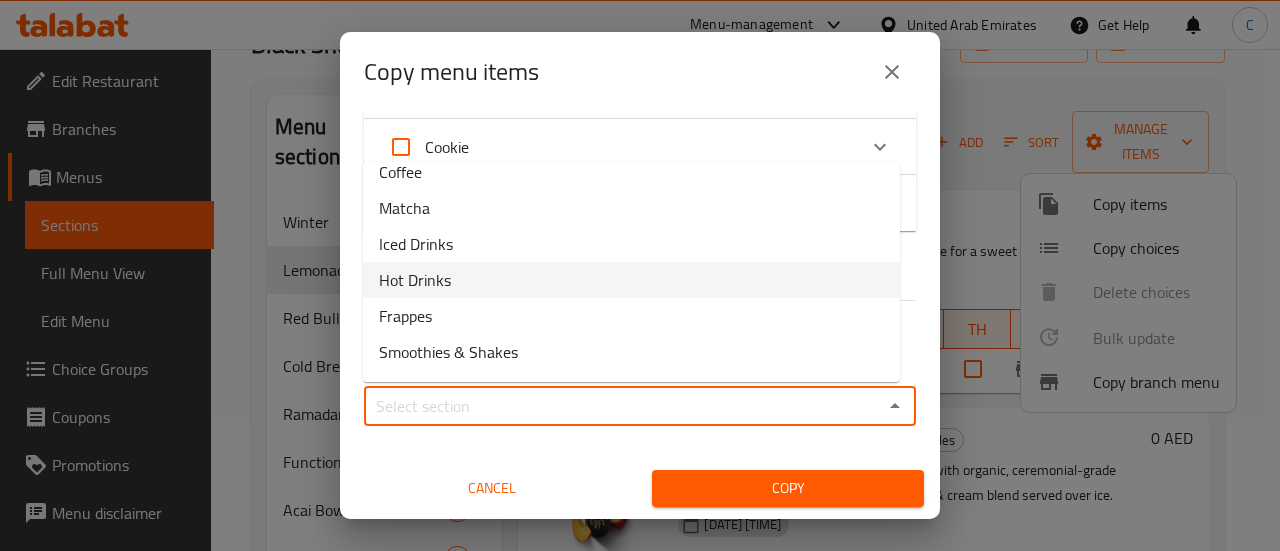 scroll, scrollTop: 411, scrollLeft: 0, axis: vertical 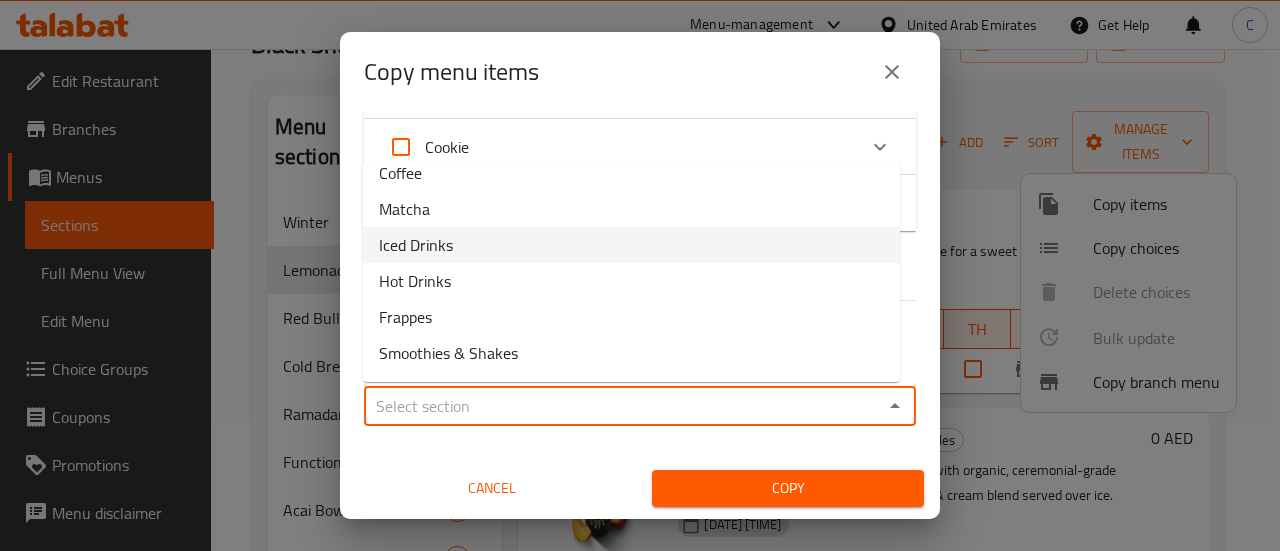 click on "Iced Drinks" at bounding box center (631, 245) 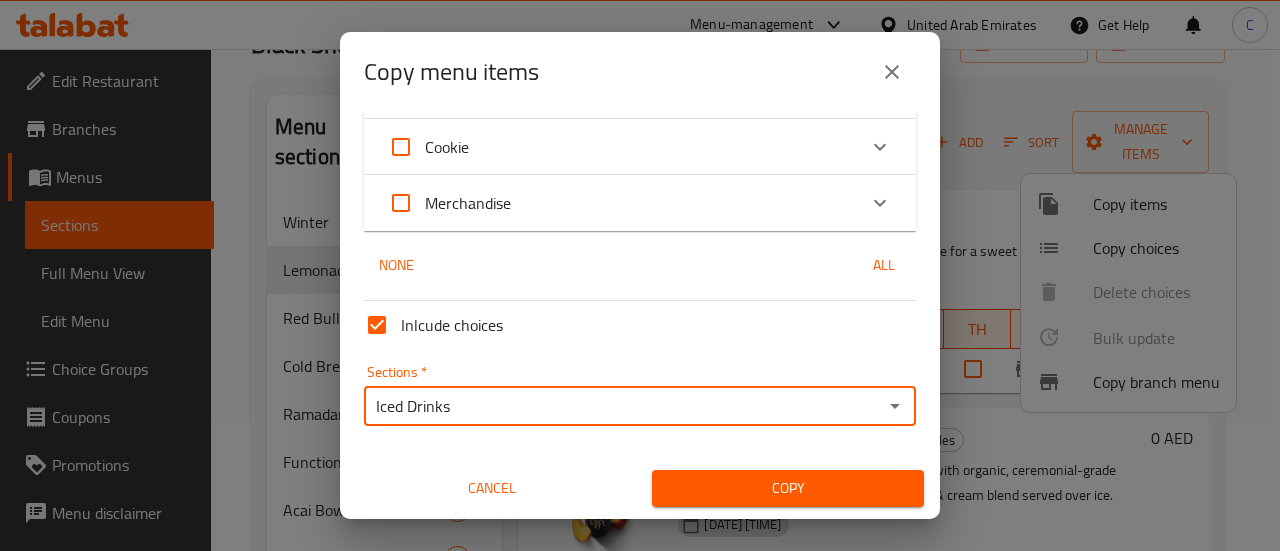 click on "Copy" at bounding box center [788, 488] 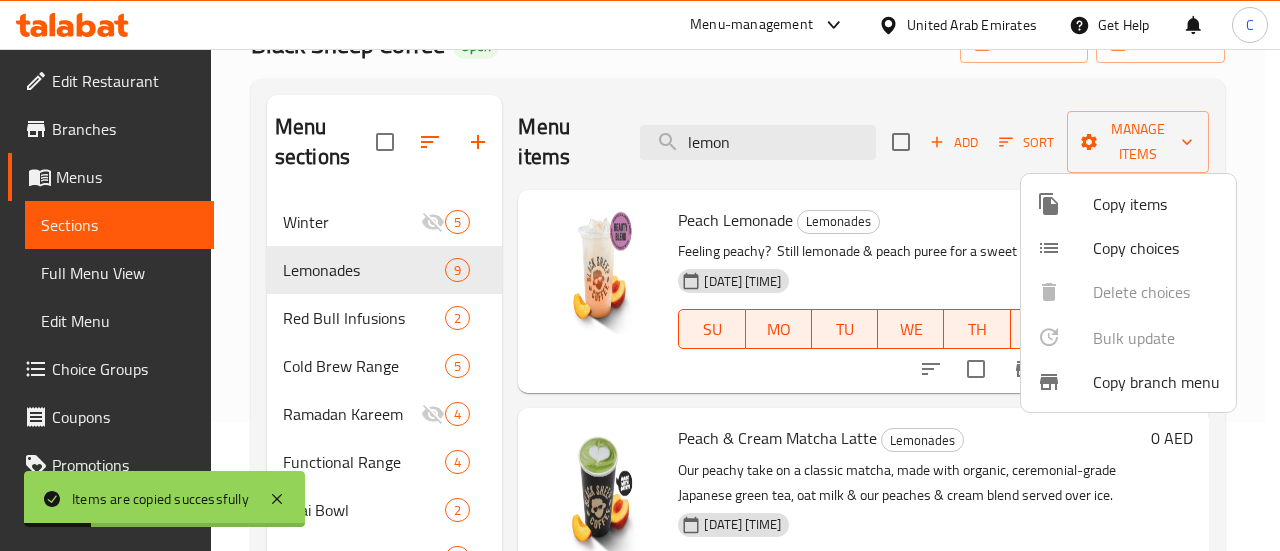 click at bounding box center [640, 275] 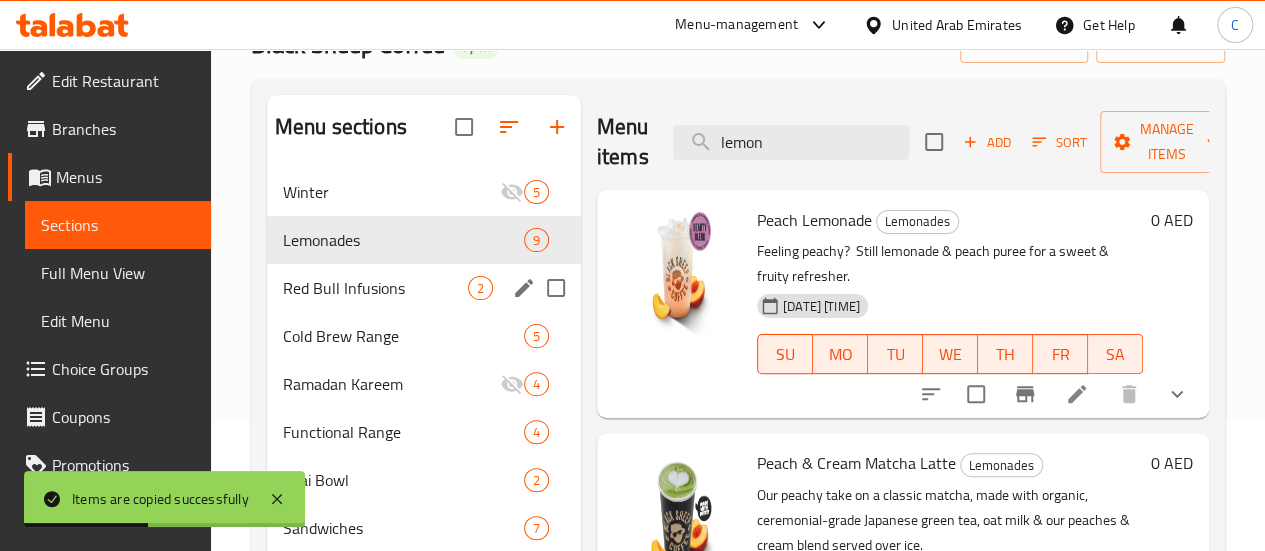 click on "Red Bull Infusions" at bounding box center (375, 288) 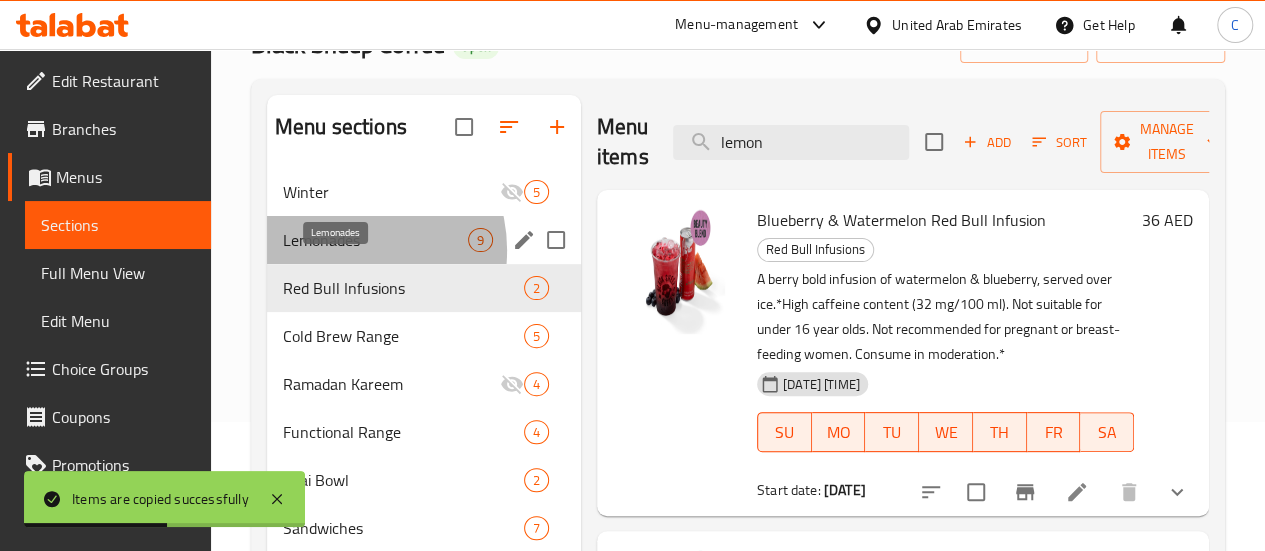 click on "Lemonades" at bounding box center [375, 240] 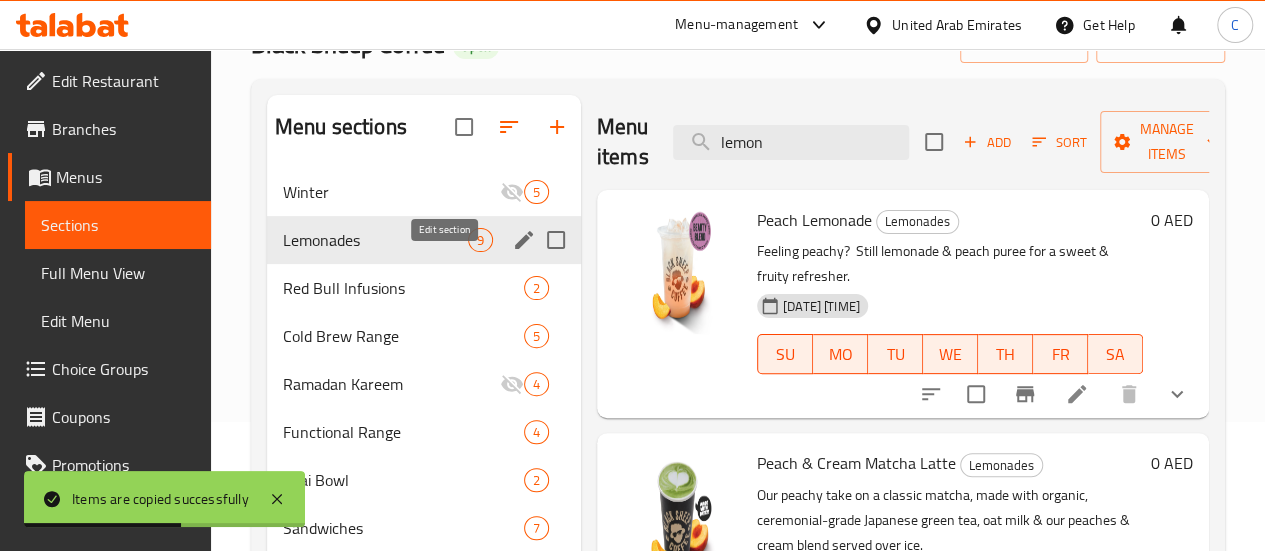 click 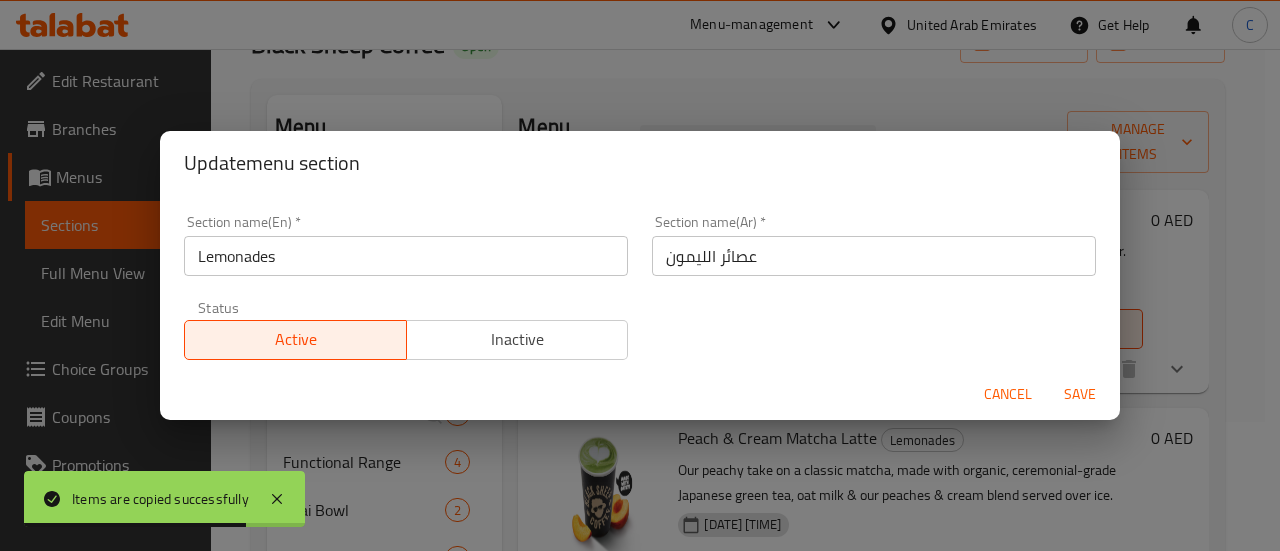 click on "Inactive" at bounding box center [518, 339] 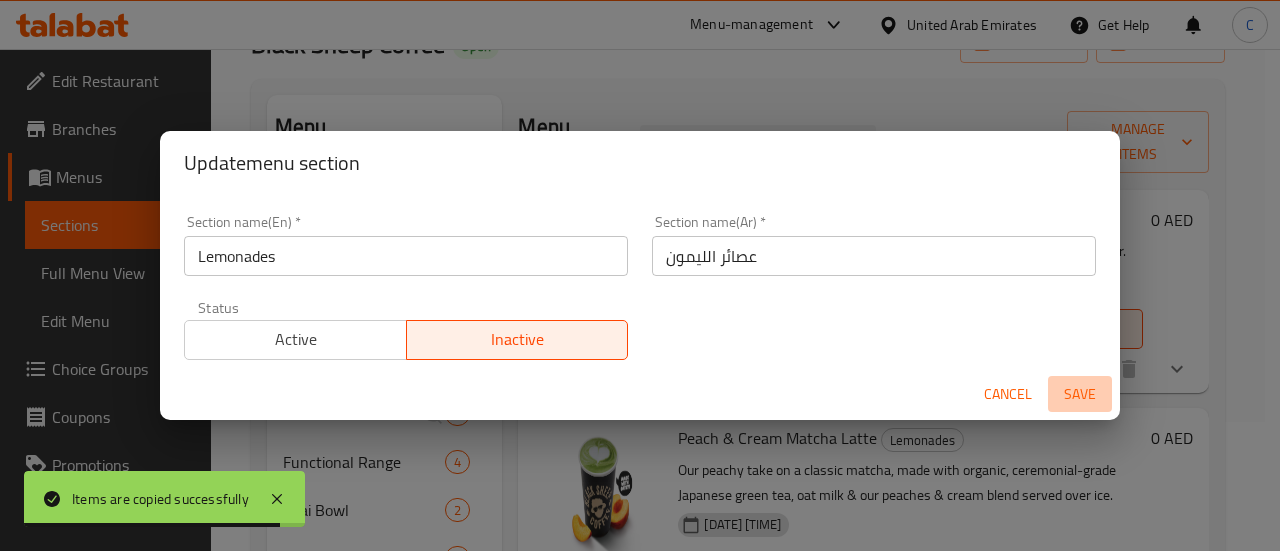 click on "Save" at bounding box center [1080, 394] 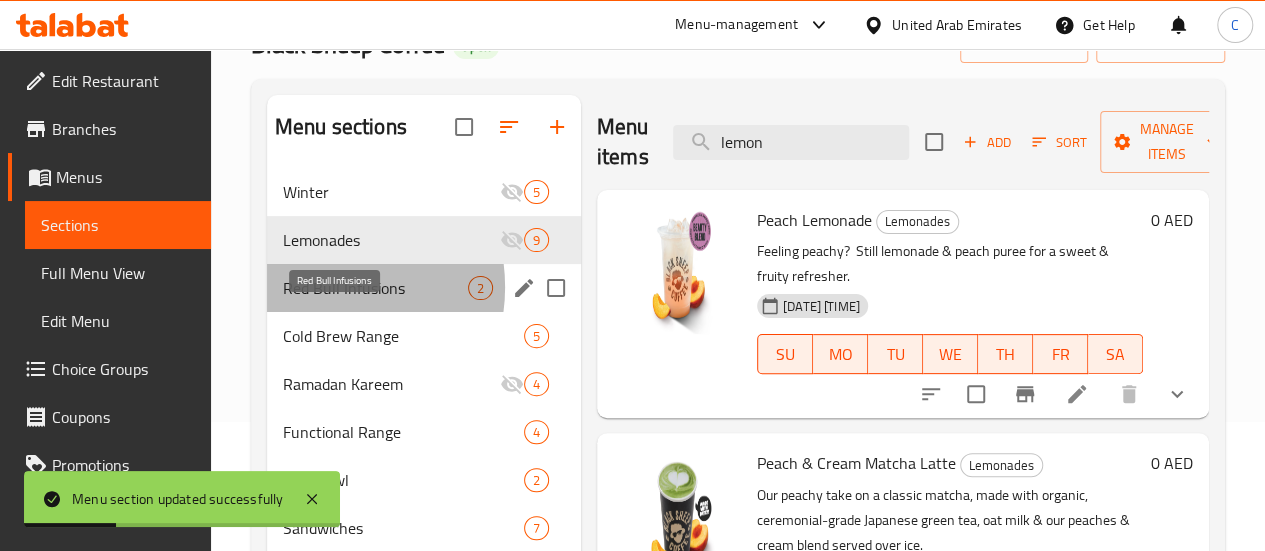 click on "Red Bull Infusions" at bounding box center [375, 288] 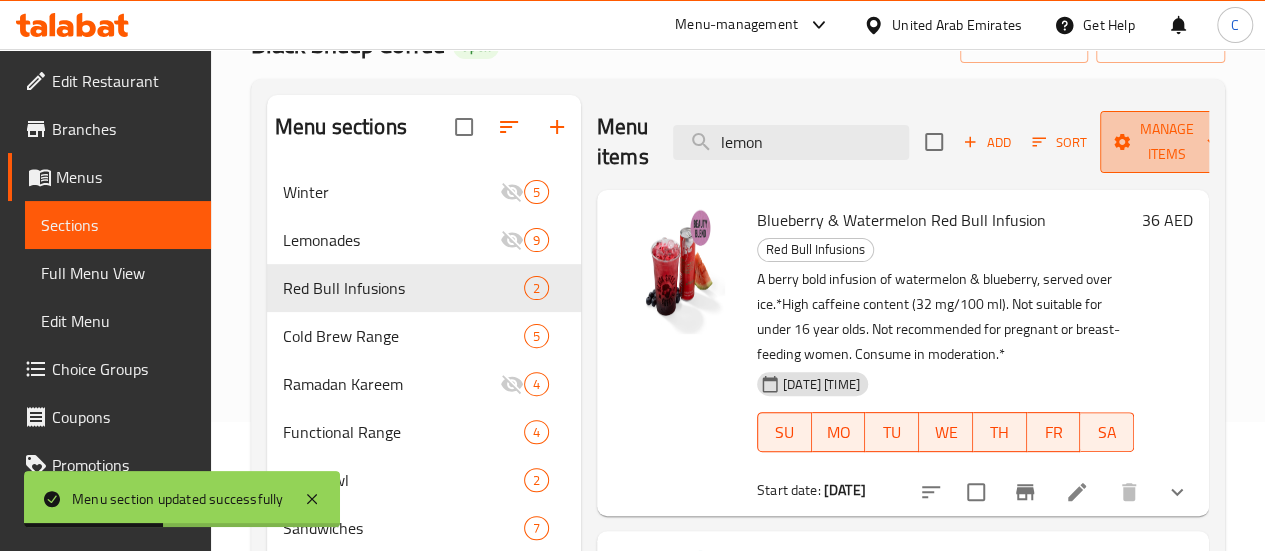 click on "Manage items" at bounding box center (1167, 142) 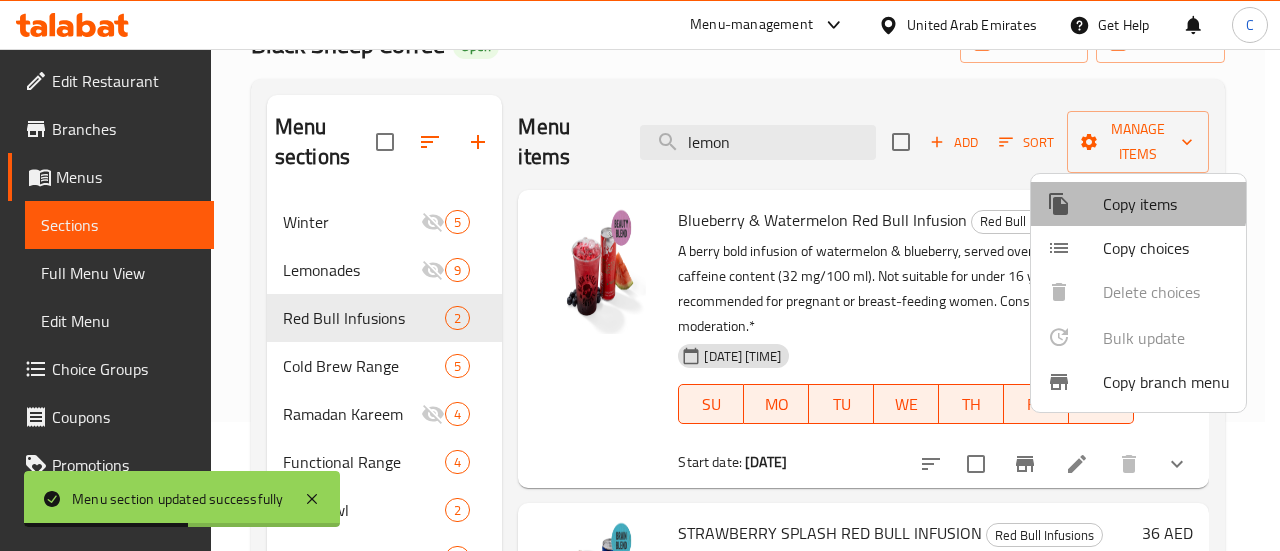 click on "Copy items" at bounding box center (1166, 204) 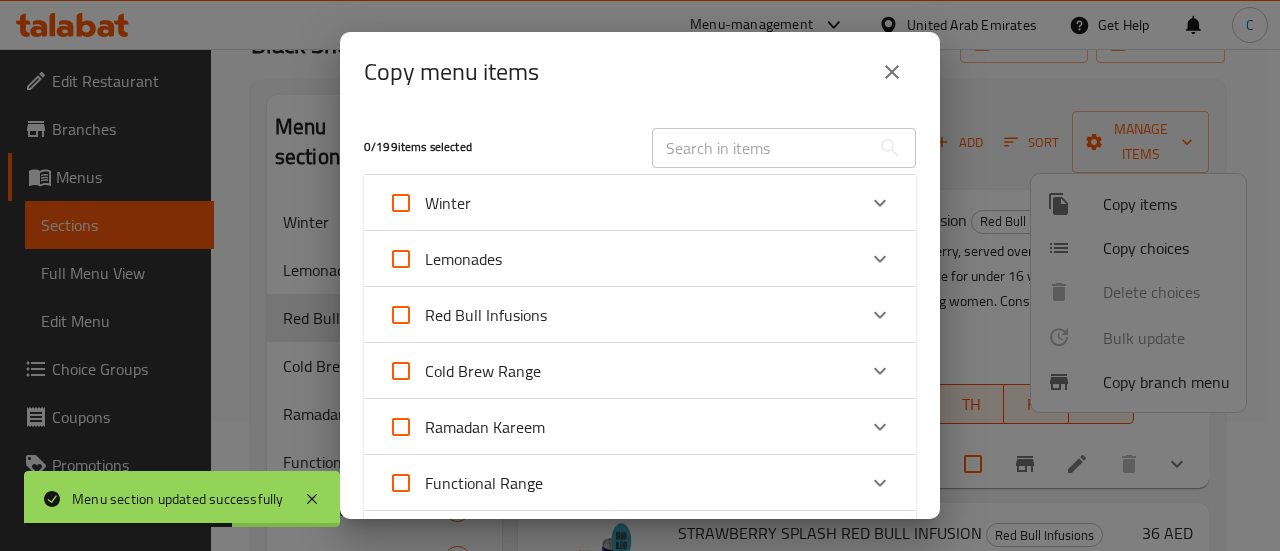 click on "Red Bull Infusions" at bounding box center (486, 315) 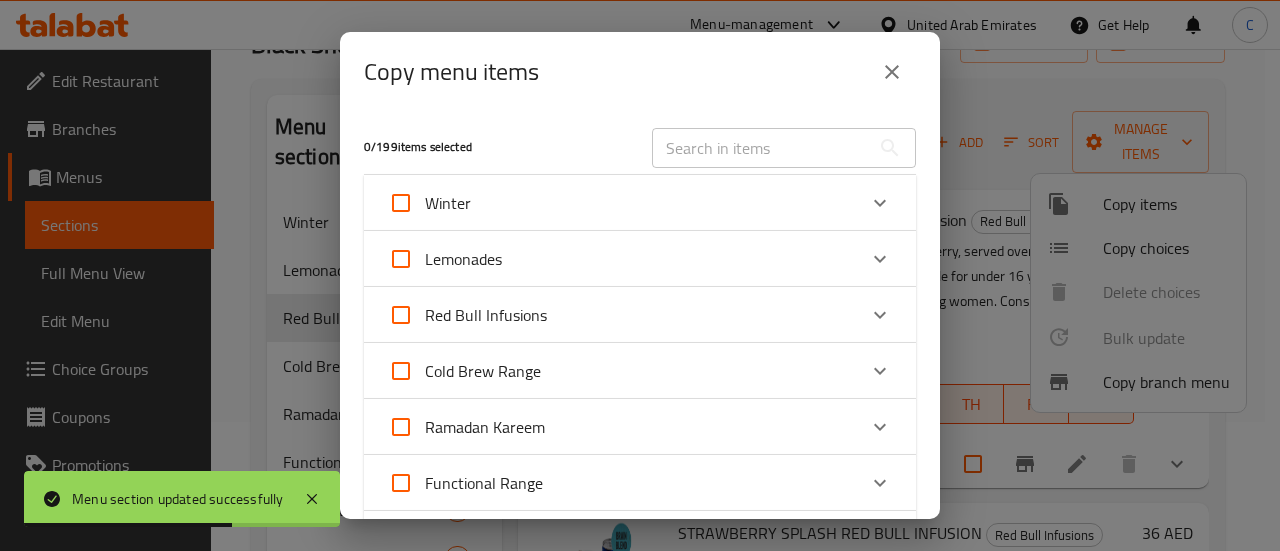 checkbox on "true" 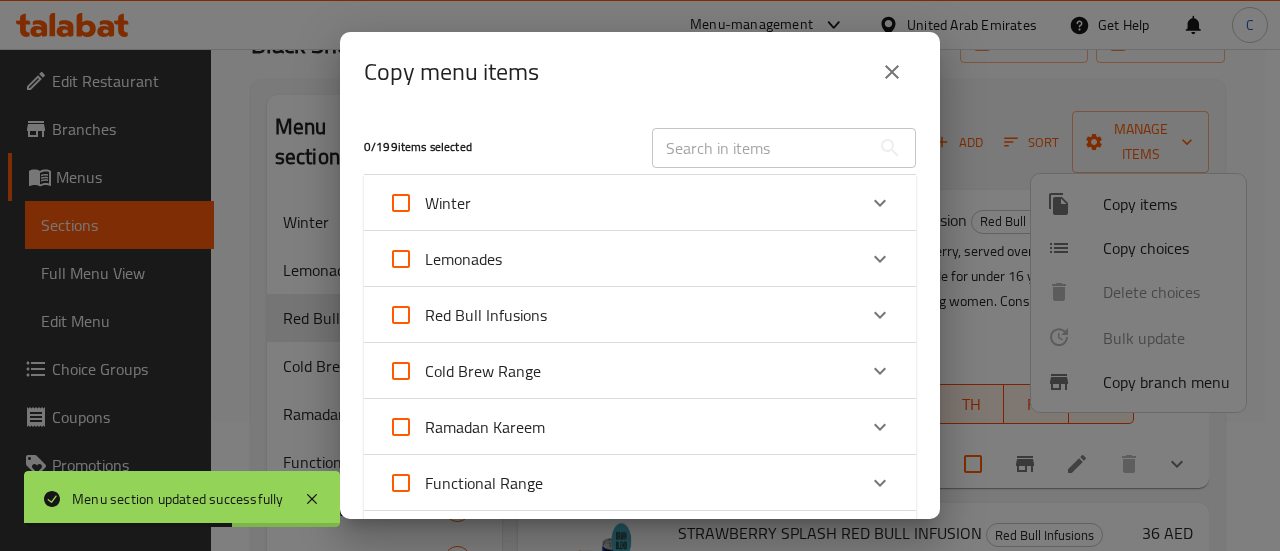 checkbox on "true" 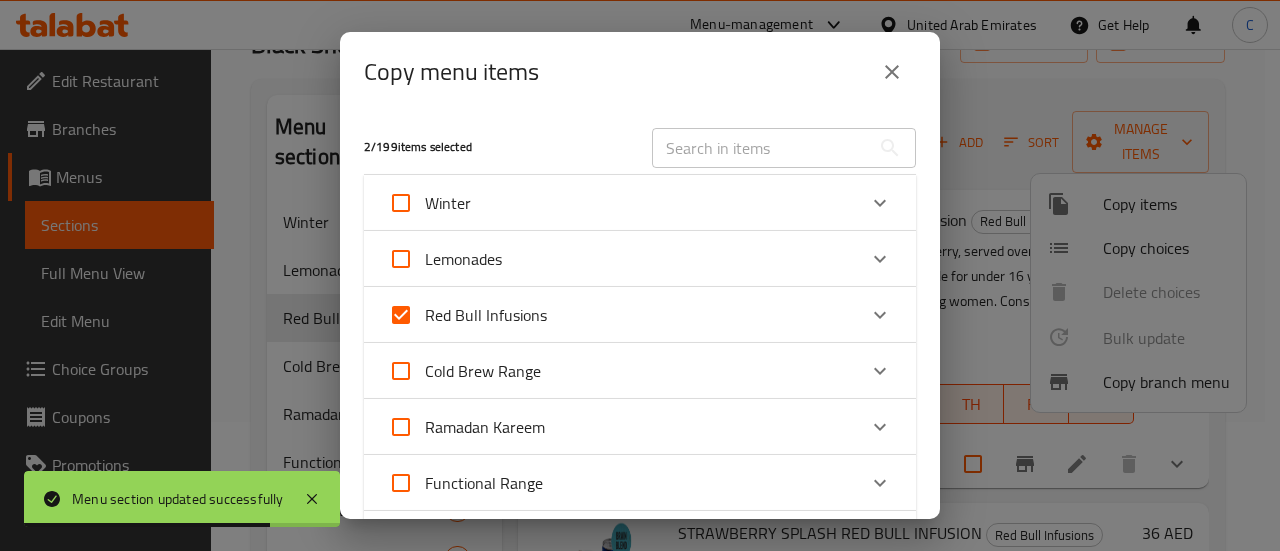 click at bounding box center [880, 315] 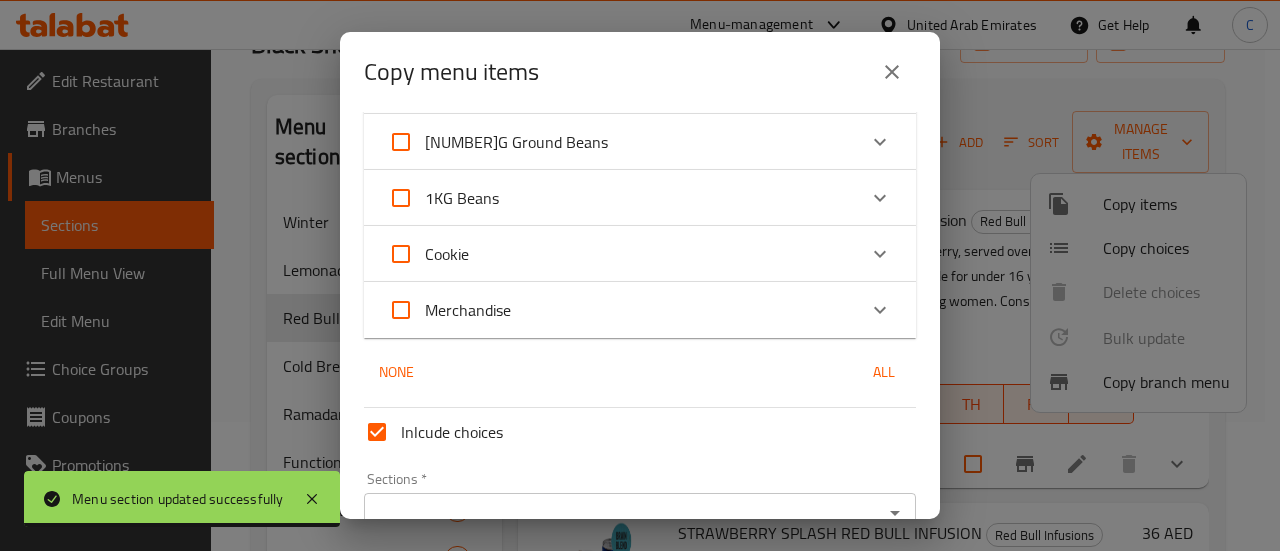scroll, scrollTop: 1572, scrollLeft: 0, axis: vertical 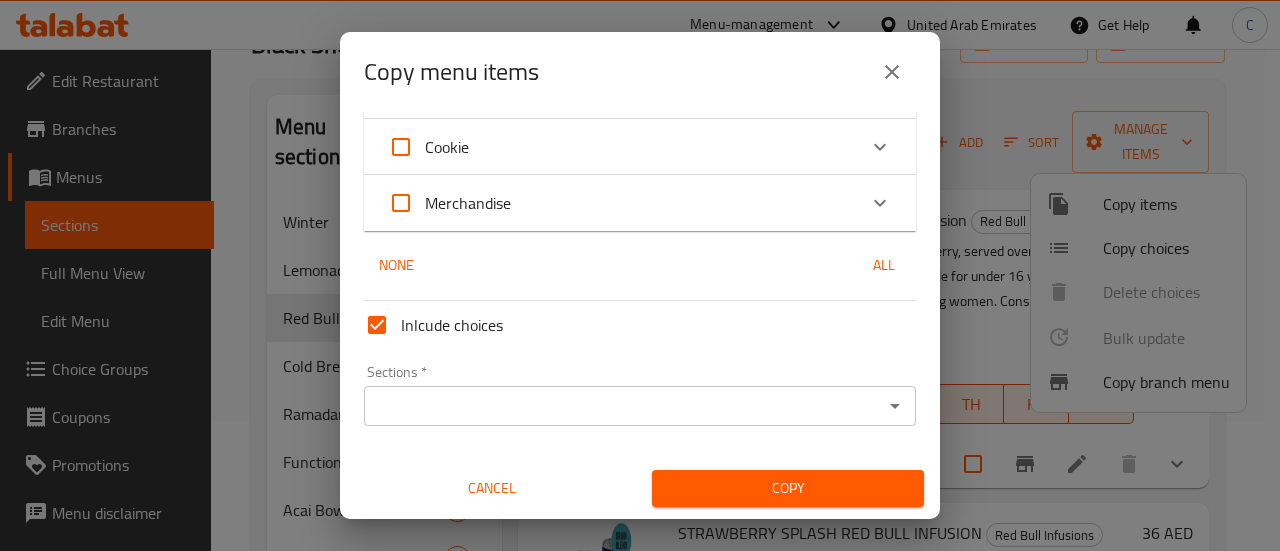 click on "Sections   *" at bounding box center (623, 406) 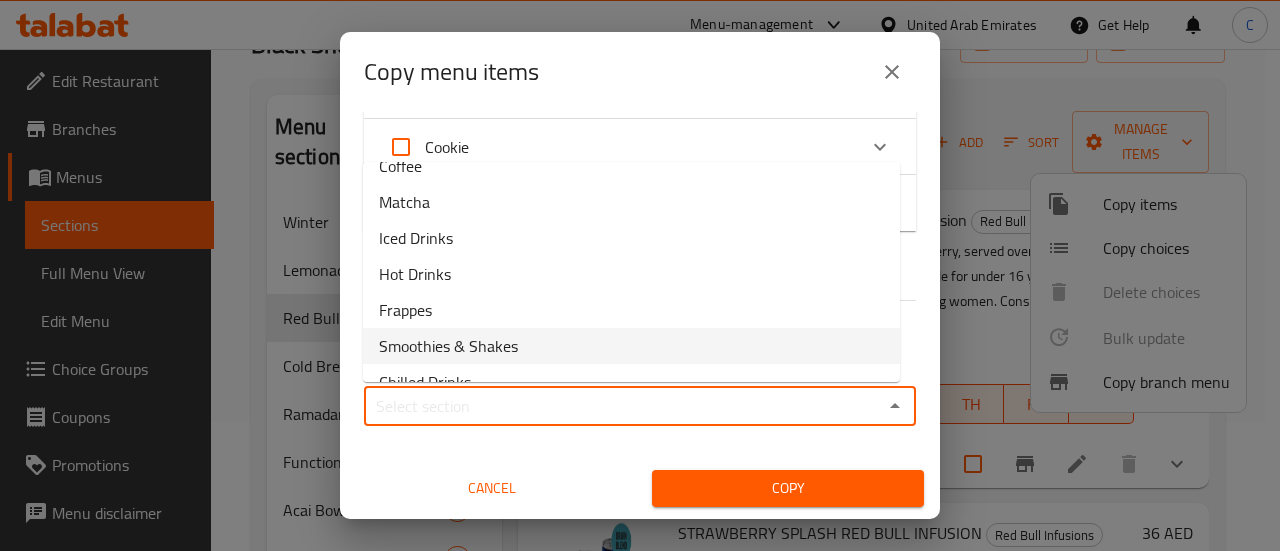scroll, scrollTop: 417, scrollLeft: 0, axis: vertical 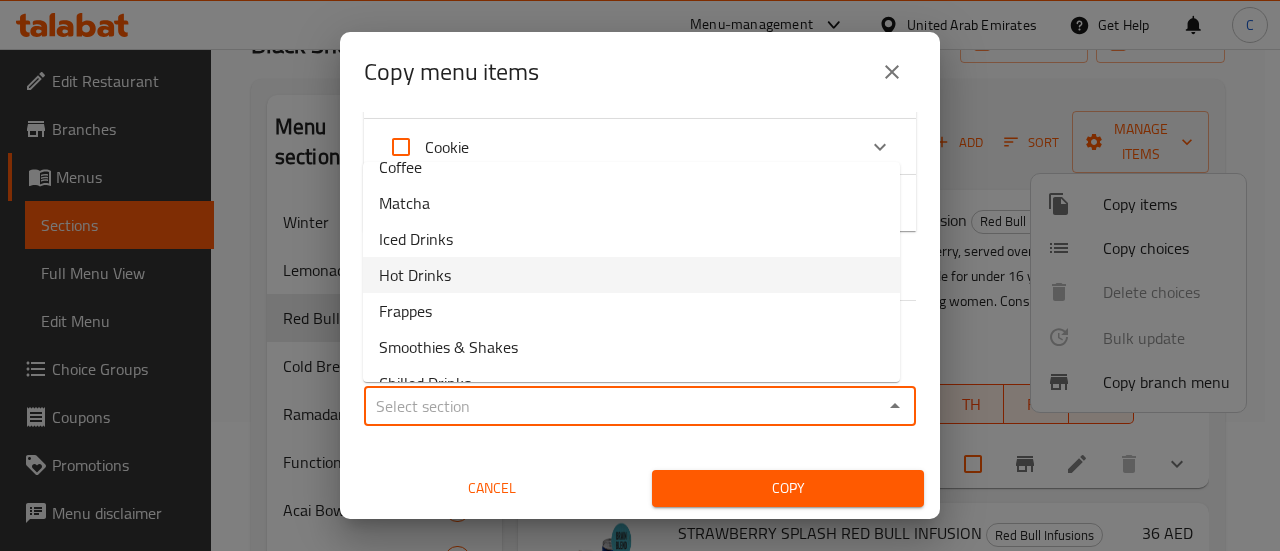 click on "Hot Drinks" at bounding box center [631, 275] 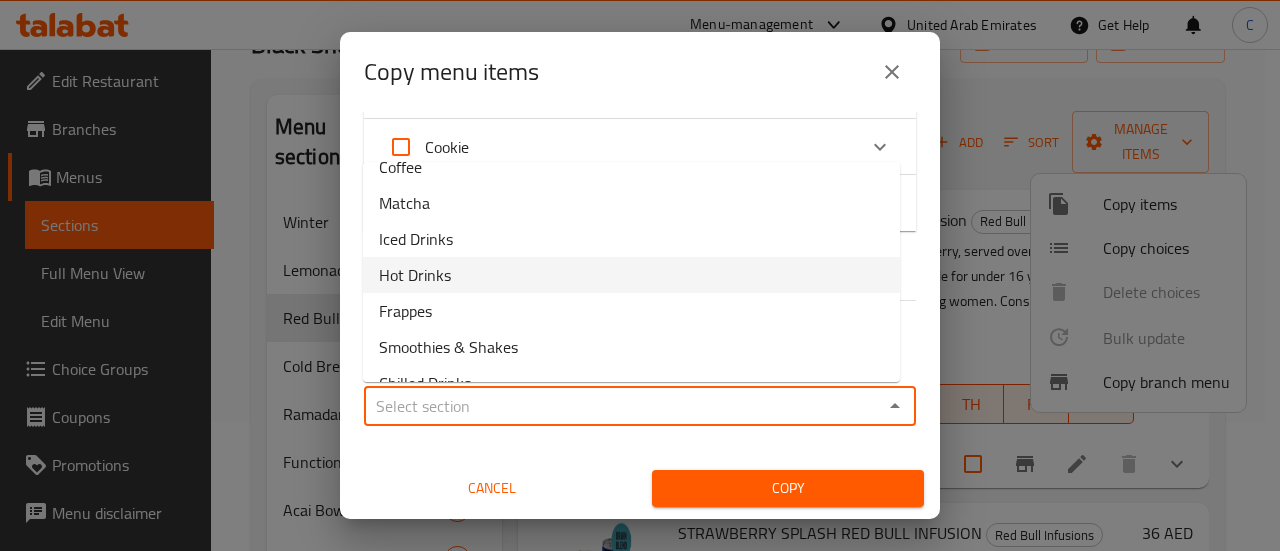 type on "Hot Drinks" 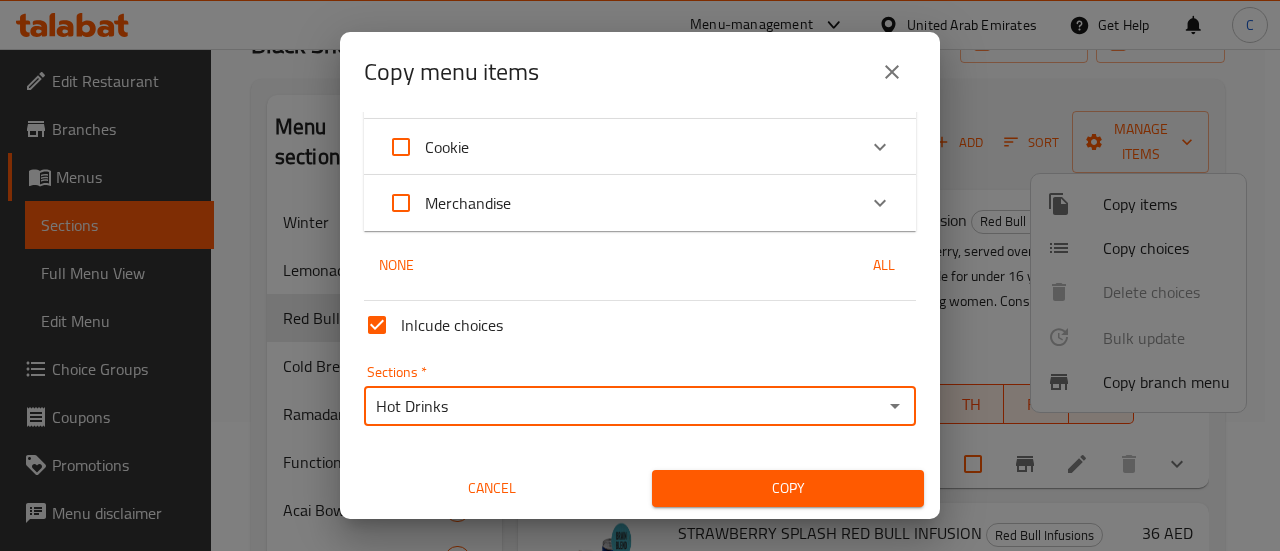 drag, startPoint x: 445, startPoint y: 409, endPoint x: 234, endPoint y: 425, distance: 211.60576 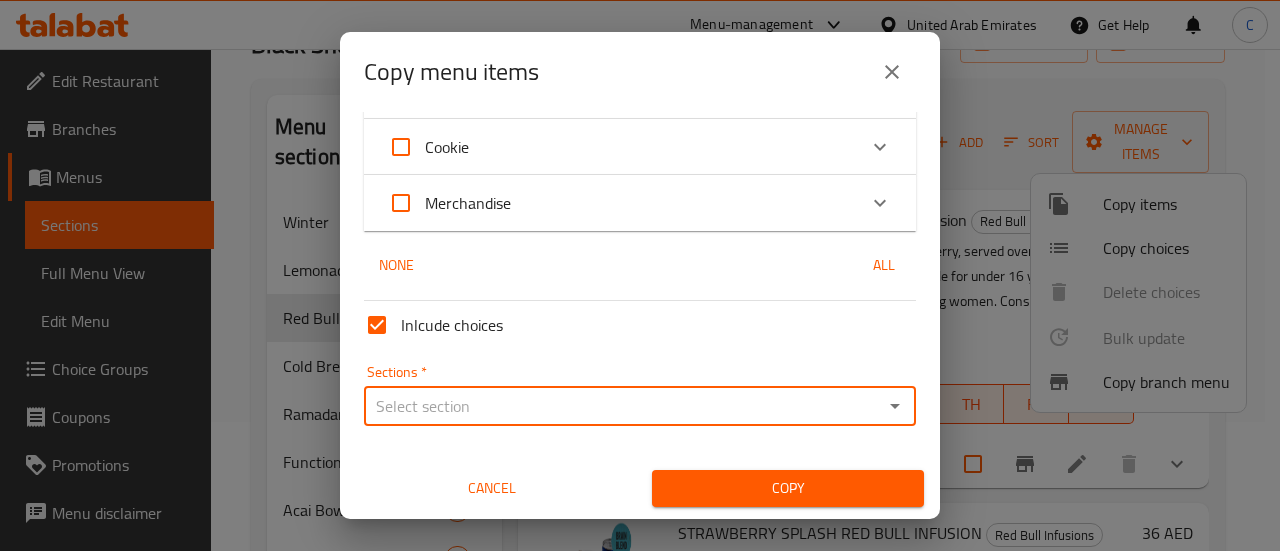 click on "Sections   *" at bounding box center (623, 406) 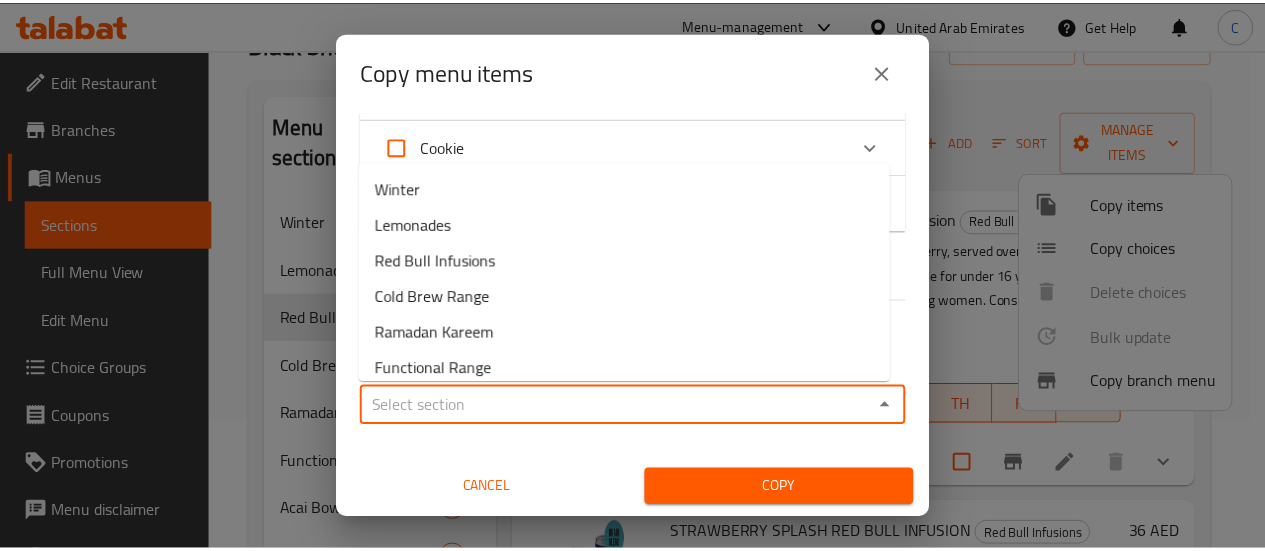 scroll, scrollTop: 331, scrollLeft: 0, axis: vertical 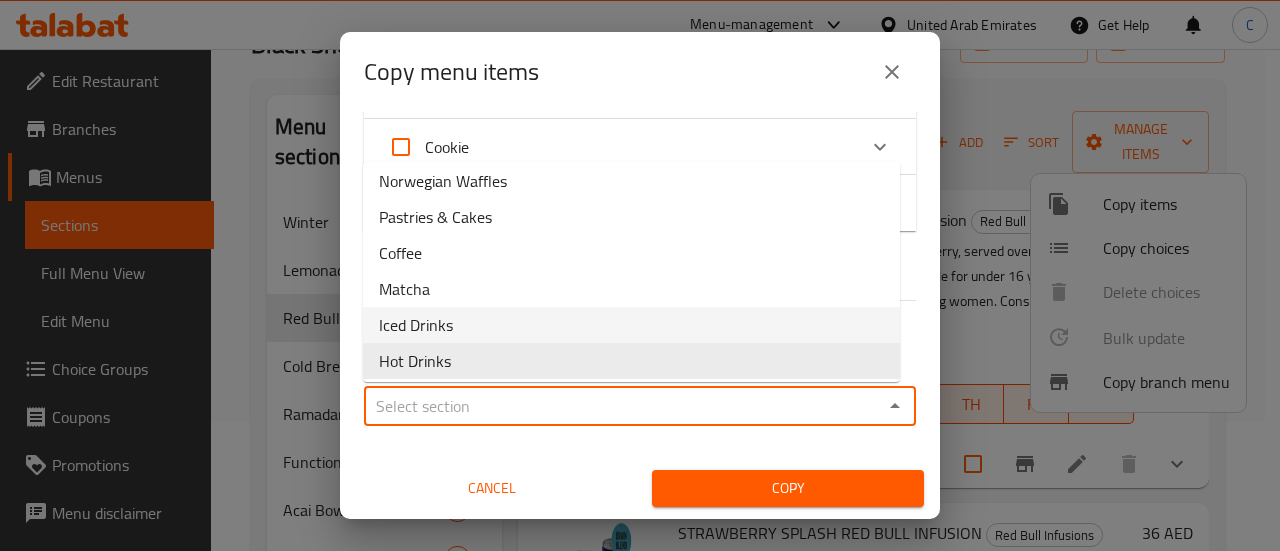 click on "Iced Drinks" at bounding box center (631, 325) 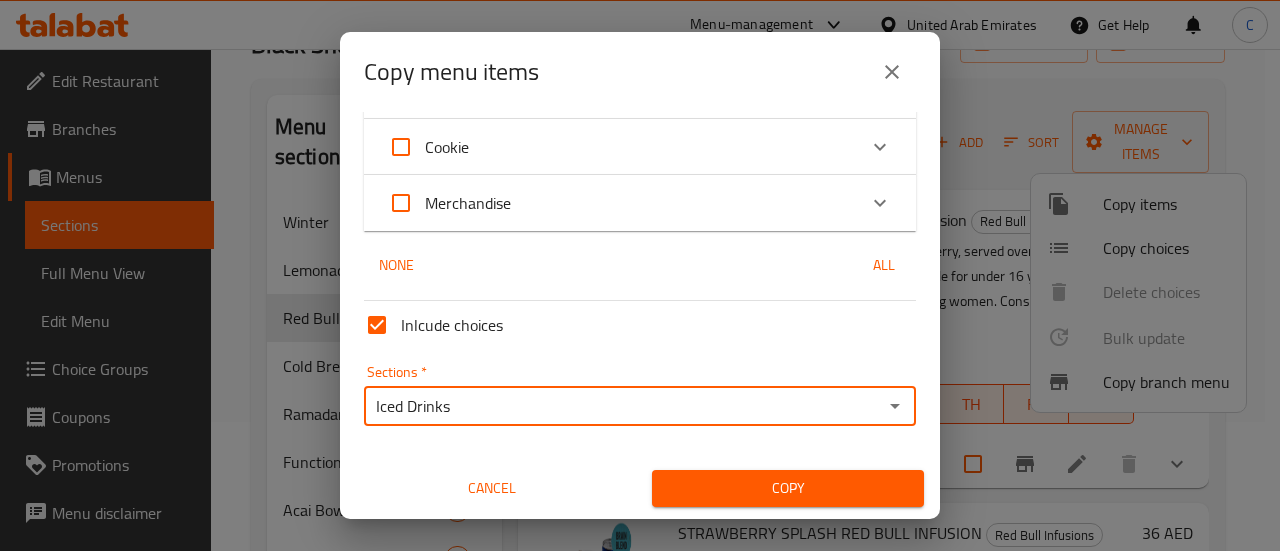 type on "Iced Drinks" 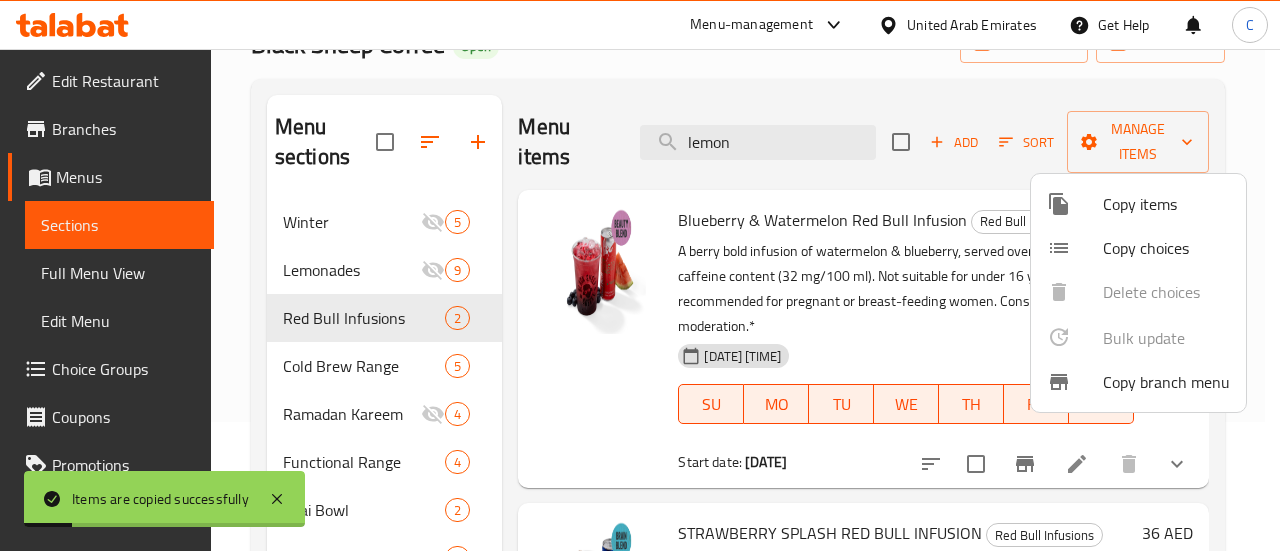 click at bounding box center (640, 275) 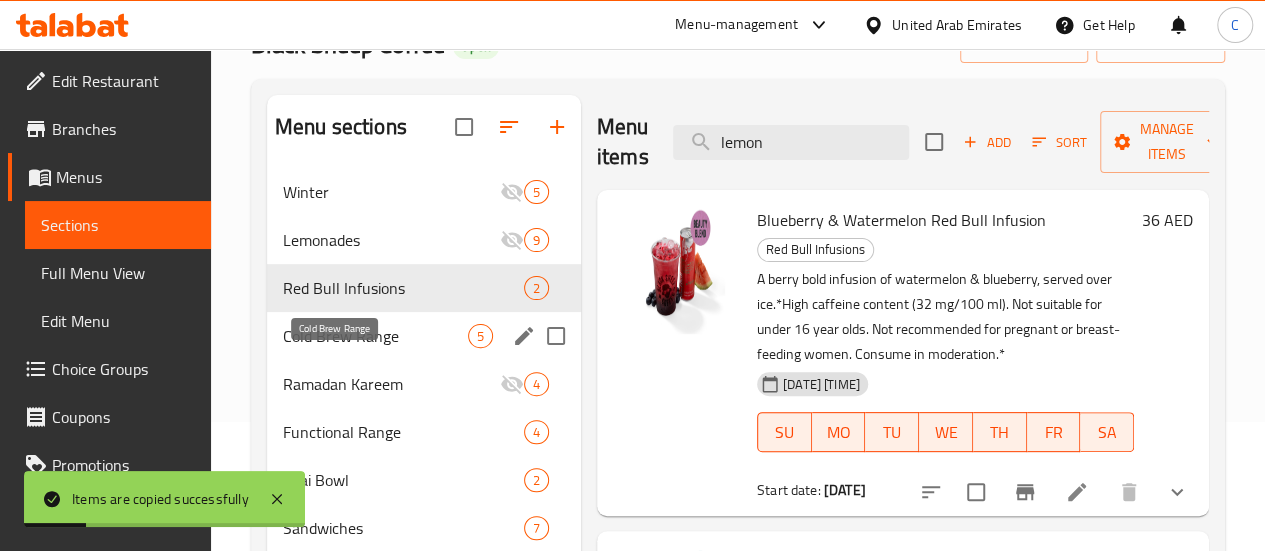 click on "Cold Brew Range" at bounding box center (375, 336) 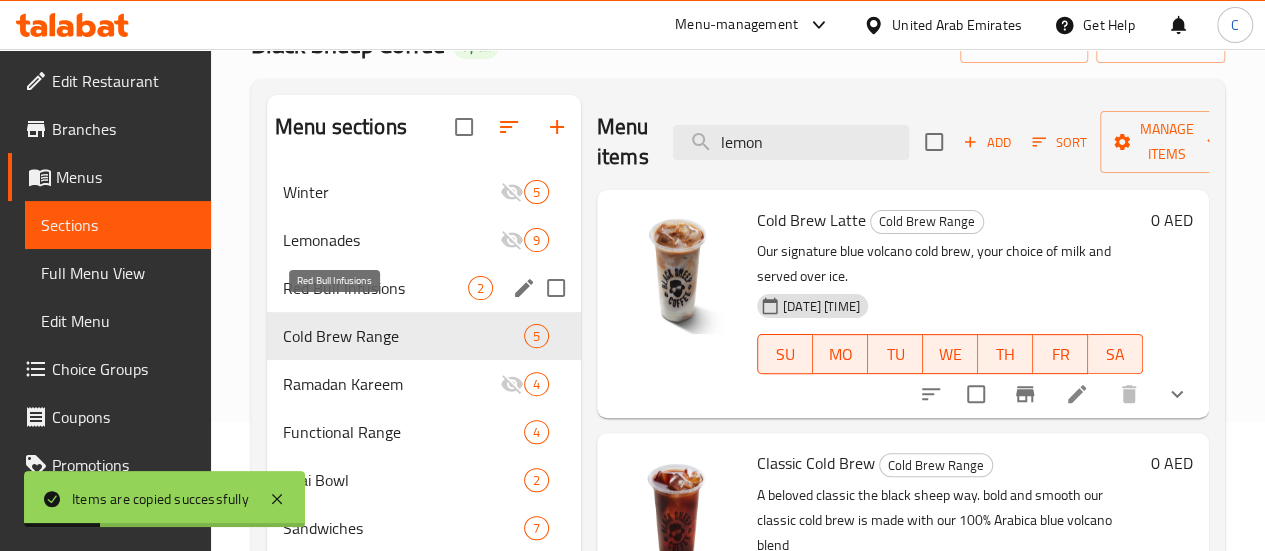 click on "Red Bull Infusions" at bounding box center (375, 288) 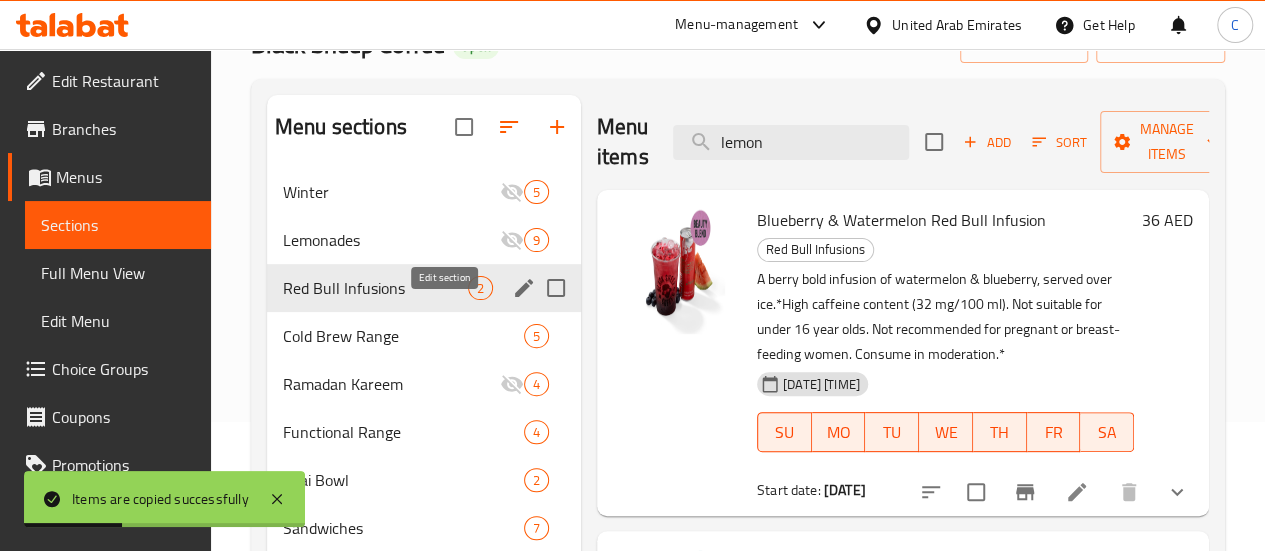 click 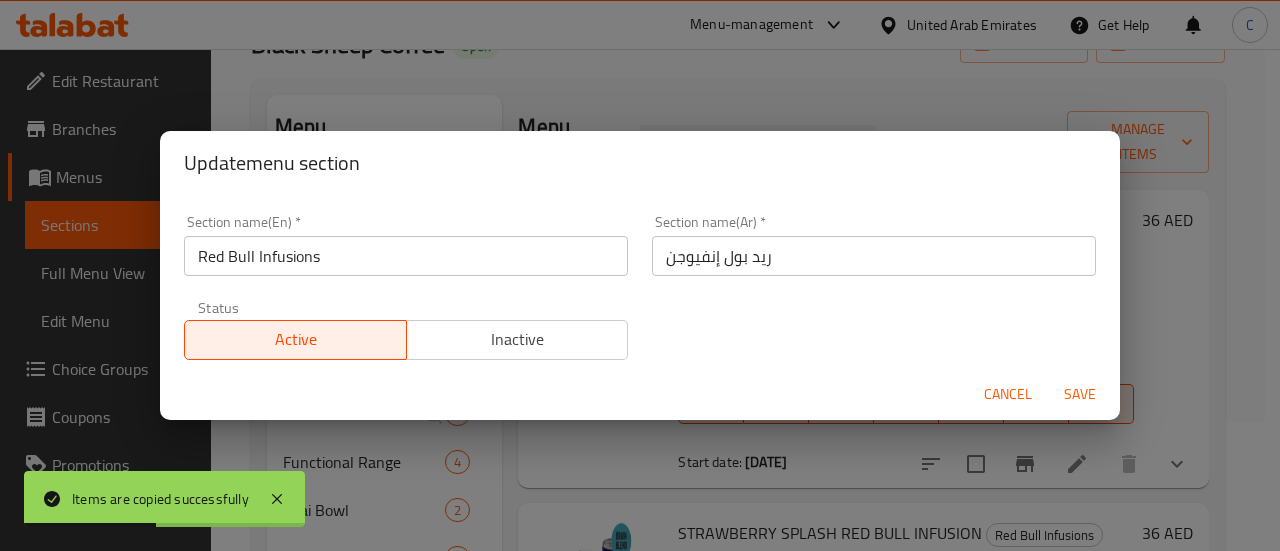 click on "Inactive" at bounding box center (518, 339) 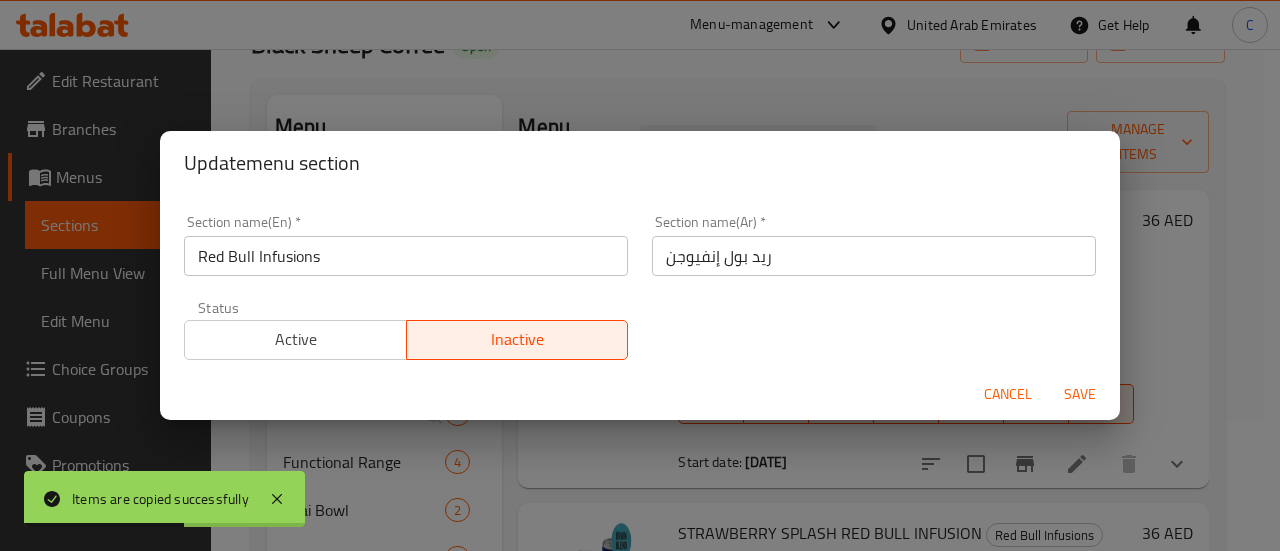 click on "Save" at bounding box center [1080, 394] 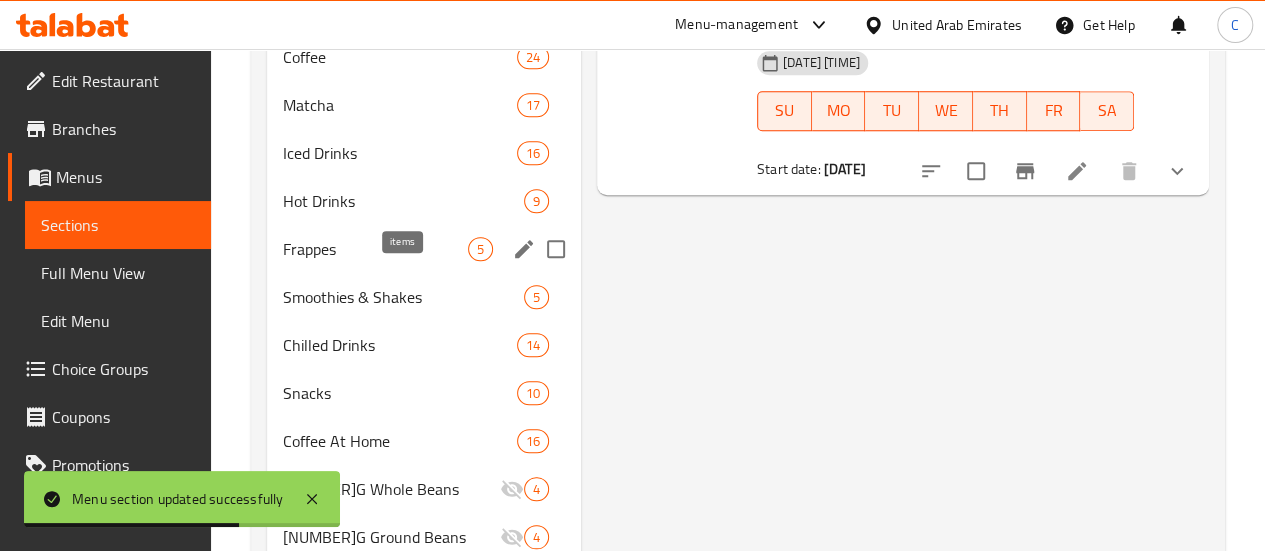 scroll, scrollTop: 791, scrollLeft: 0, axis: vertical 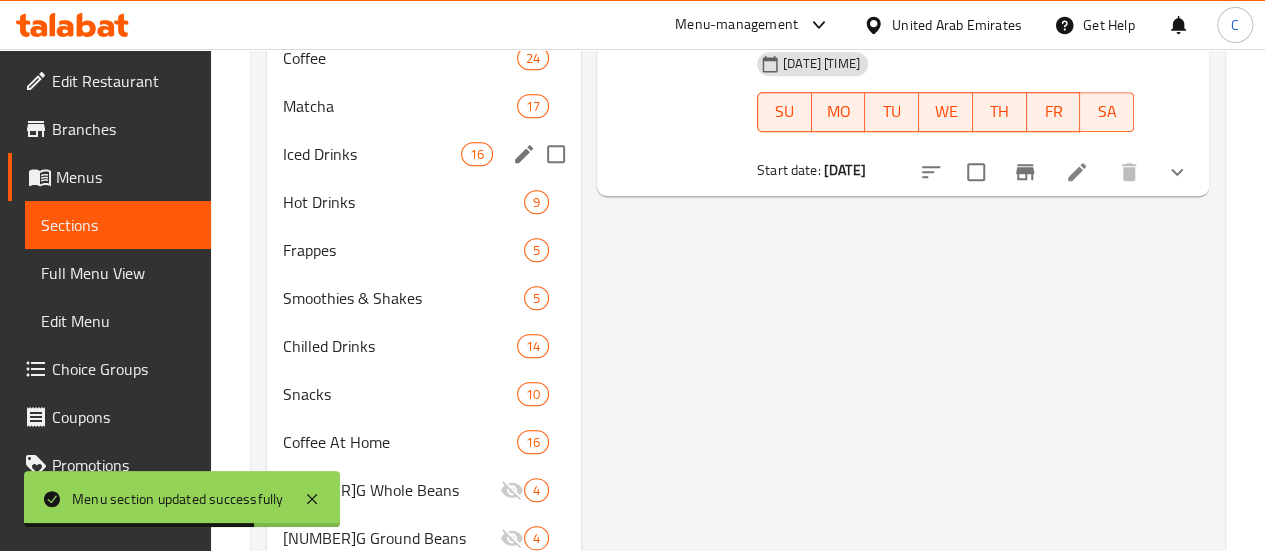 click on "Iced Drinks" at bounding box center [372, 154] 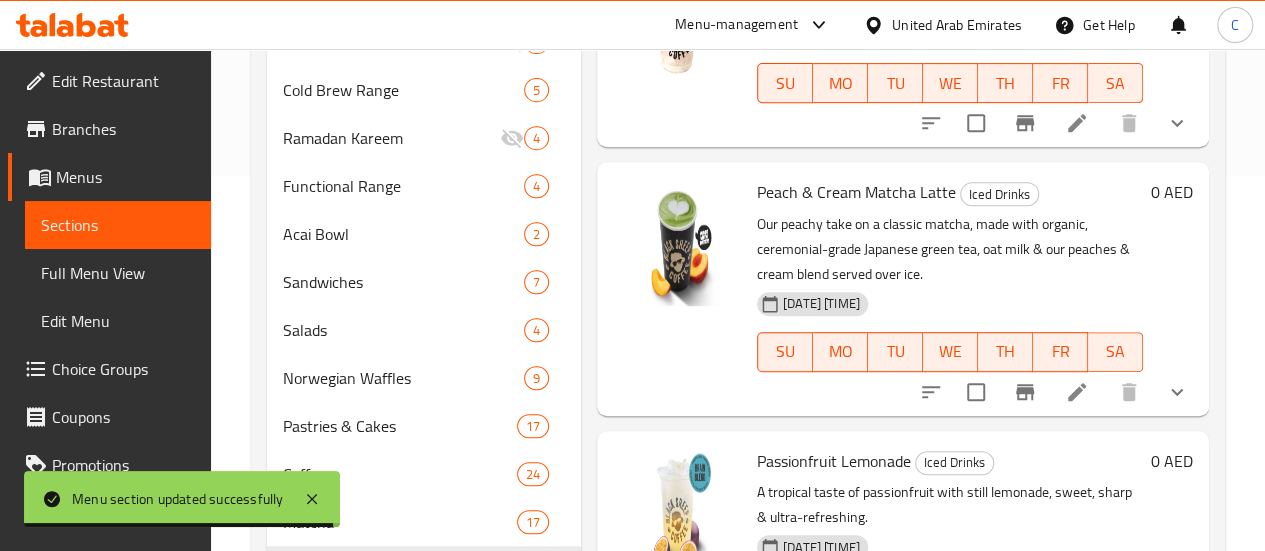 scroll, scrollTop: 387, scrollLeft: 0, axis: vertical 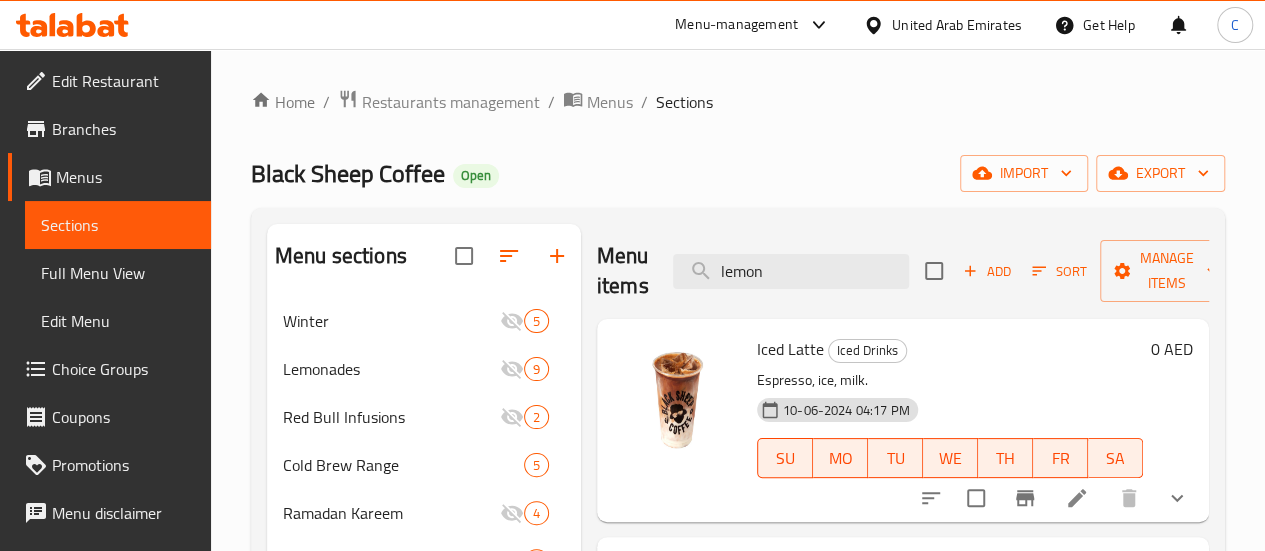 drag, startPoint x: 730, startPoint y: 277, endPoint x: 556, endPoint y: 232, distance: 179.7248 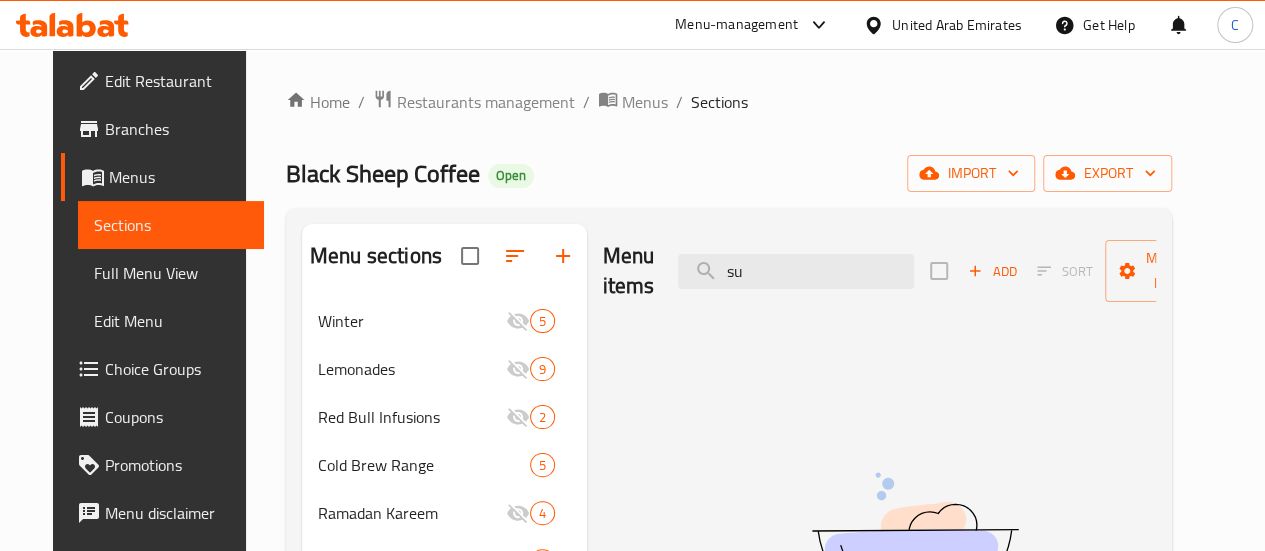 type on "s" 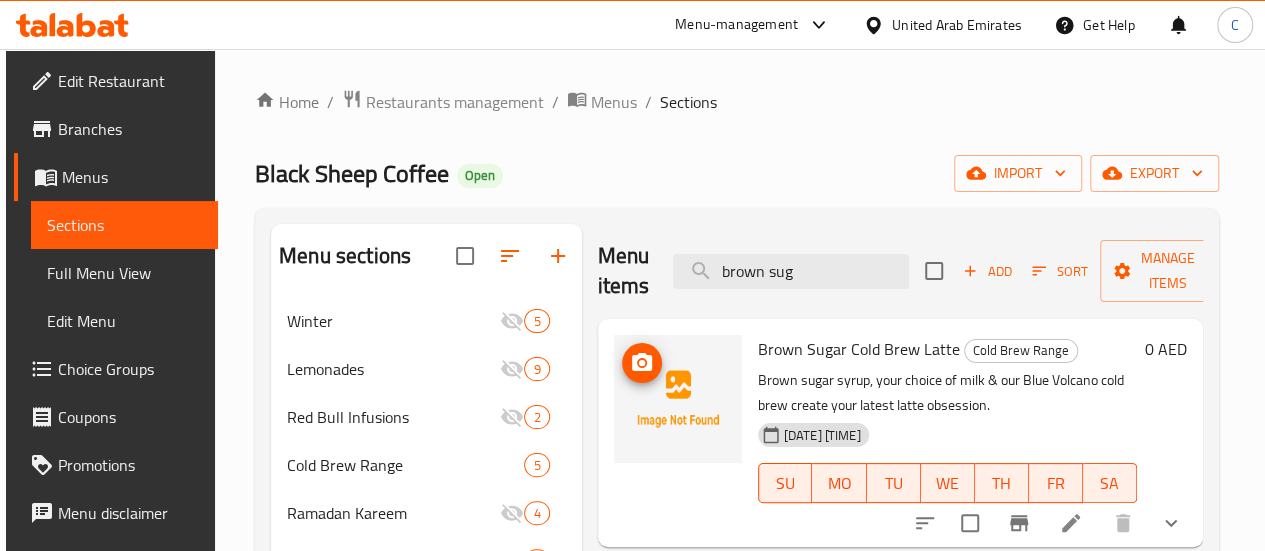 type on "brown sug" 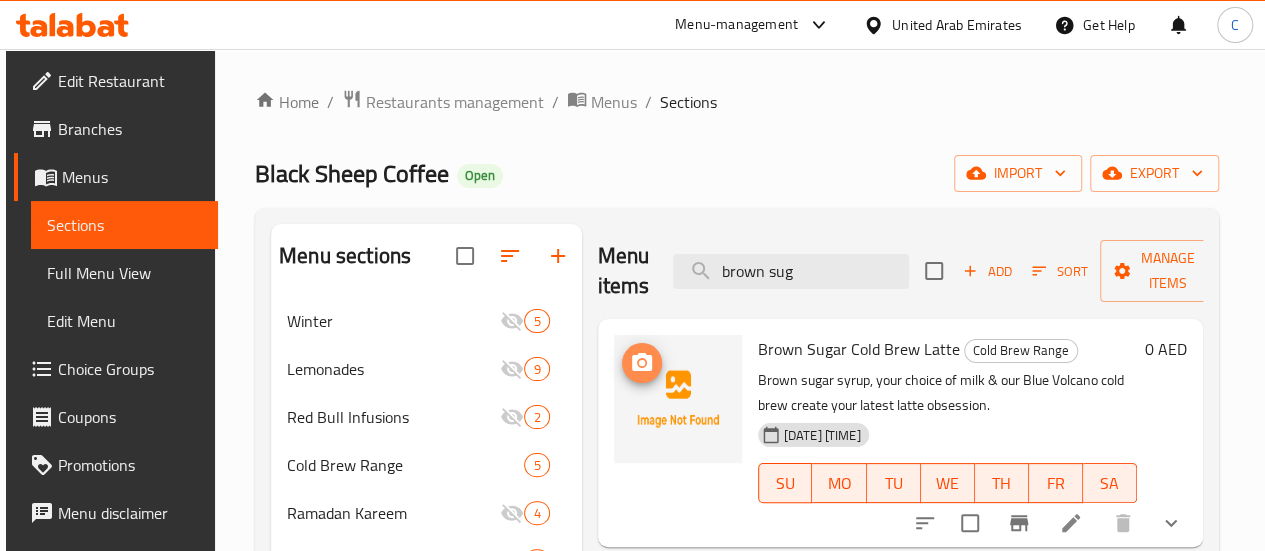 click at bounding box center (642, 363) 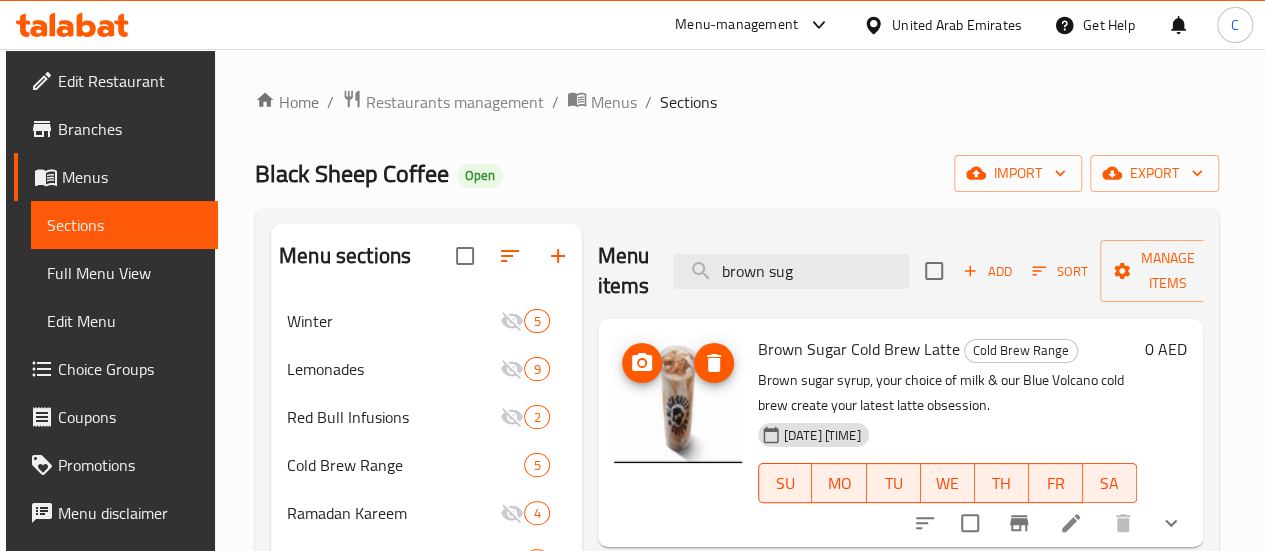 click 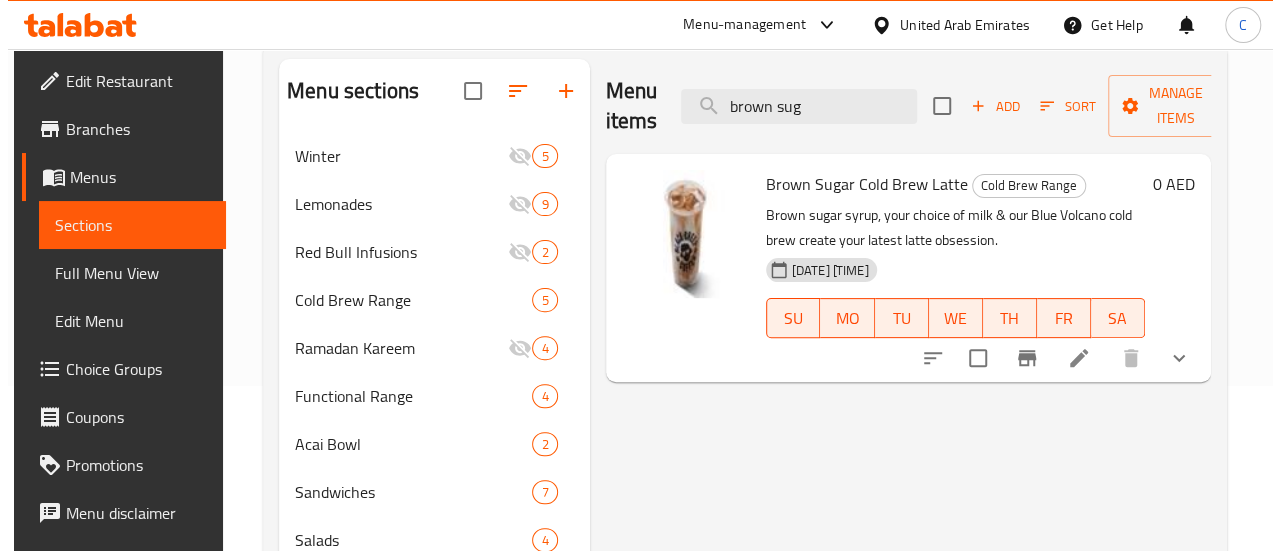 scroll, scrollTop: 166, scrollLeft: 0, axis: vertical 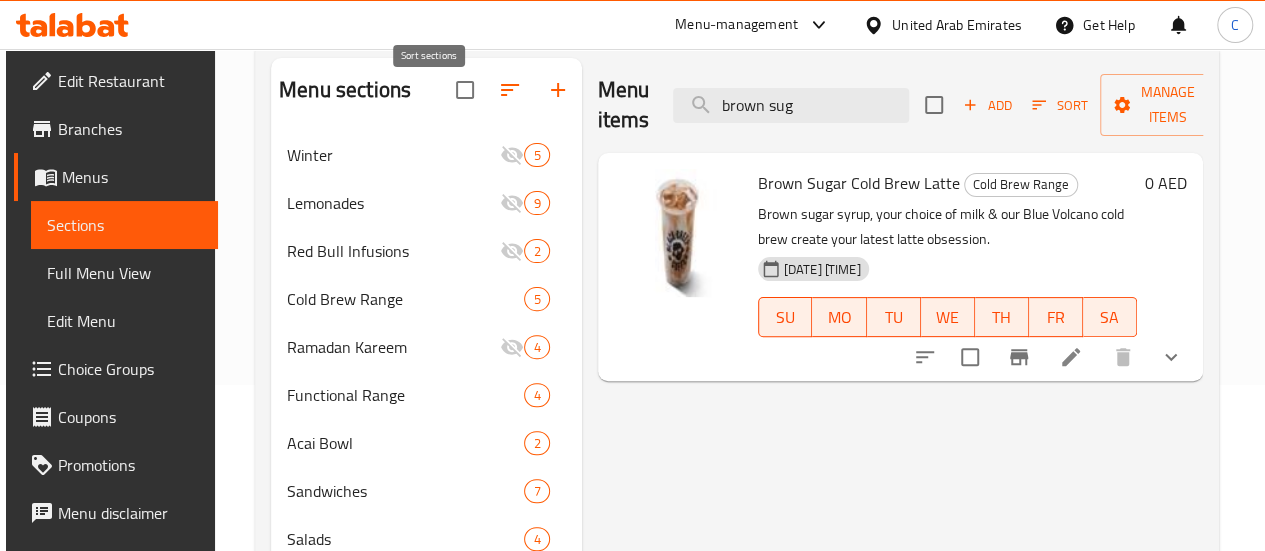 click at bounding box center (510, 90) 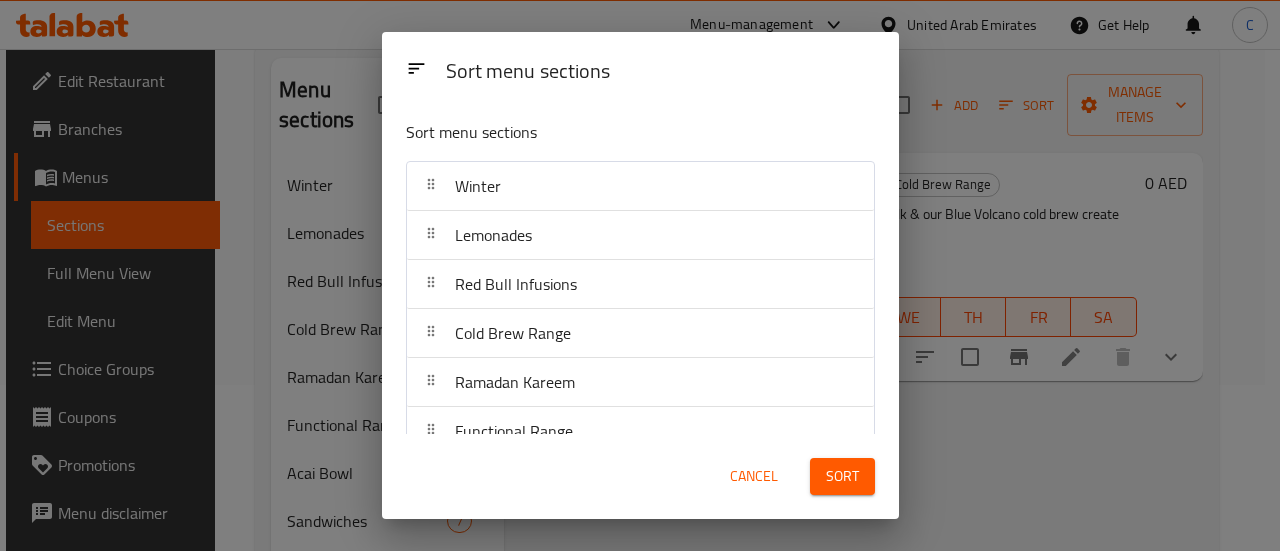 click on "Cancel" at bounding box center [754, 476] 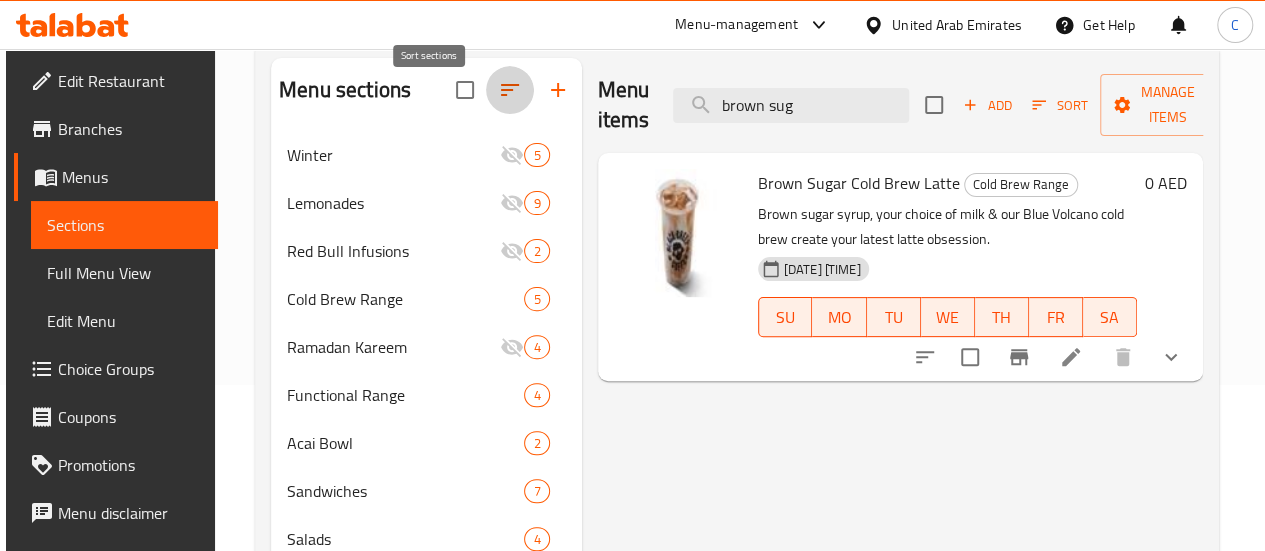 click at bounding box center (510, 90) 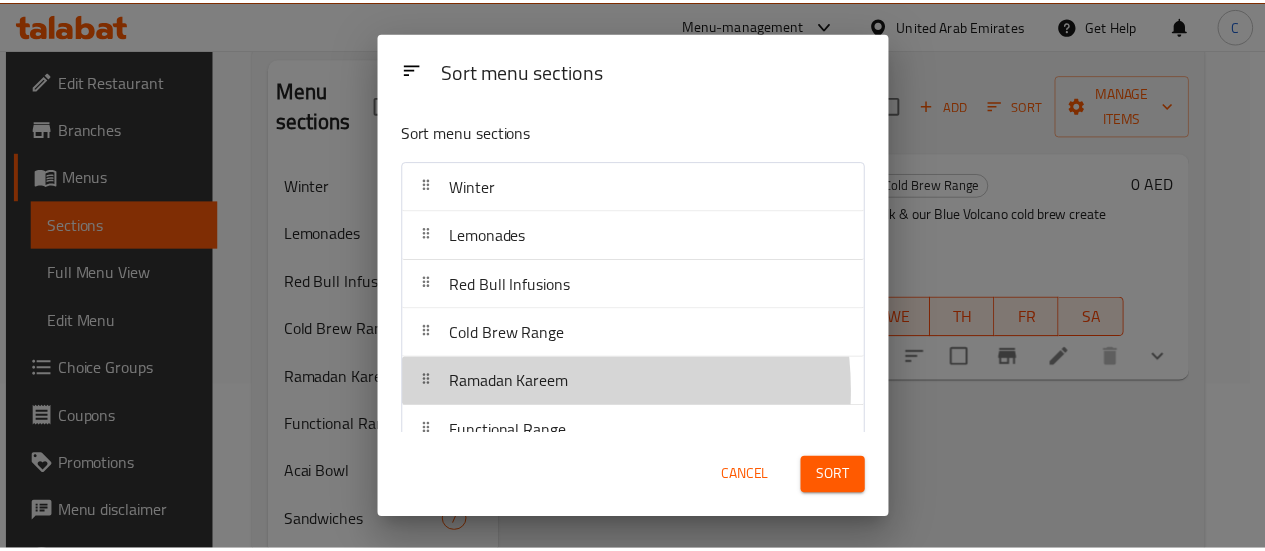 scroll, scrollTop: 6, scrollLeft: 0, axis: vertical 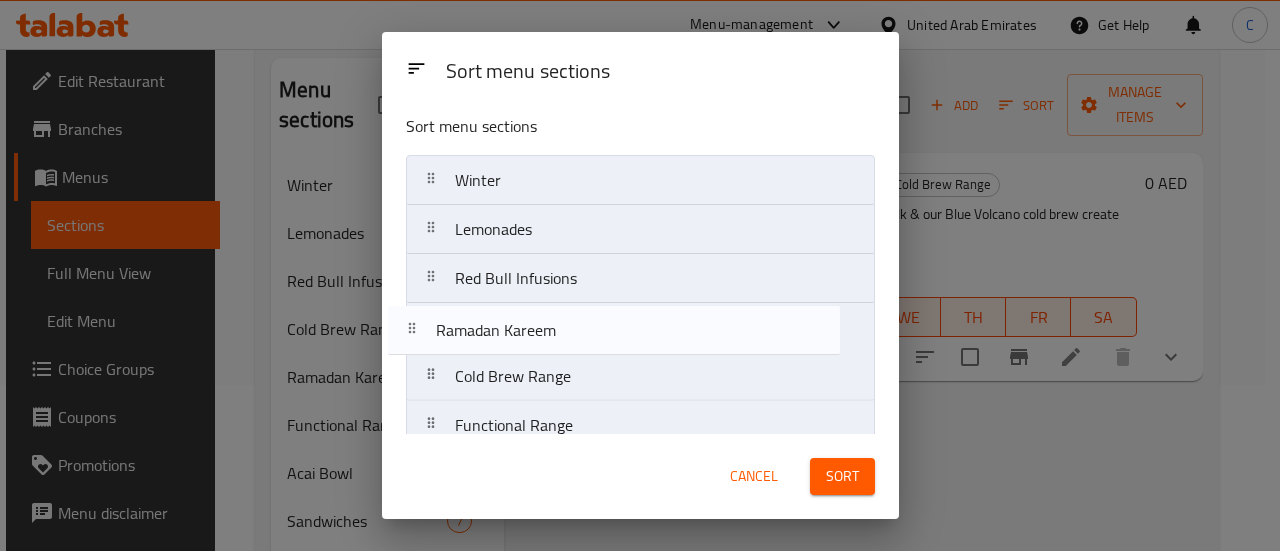 drag, startPoint x: 535, startPoint y: 390, endPoint x: 510, endPoint y: 321, distance: 73.38937 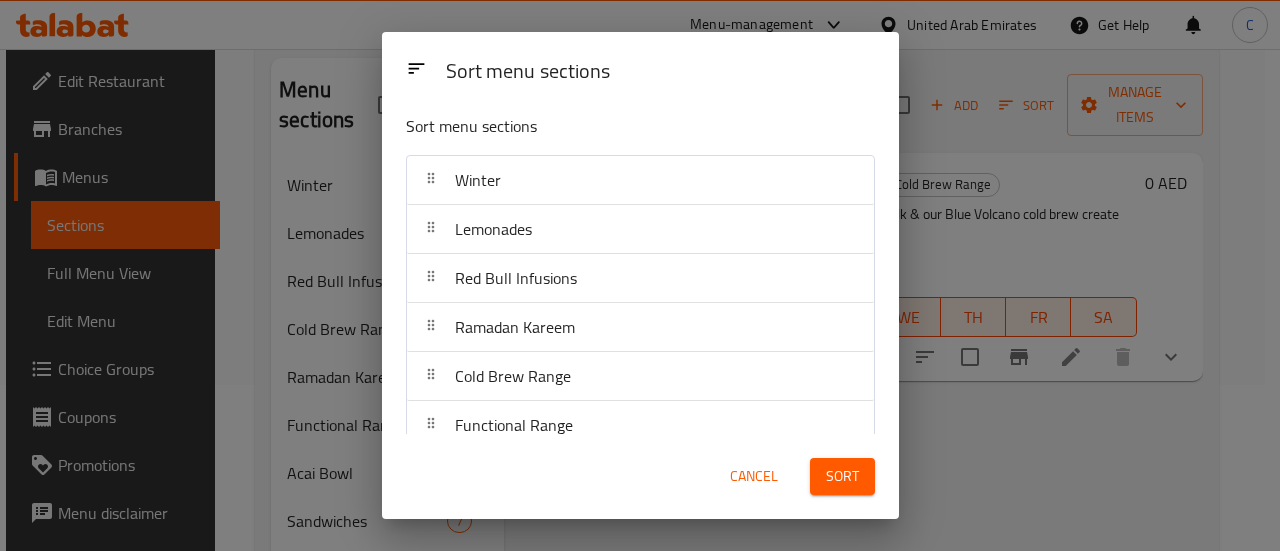 click on "Sort" at bounding box center [842, 476] 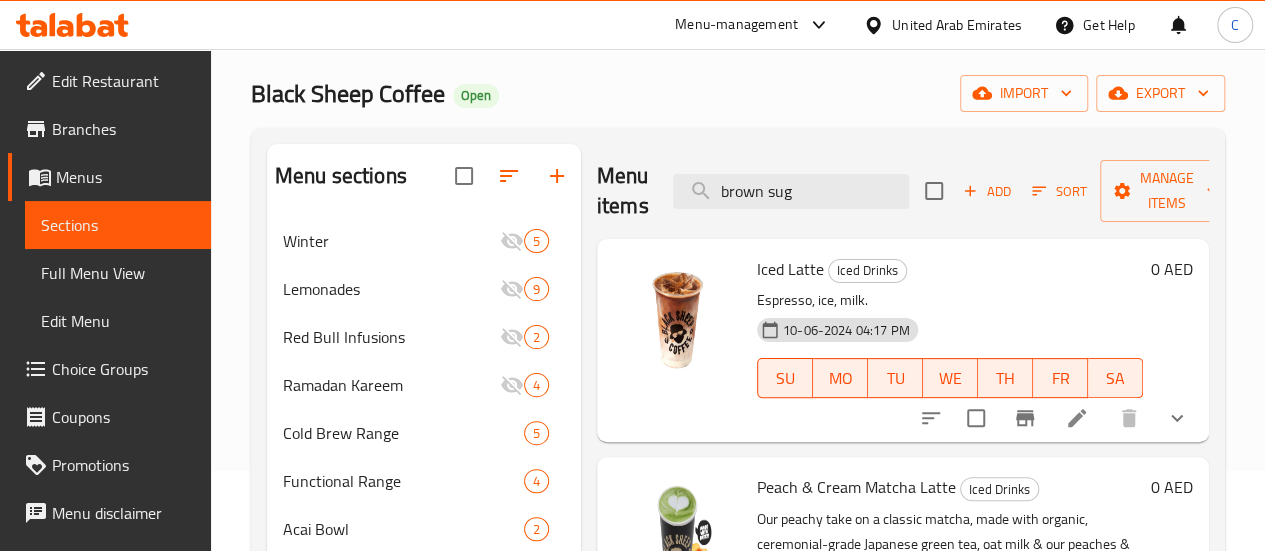 scroll, scrollTop: 0, scrollLeft: 0, axis: both 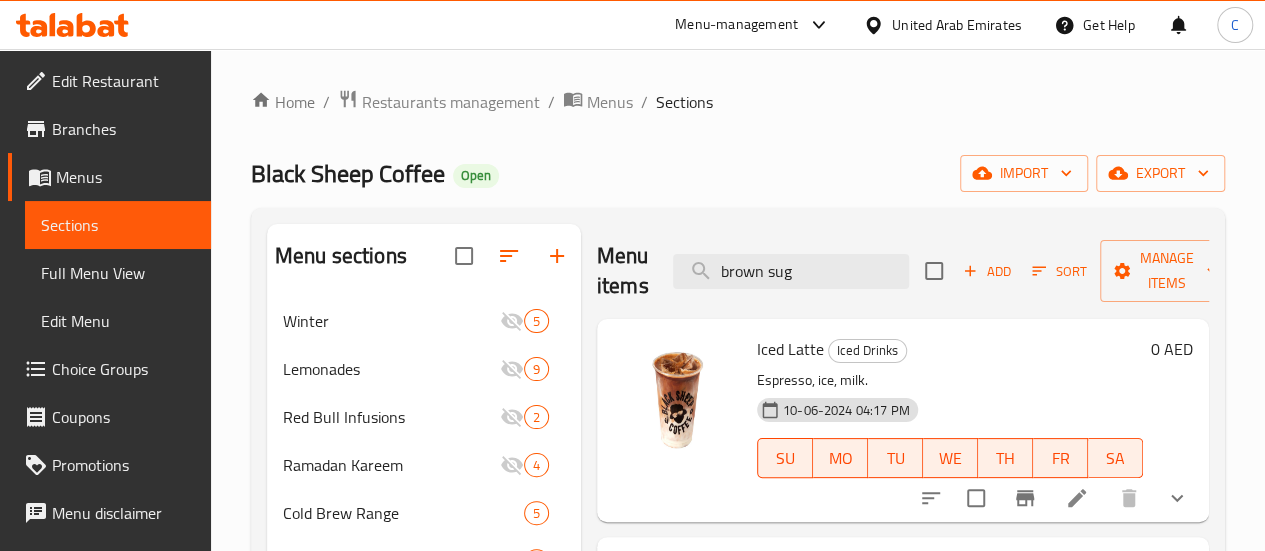 click on "Menu-management" at bounding box center (736, 25) 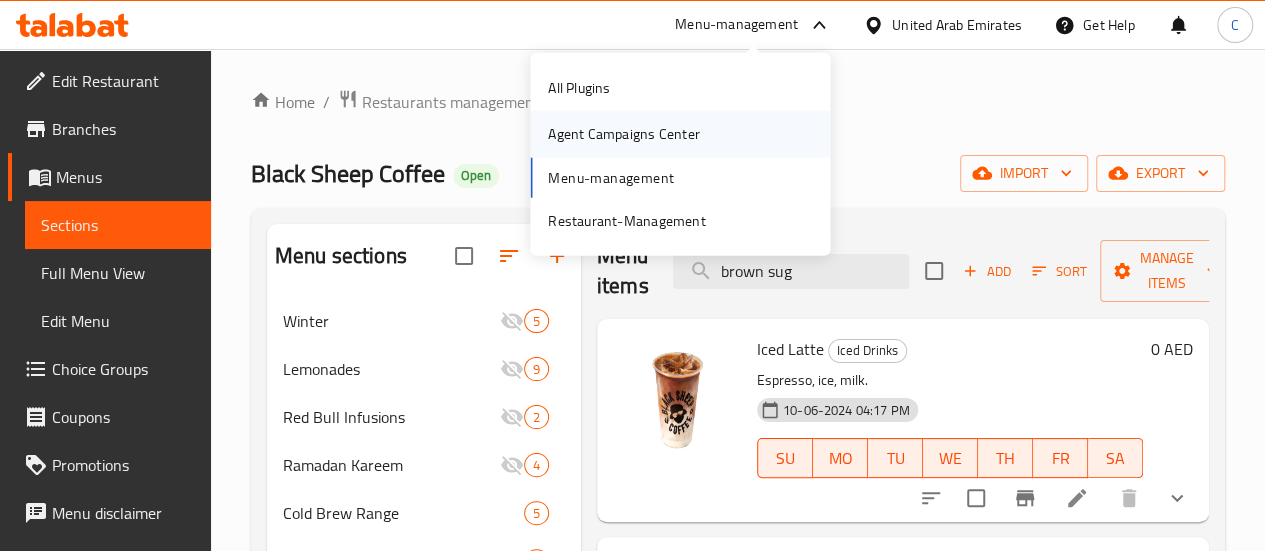 click on "Agent Campaigns Center" at bounding box center [623, 134] 